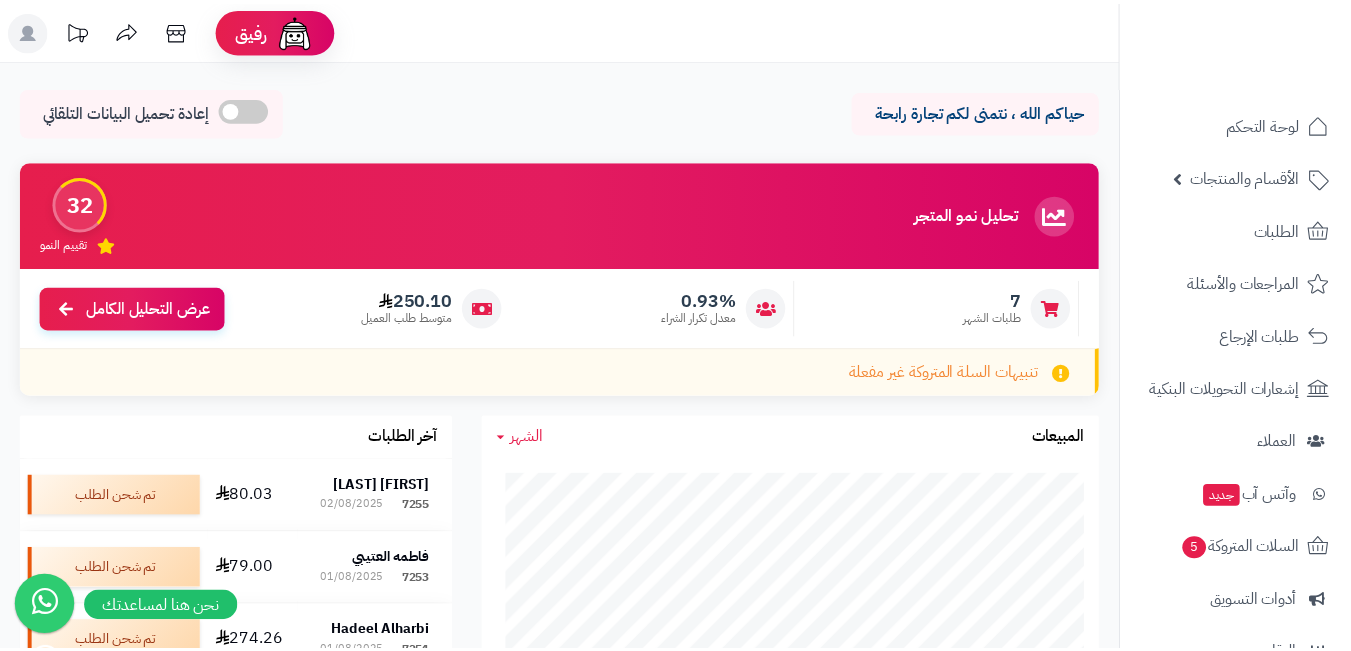 scroll, scrollTop: 0, scrollLeft: 0, axis: both 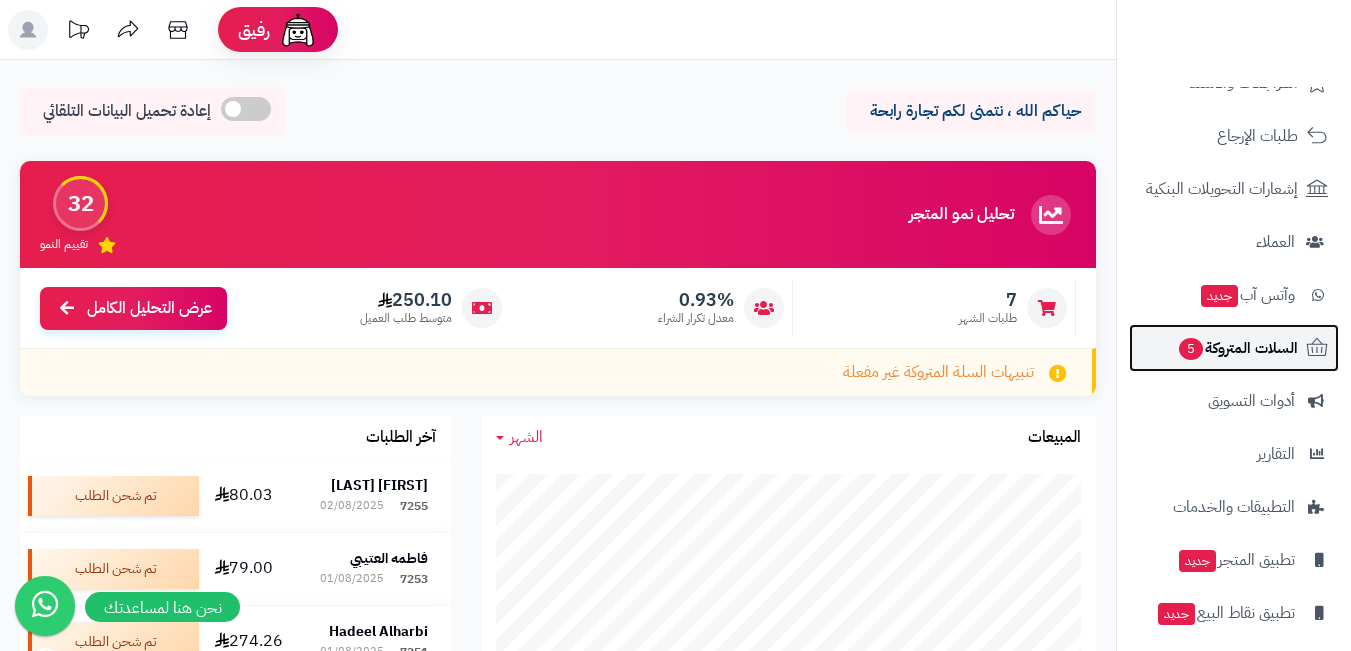 click on "السلات المتروكة  5" at bounding box center [1234, 348] 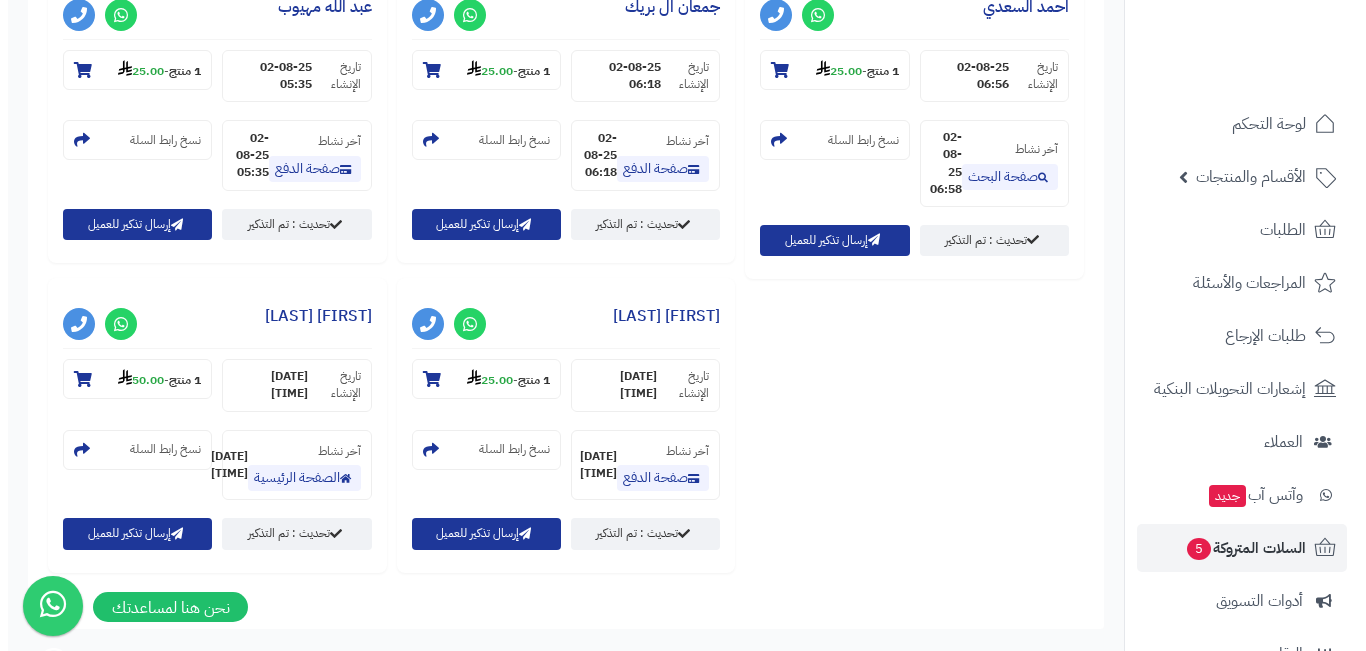scroll, scrollTop: 1048, scrollLeft: 0, axis: vertical 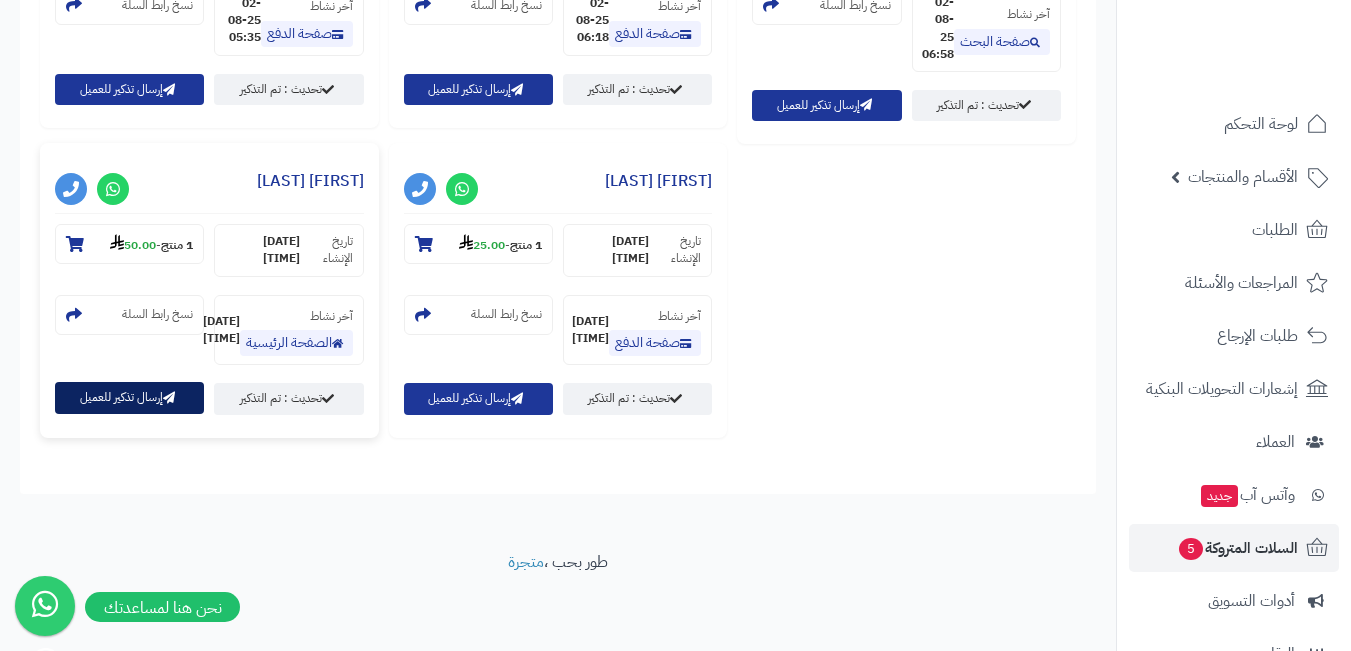 click on "إرسال تذكير للعميل" at bounding box center [129, 397] 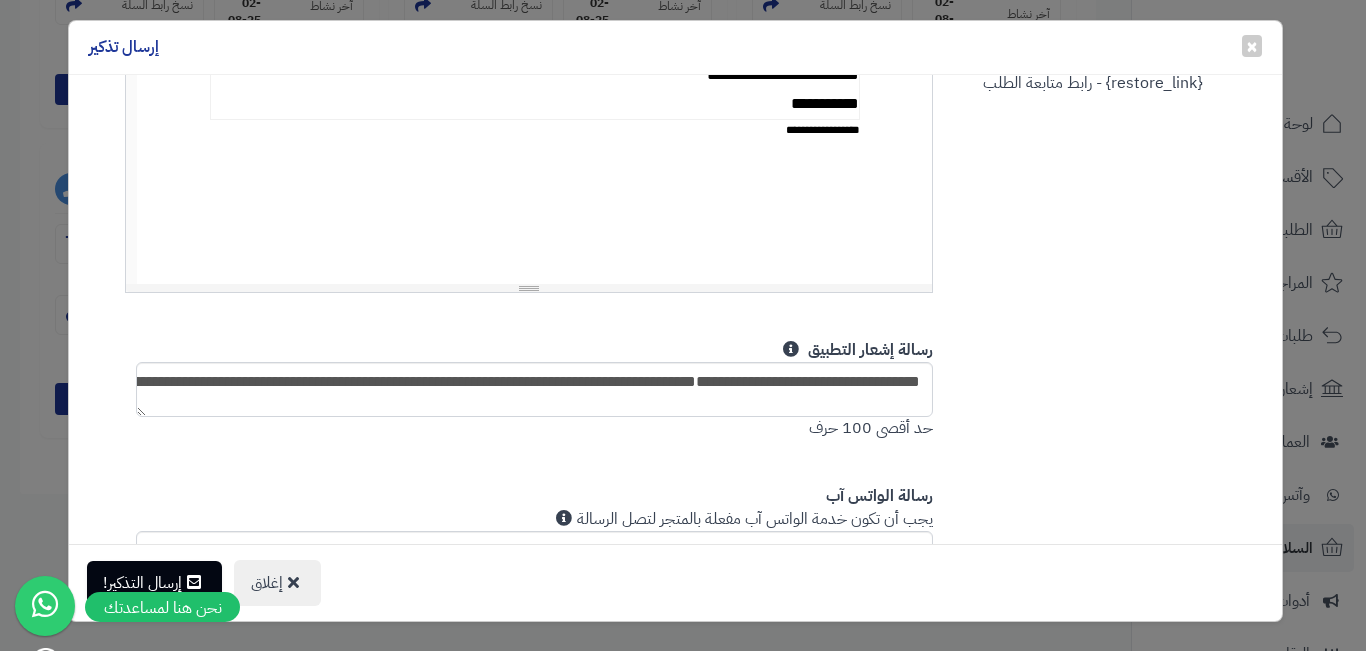 scroll, scrollTop: 900, scrollLeft: 0, axis: vertical 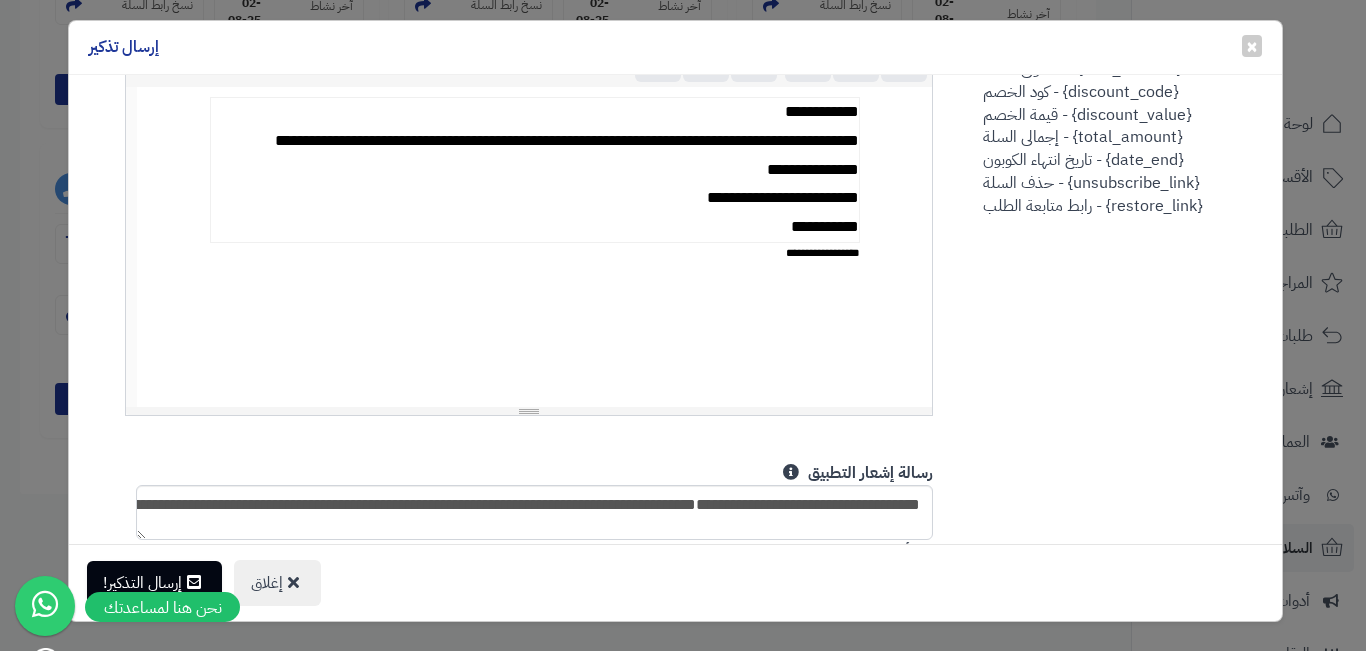 click on "**********" at bounding box center [534, 170] 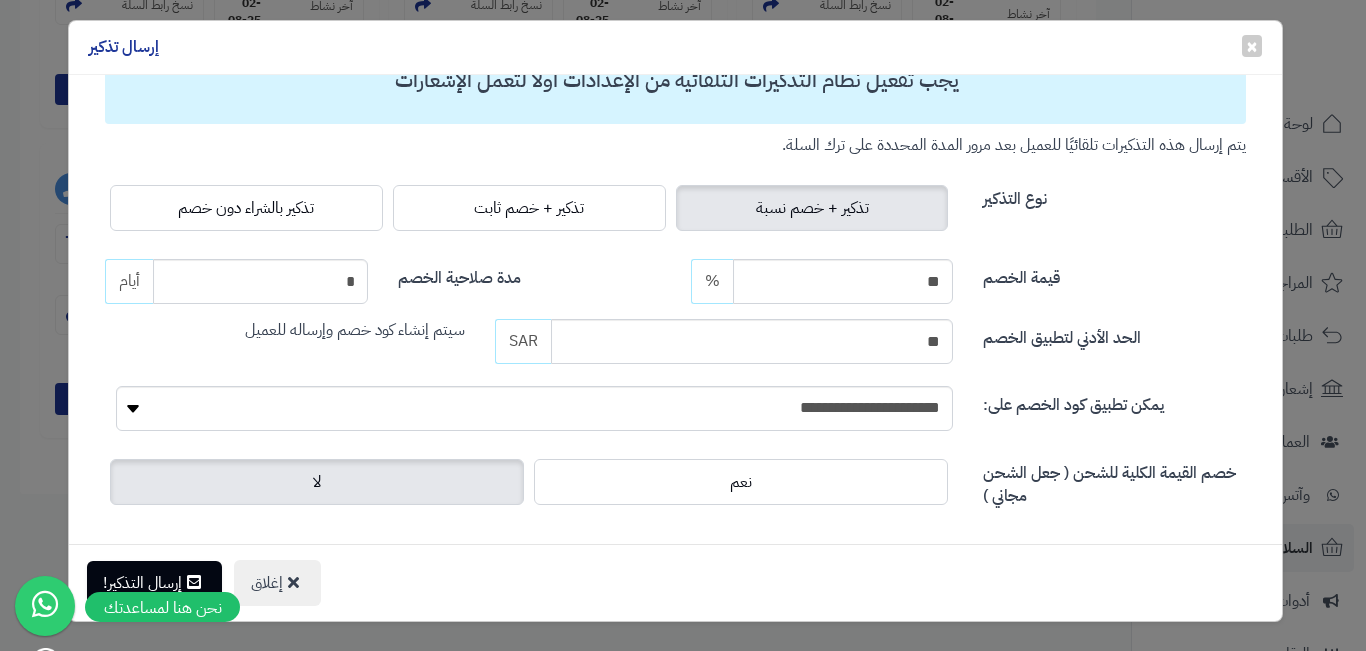 scroll, scrollTop: 0, scrollLeft: 0, axis: both 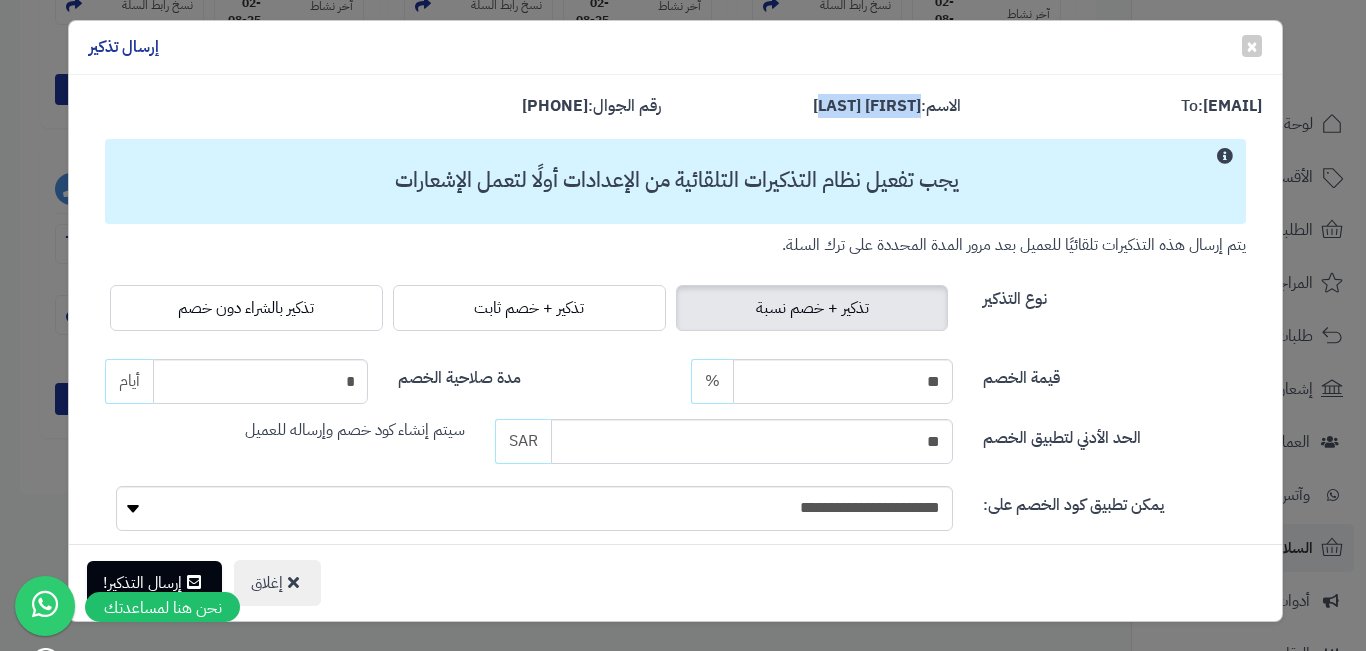 drag, startPoint x: 833, startPoint y: 105, endPoint x: 923, endPoint y: 111, distance: 90.199776 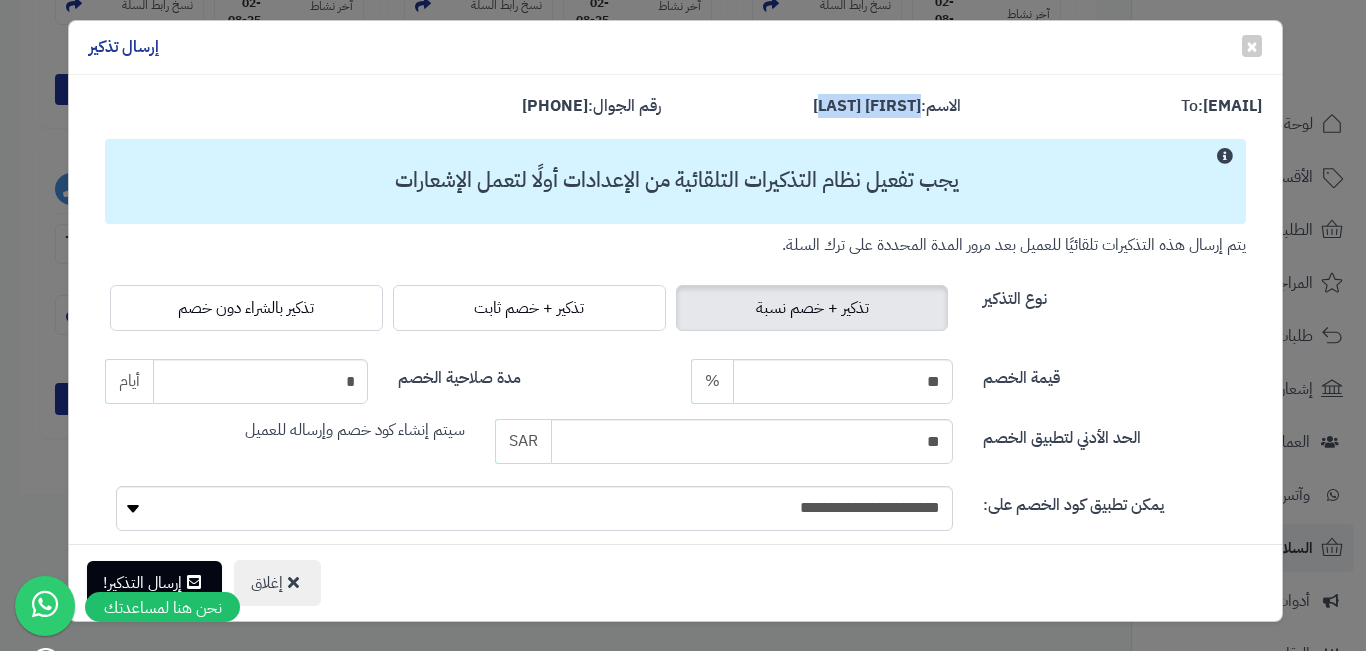 click on "الاسم:  اسعد  النجاشي" at bounding box center [887, 106] 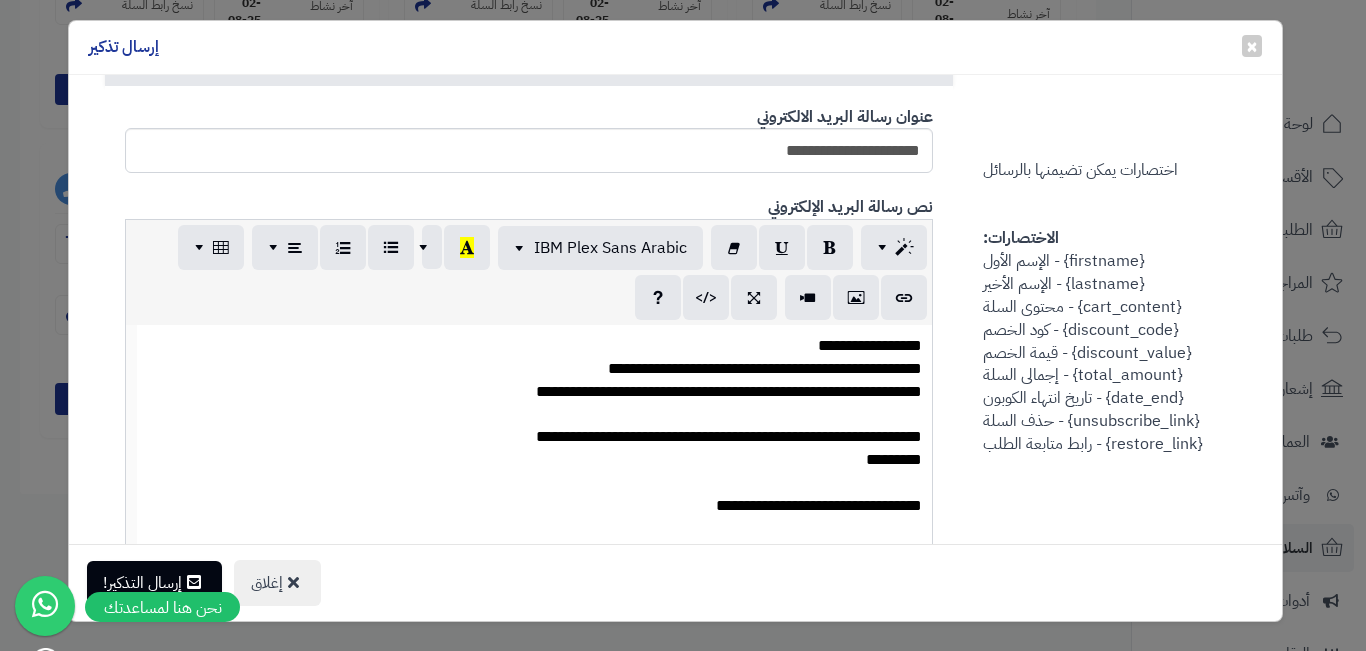 scroll, scrollTop: 800, scrollLeft: 0, axis: vertical 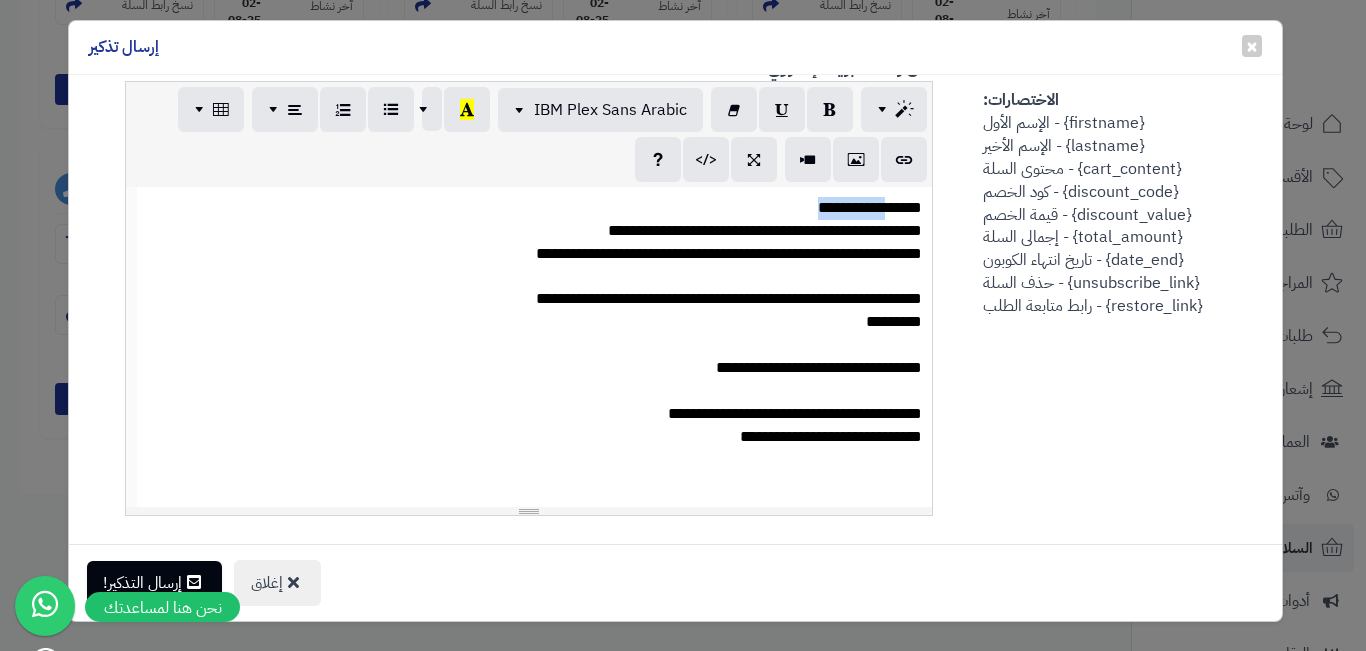 drag, startPoint x: 804, startPoint y: 211, endPoint x: 893, endPoint y: 209, distance: 89.02247 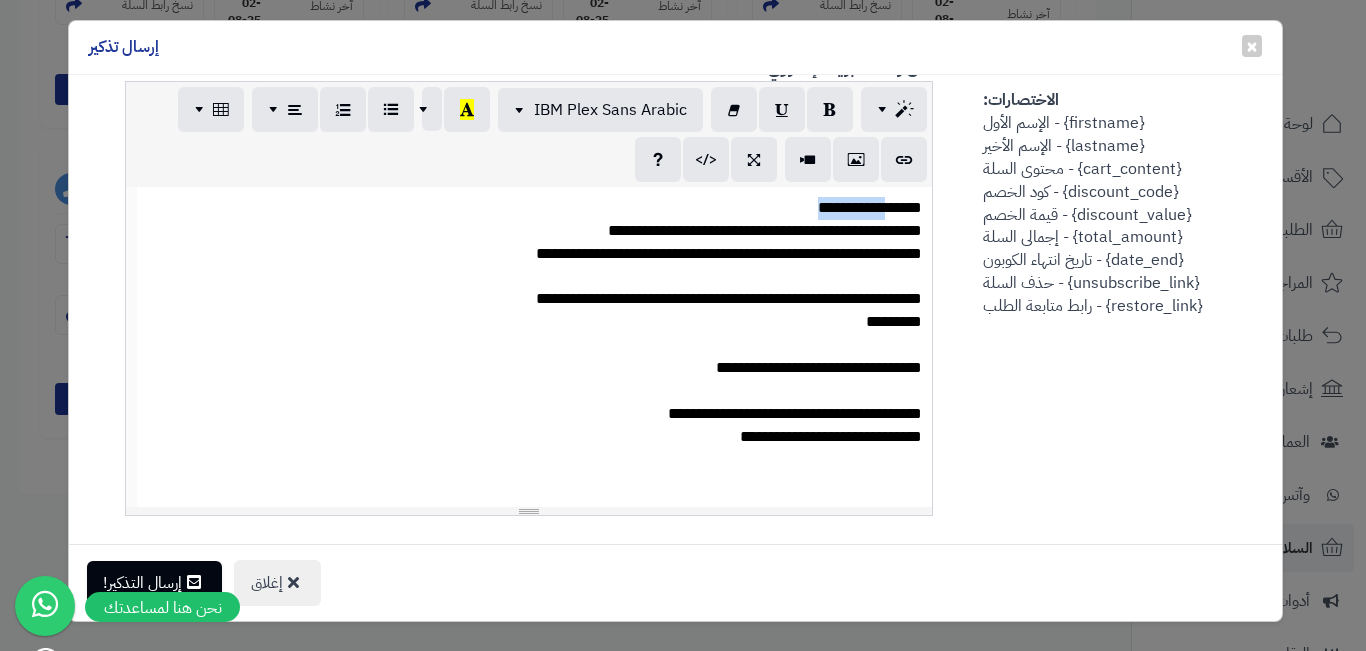 click on "**********" at bounding box center [535, 208] 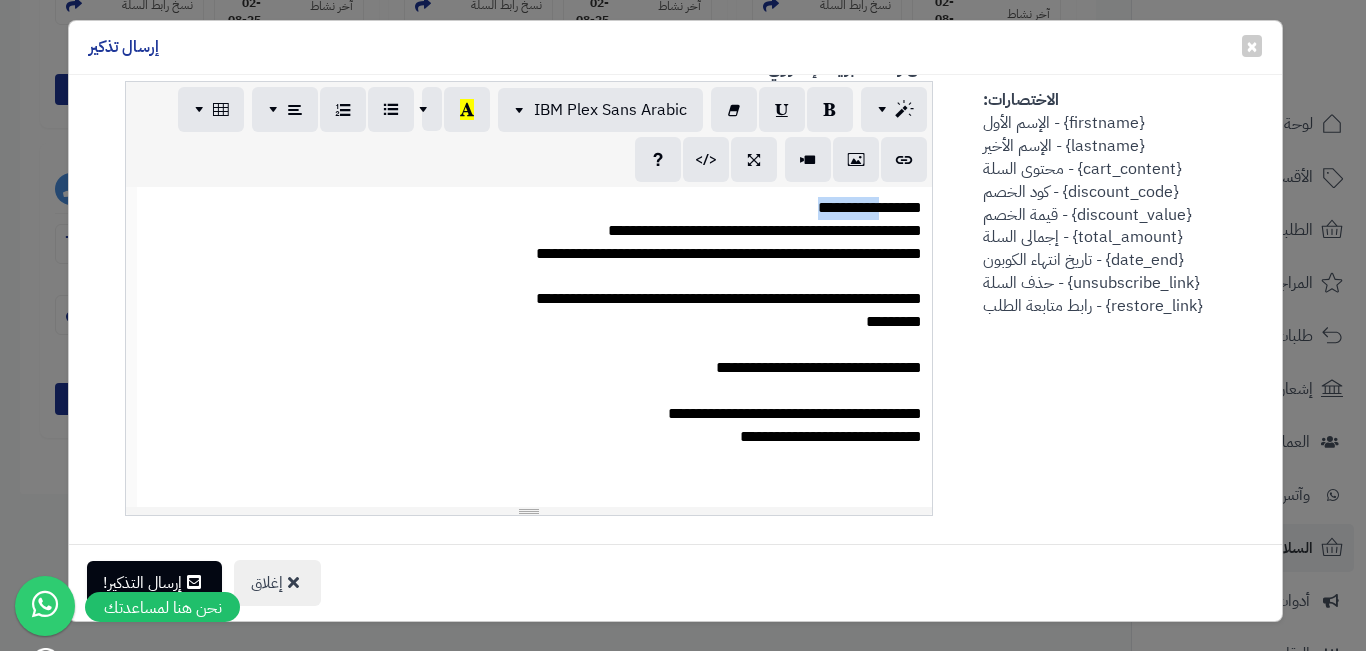 drag, startPoint x: 890, startPoint y: 209, endPoint x: 841, endPoint y: 213, distance: 49.162994 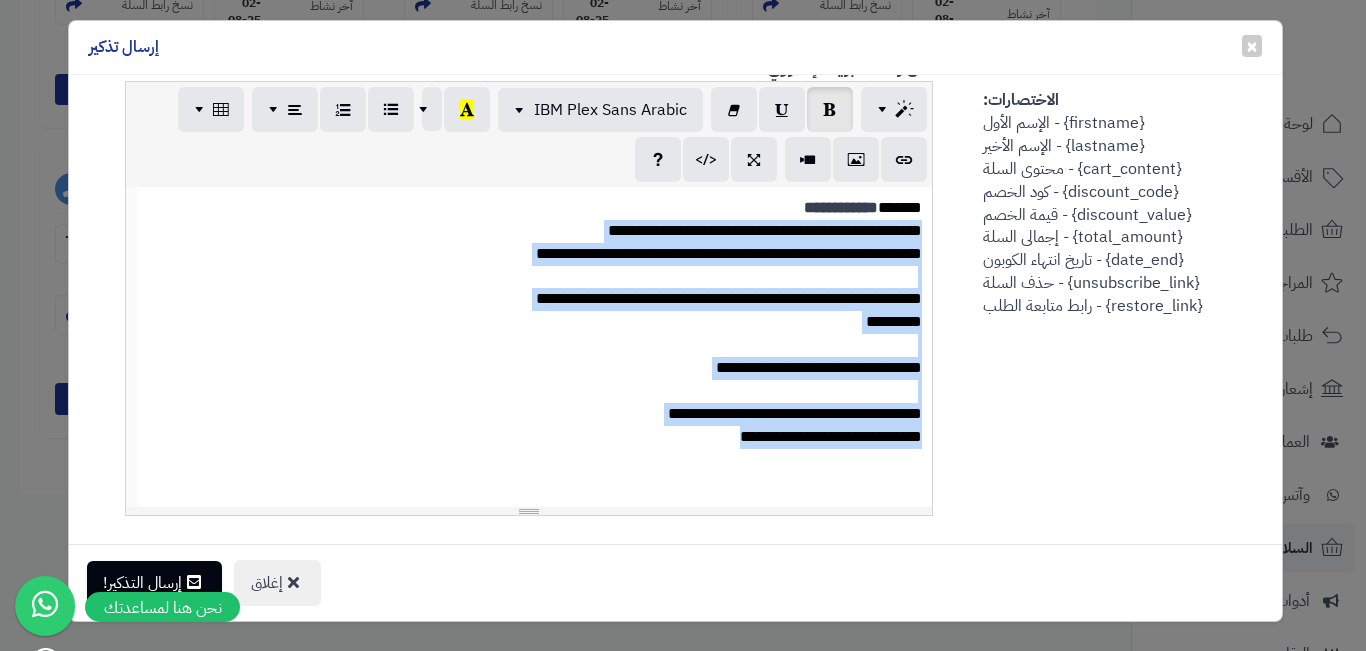 drag, startPoint x: 778, startPoint y: 212, endPoint x: 635, endPoint y: 439, distance: 268.28717 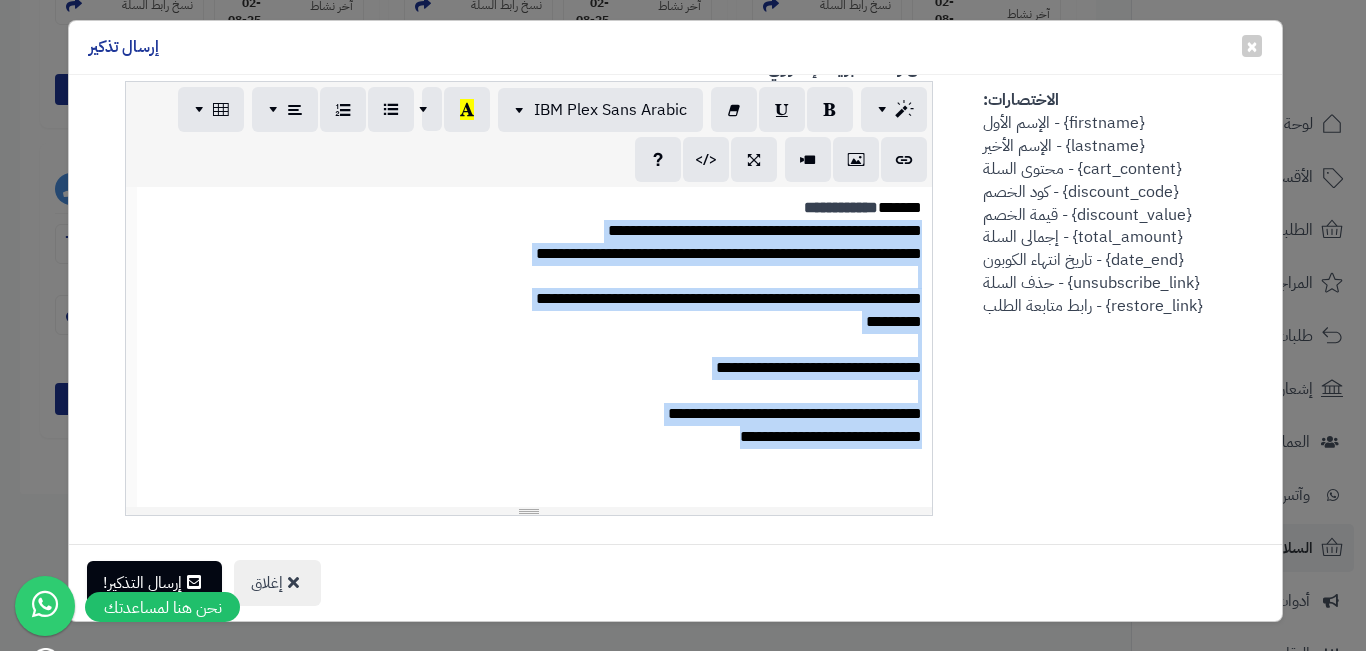 copy on "**********" 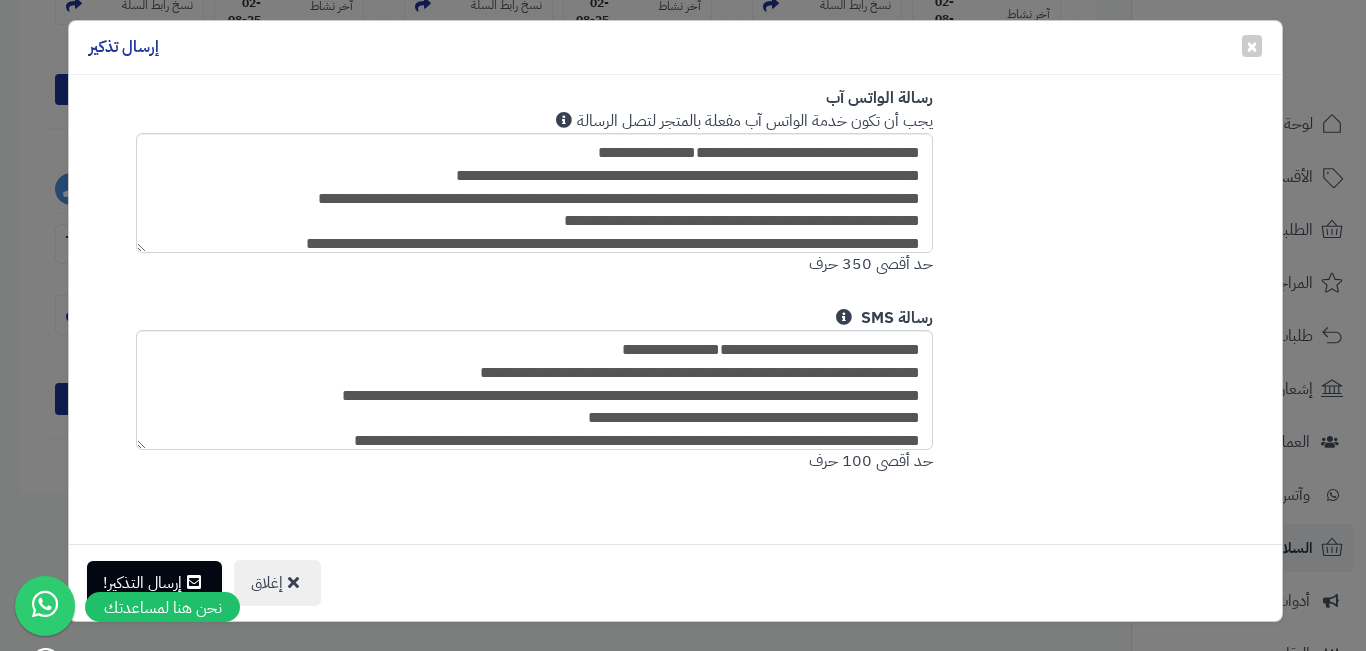 scroll, scrollTop: 1429, scrollLeft: 0, axis: vertical 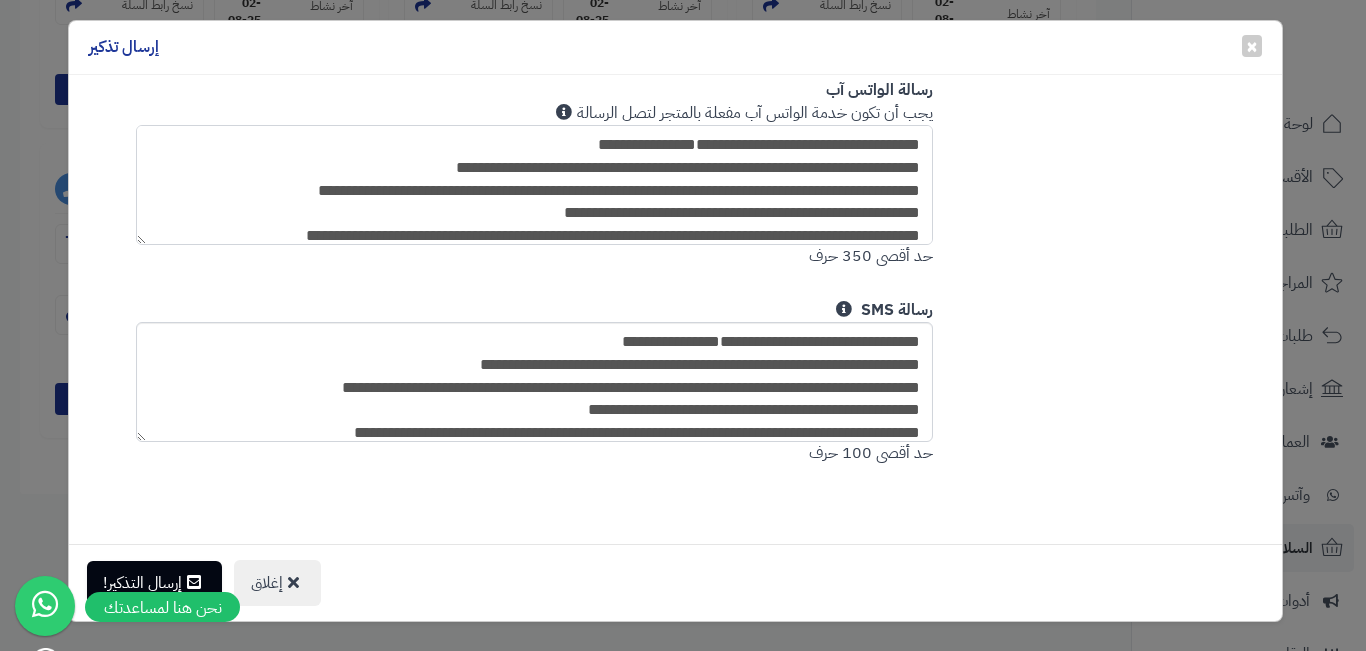 click on "**********" at bounding box center [535, 185] 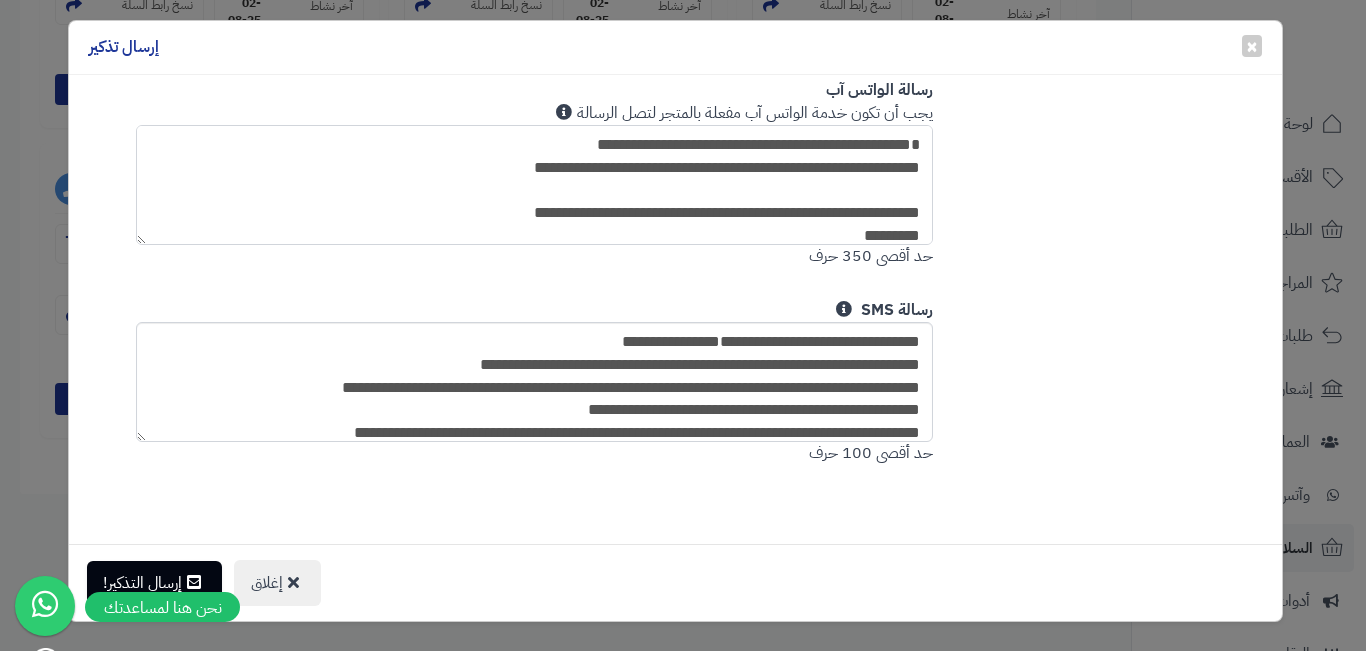 scroll, scrollTop: 142, scrollLeft: 0, axis: vertical 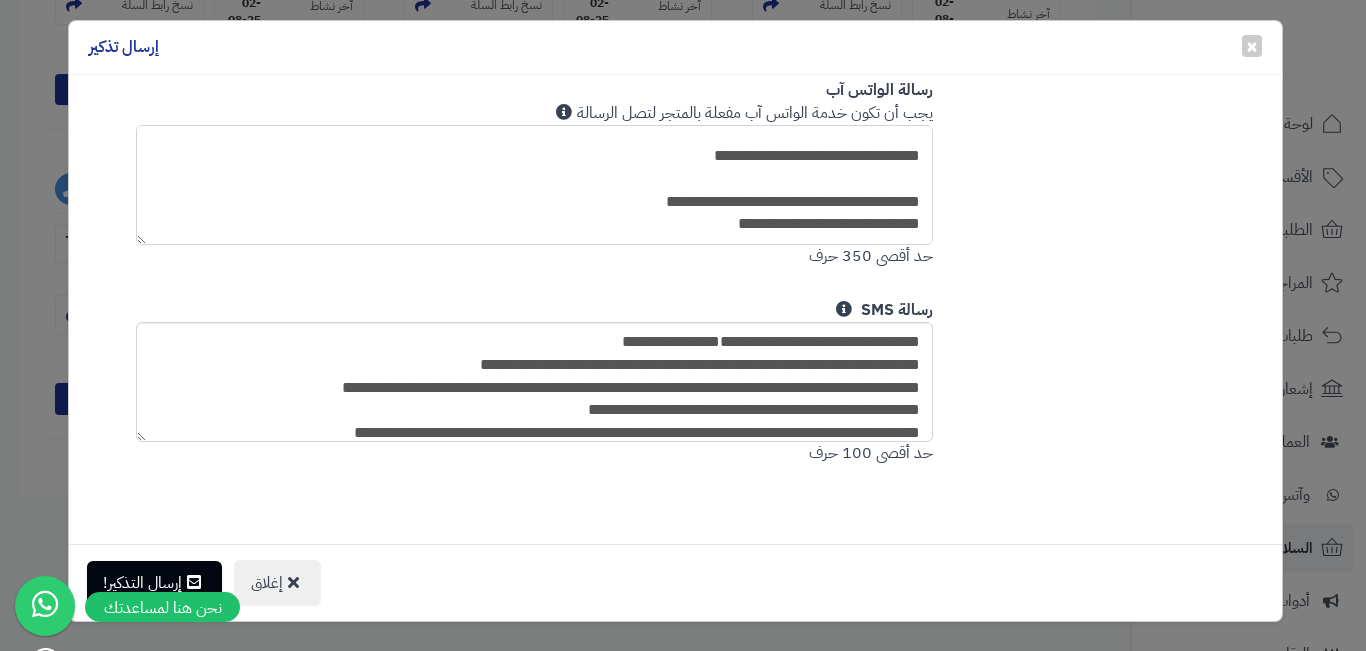 click on "**********" at bounding box center [535, 185] 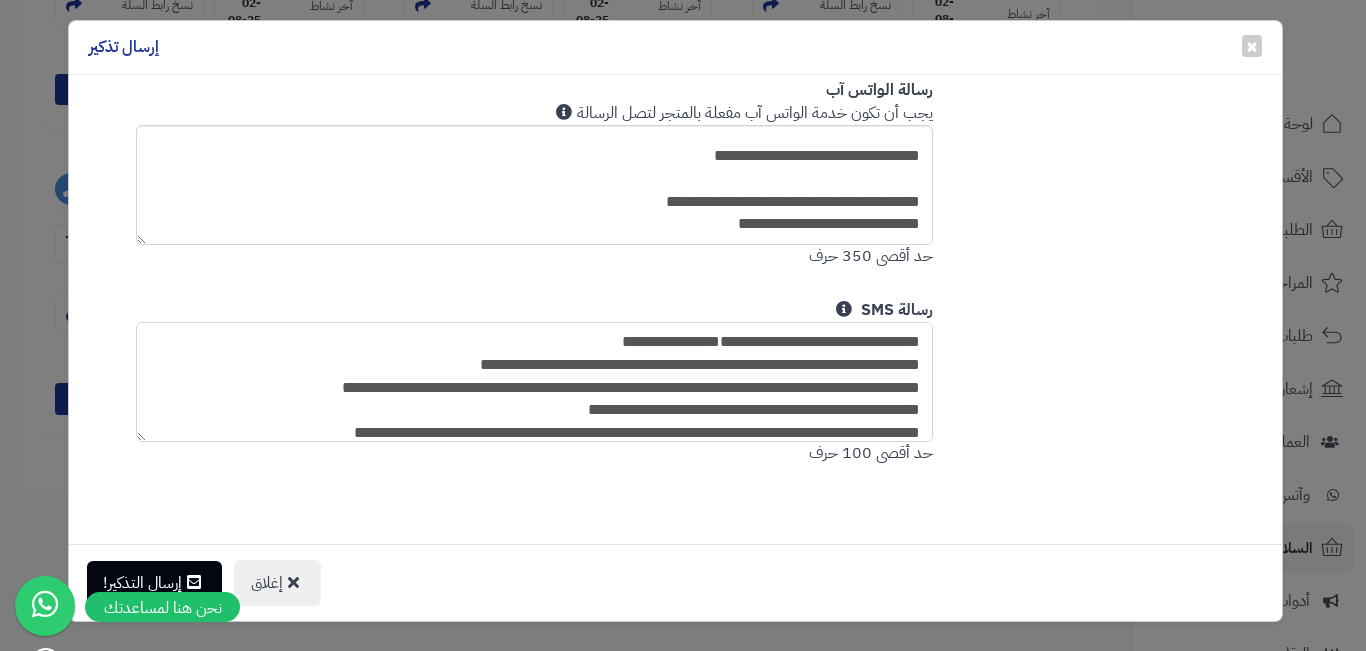 click on "**********" at bounding box center [535, 382] 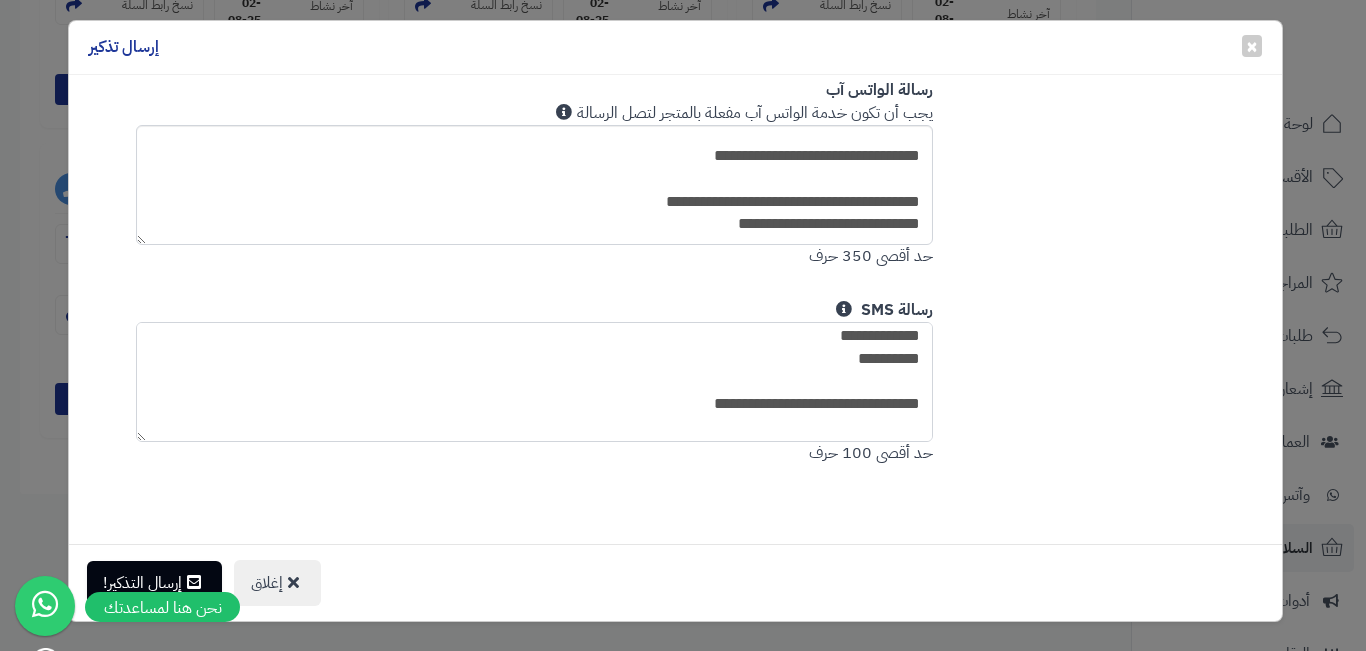 scroll, scrollTop: 0, scrollLeft: 0, axis: both 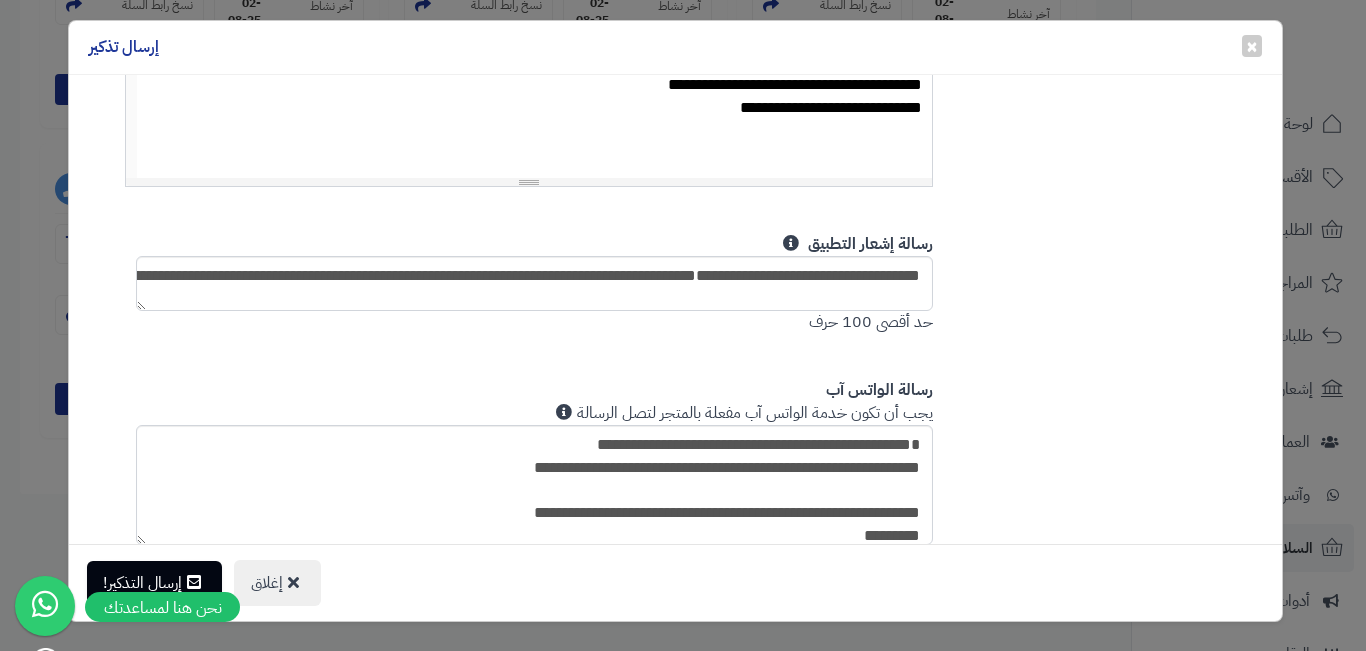 type on "**********" 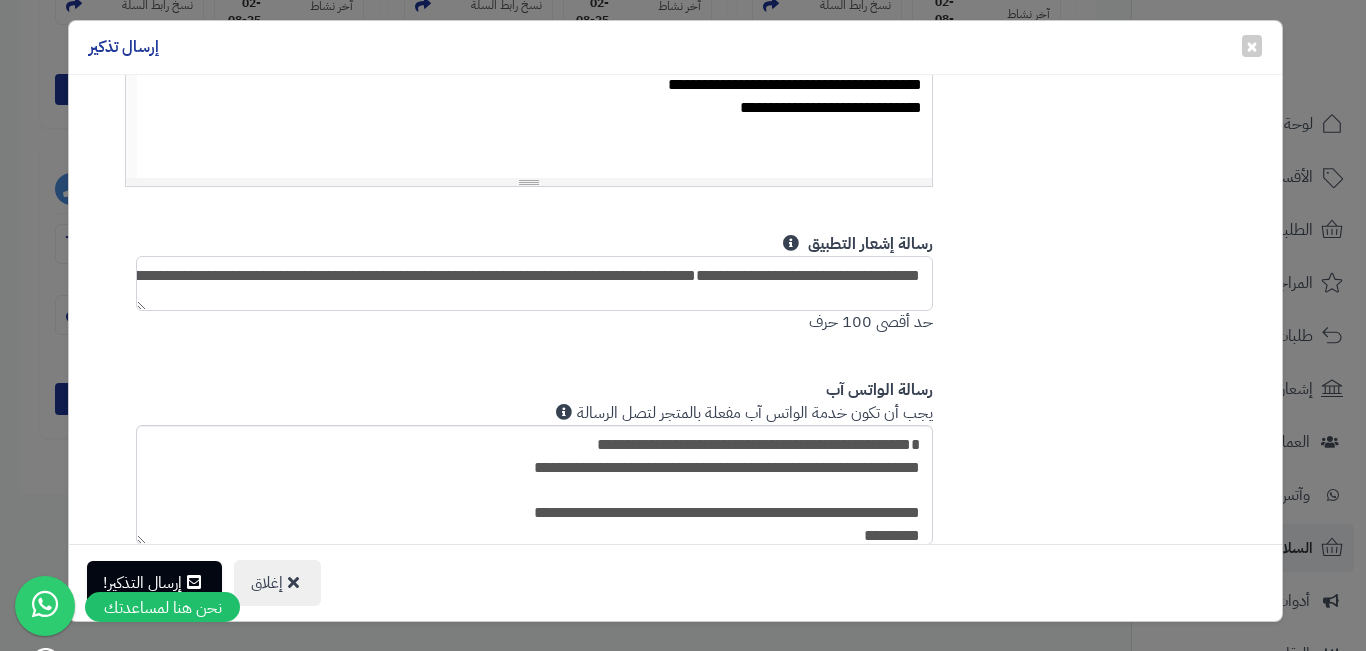 click on "**********" at bounding box center (535, 283) 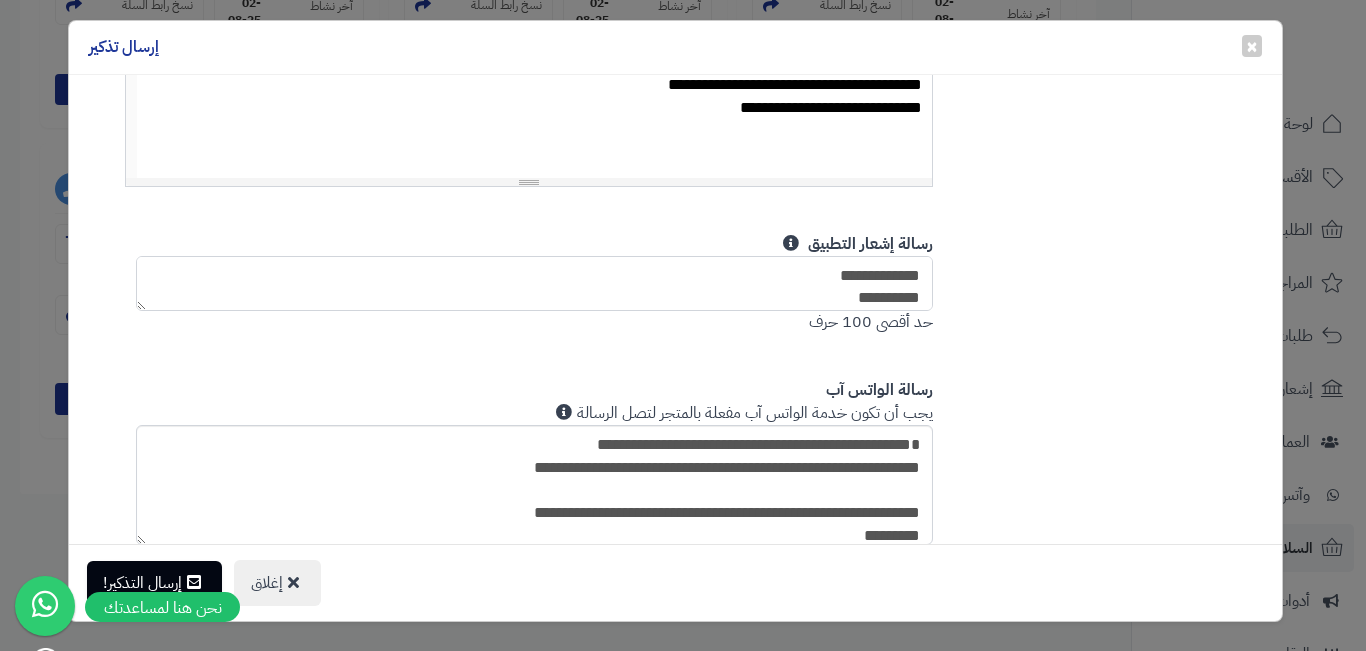 scroll, scrollTop: 92, scrollLeft: 0, axis: vertical 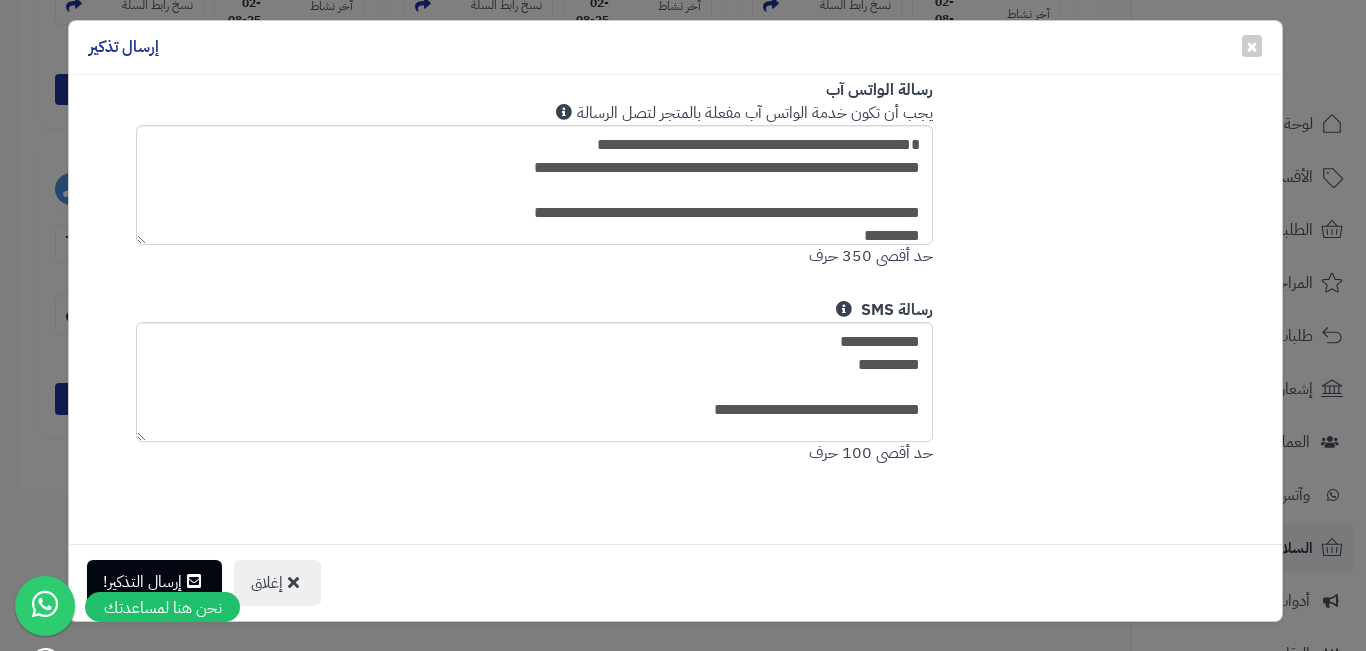 type on "**********" 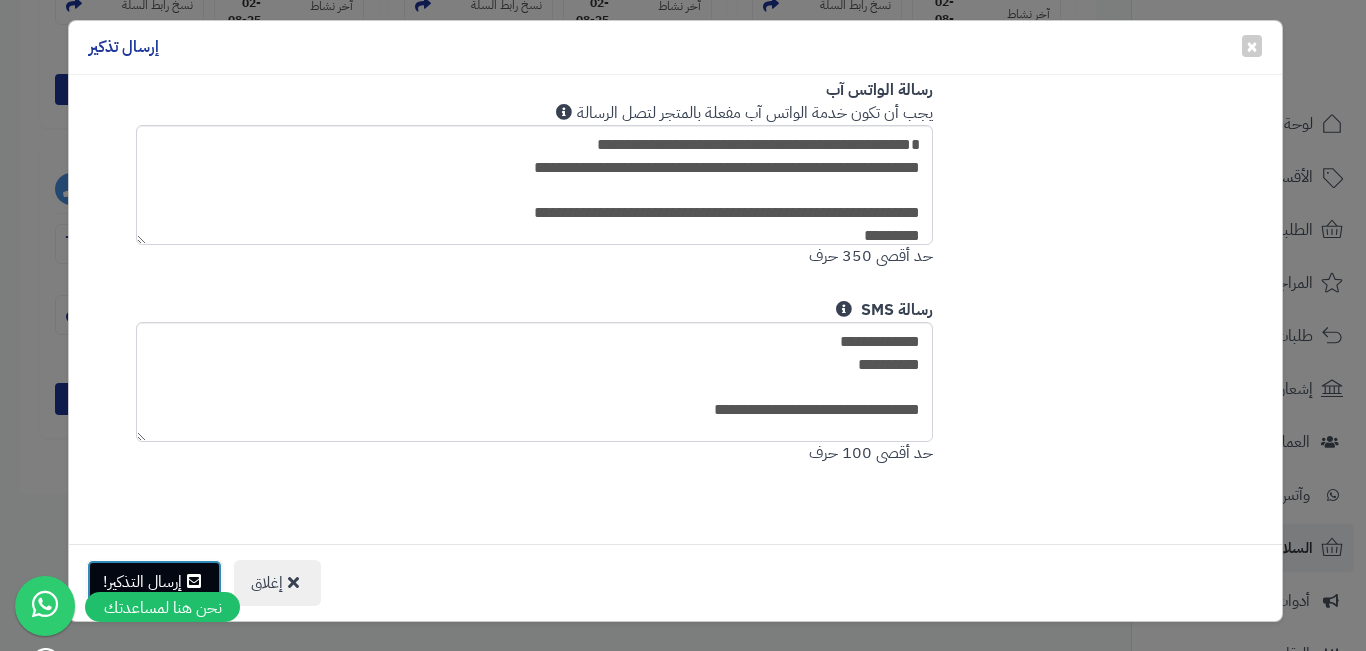 click on "إرسال التذكير!" at bounding box center (154, 582) 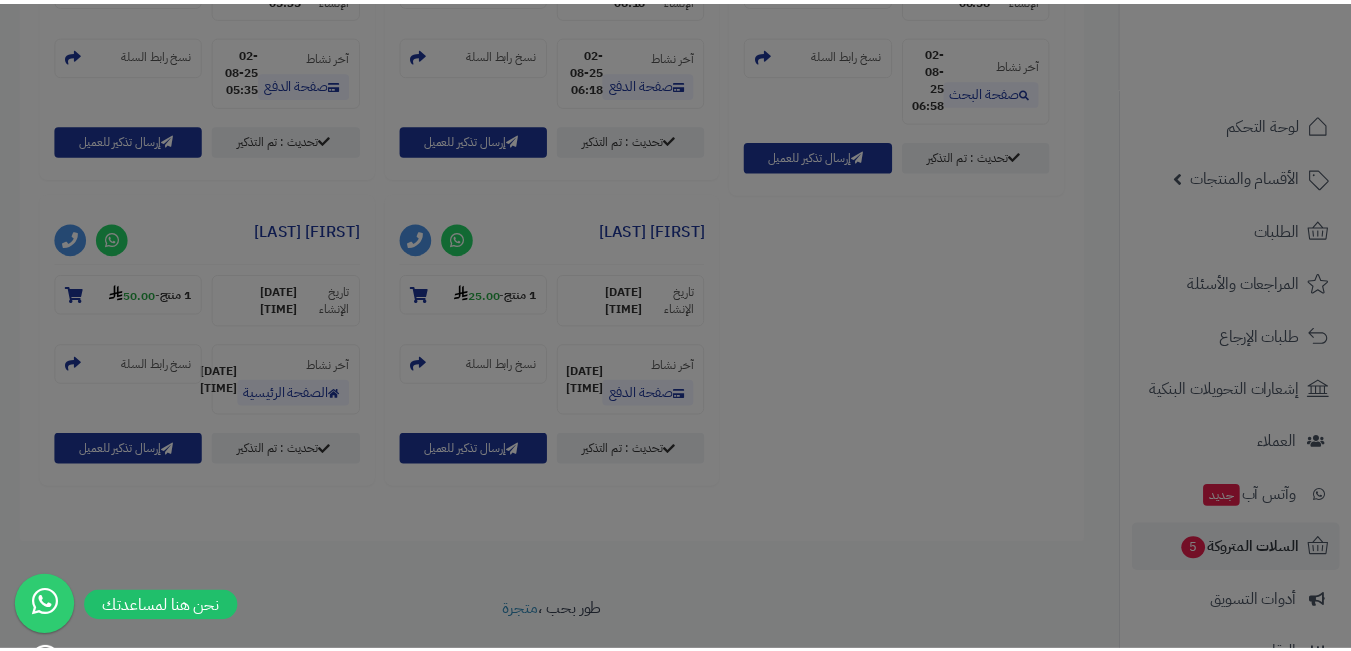 scroll, scrollTop: 1113, scrollLeft: 0, axis: vertical 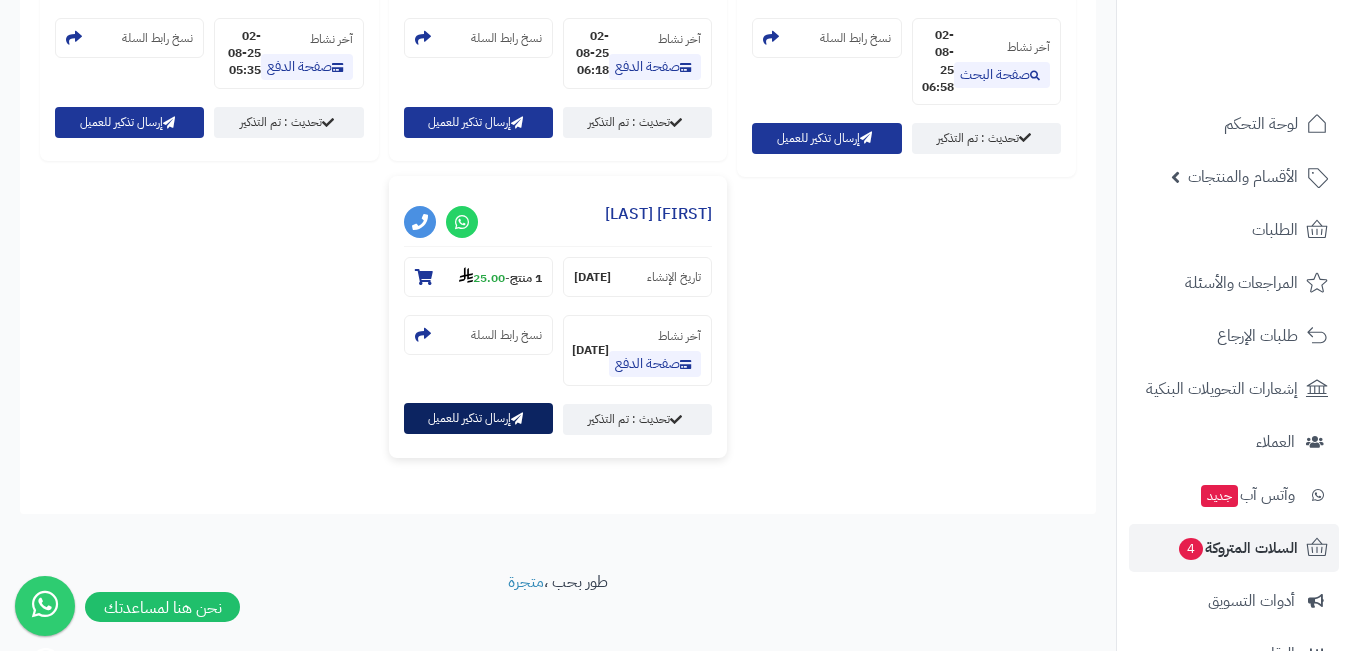 click on "إرسال تذكير للعميل" at bounding box center [478, 418] 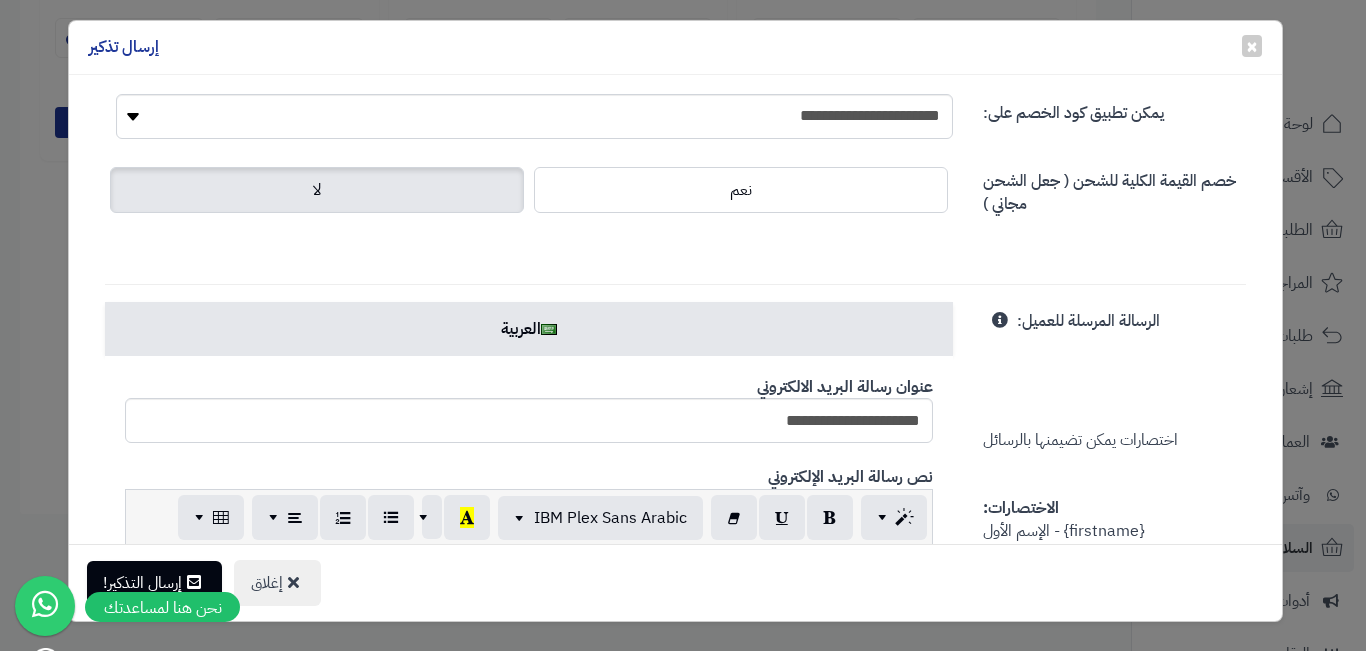 scroll, scrollTop: 400, scrollLeft: 0, axis: vertical 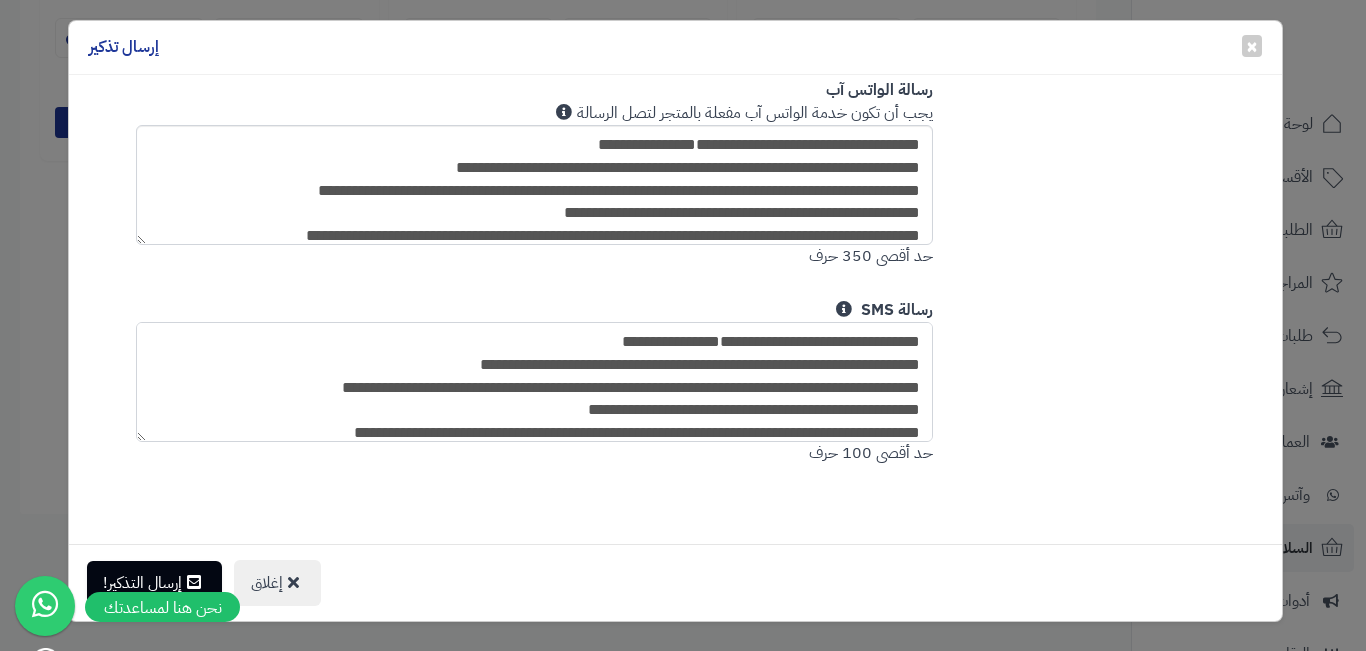 click on "**********" at bounding box center [535, 382] 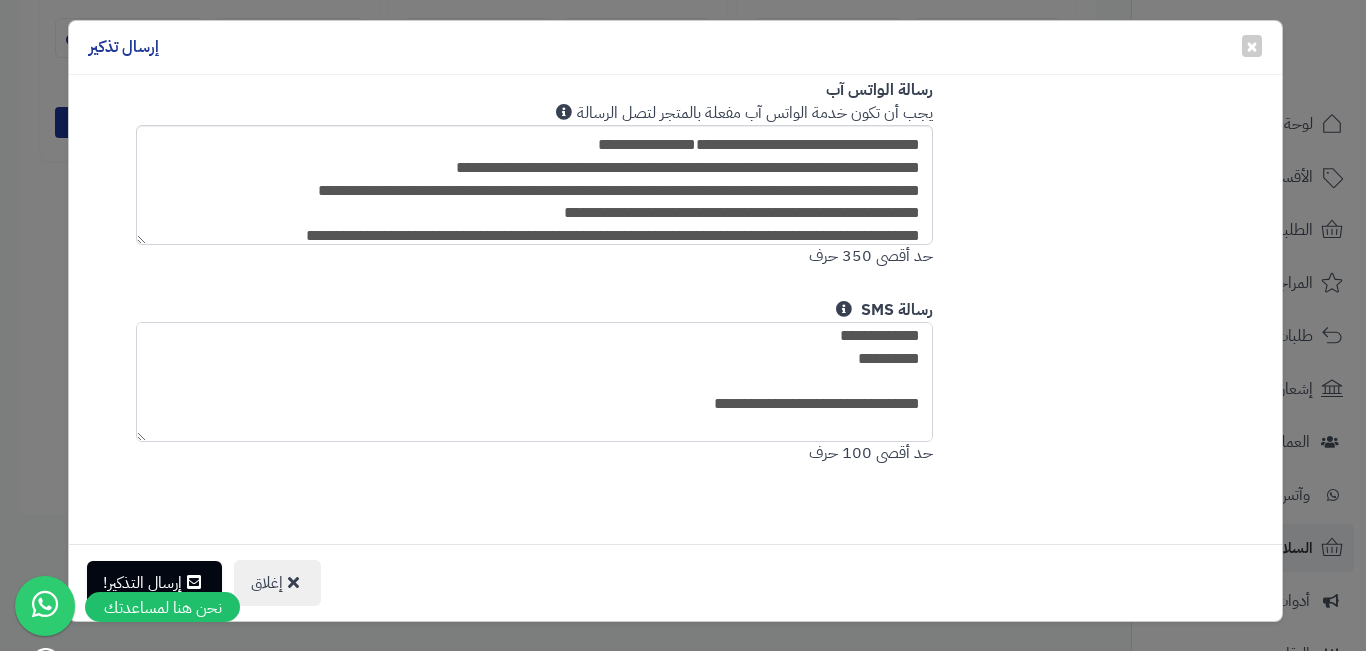 scroll, scrollTop: 0, scrollLeft: 0, axis: both 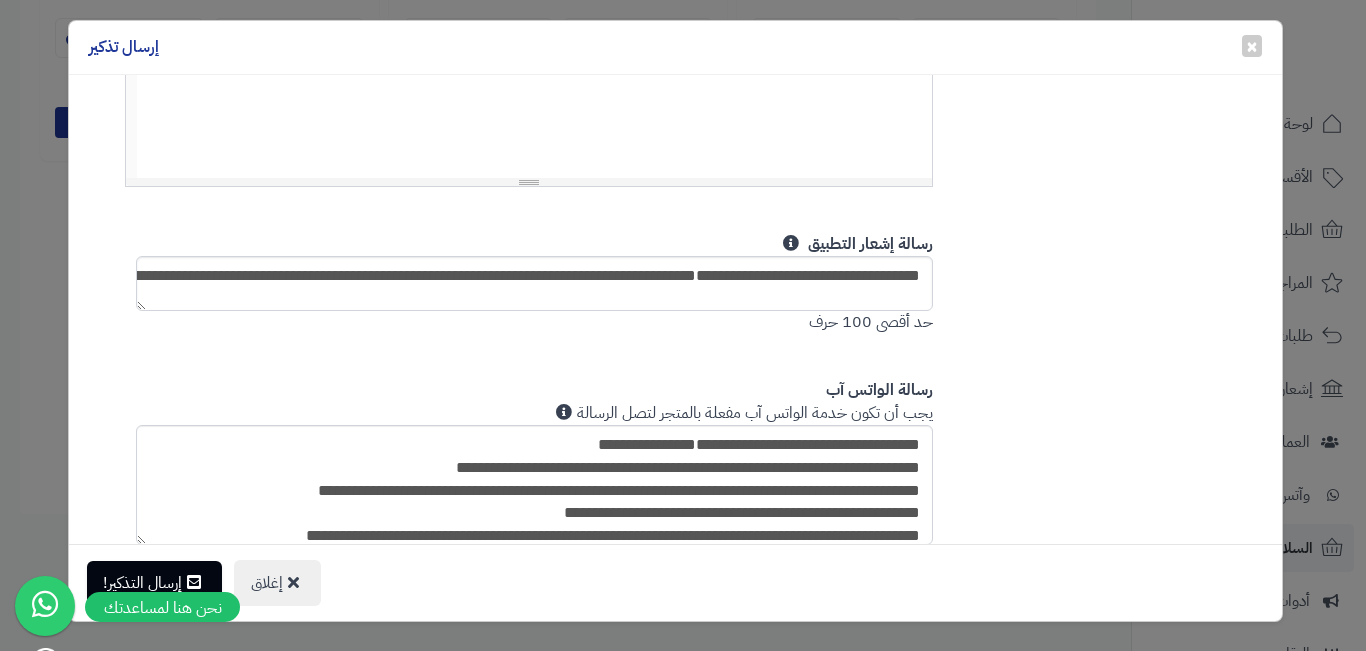 type on "**********" 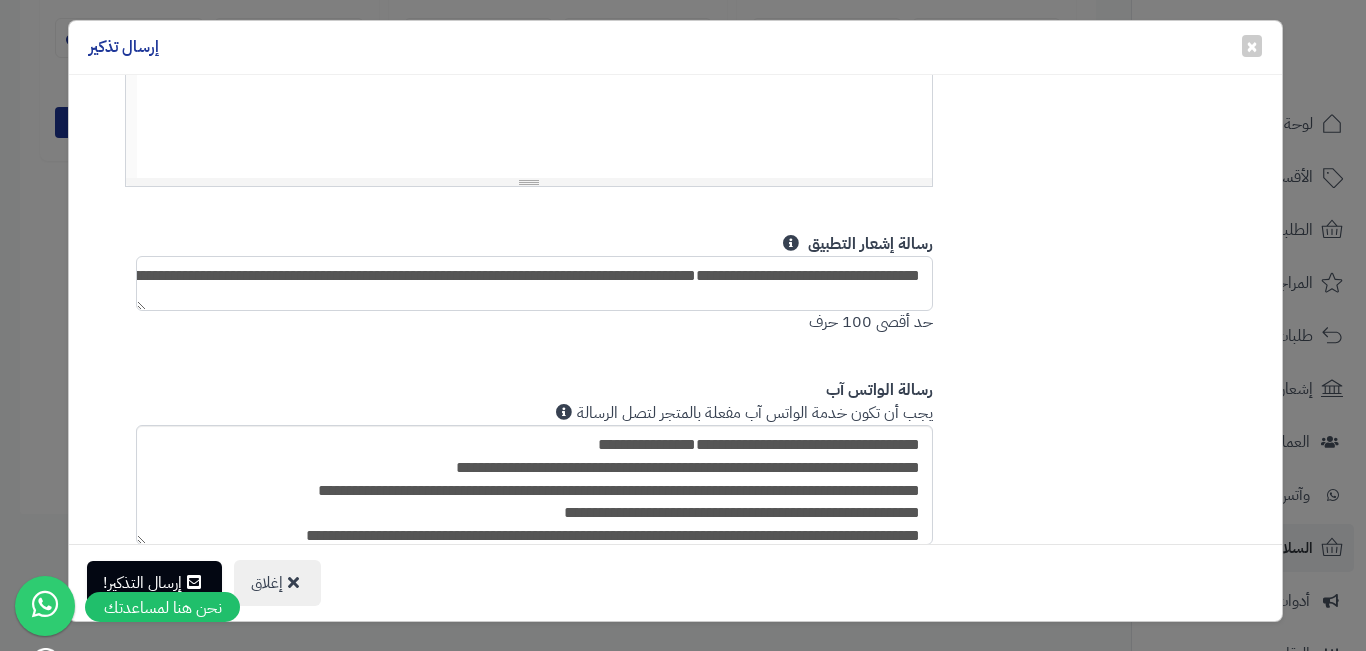 click on "**********" at bounding box center [535, 283] 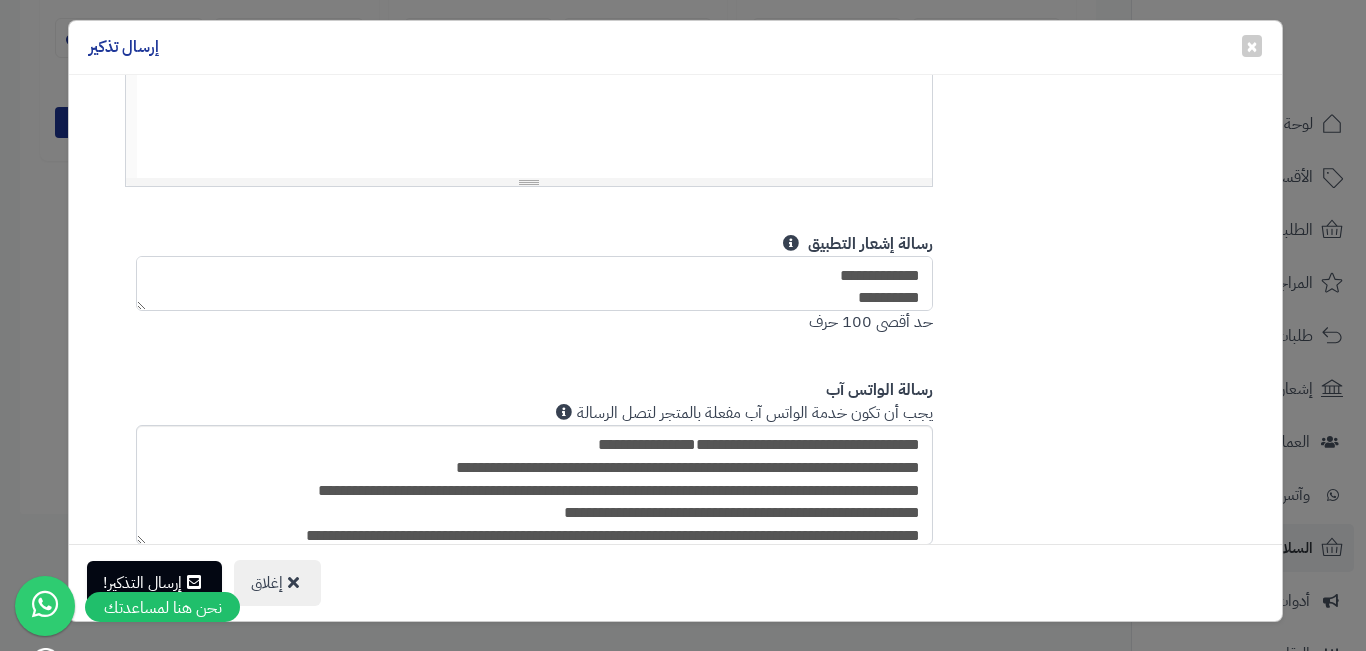 scroll, scrollTop: 92, scrollLeft: 0, axis: vertical 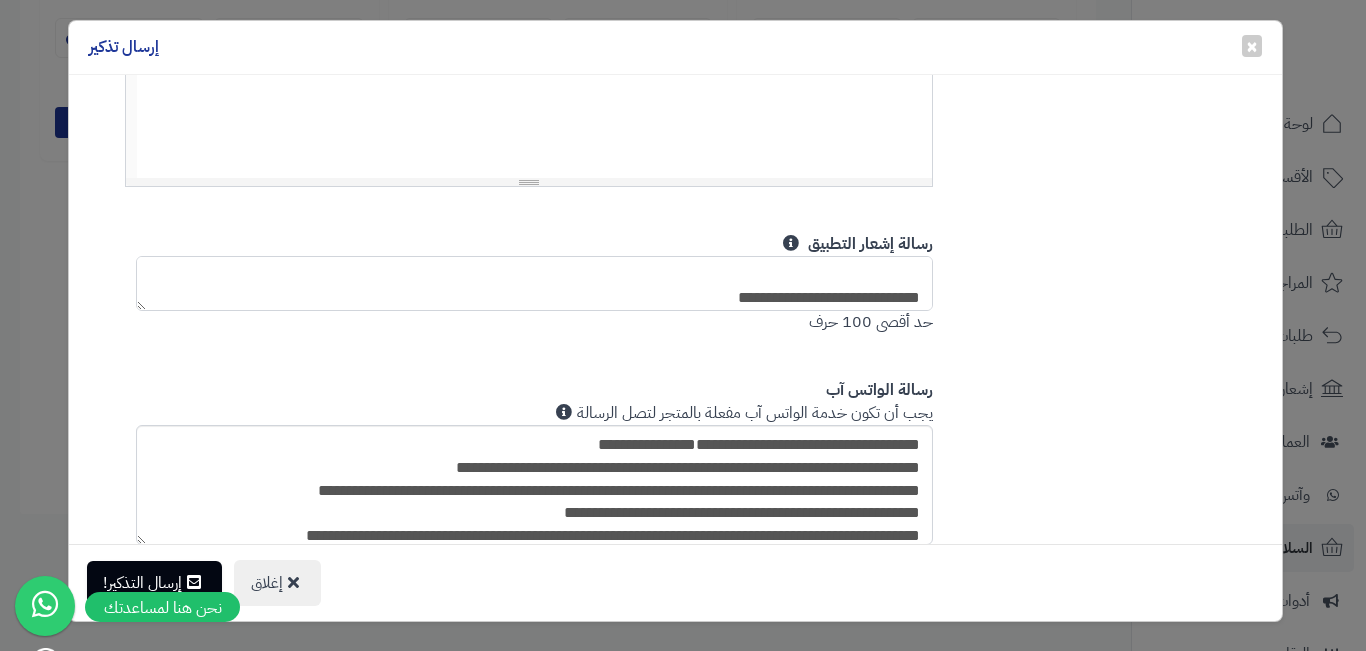 type on "**********" 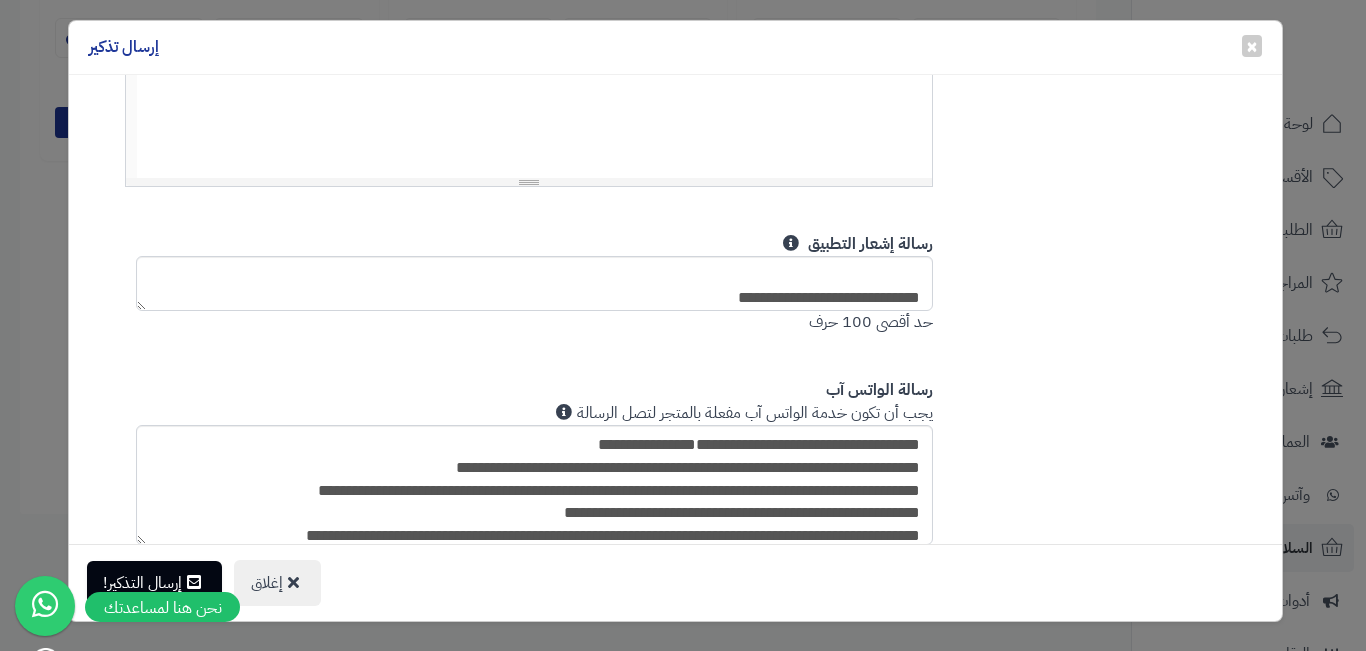 click on "**********" at bounding box center (535, 18) 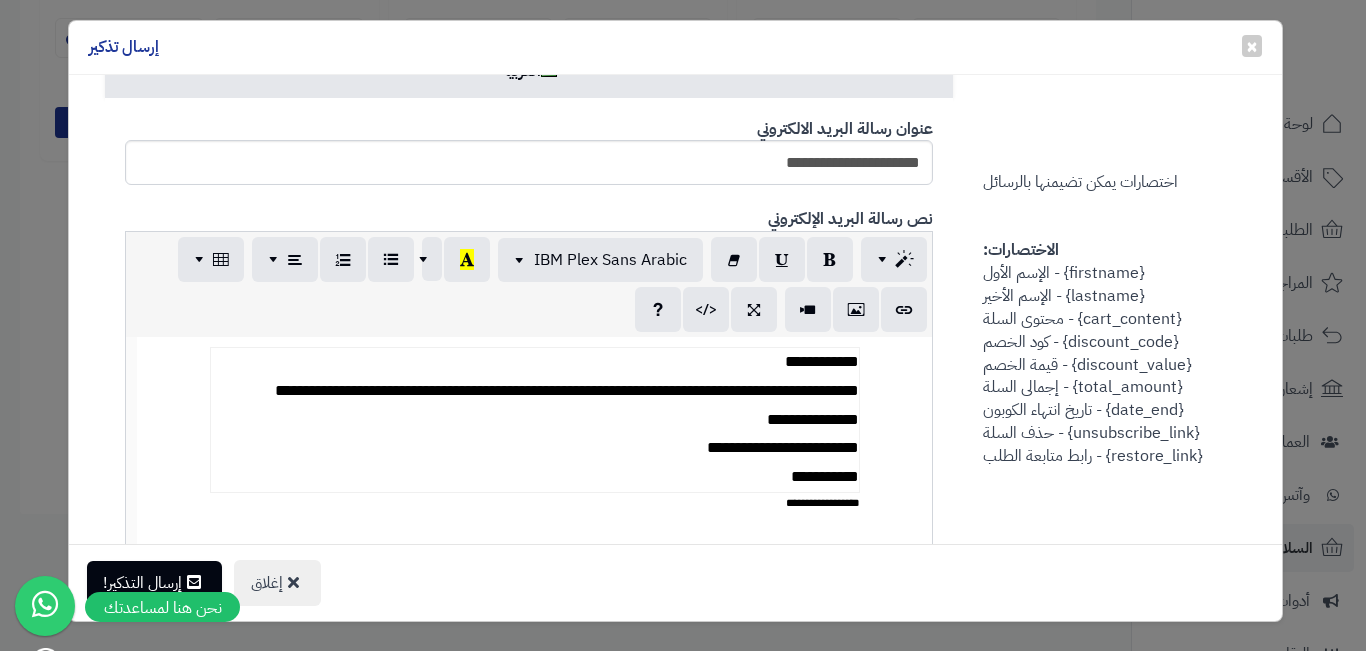 scroll, scrollTop: 629, scrollLeft: 0, axis: vertical 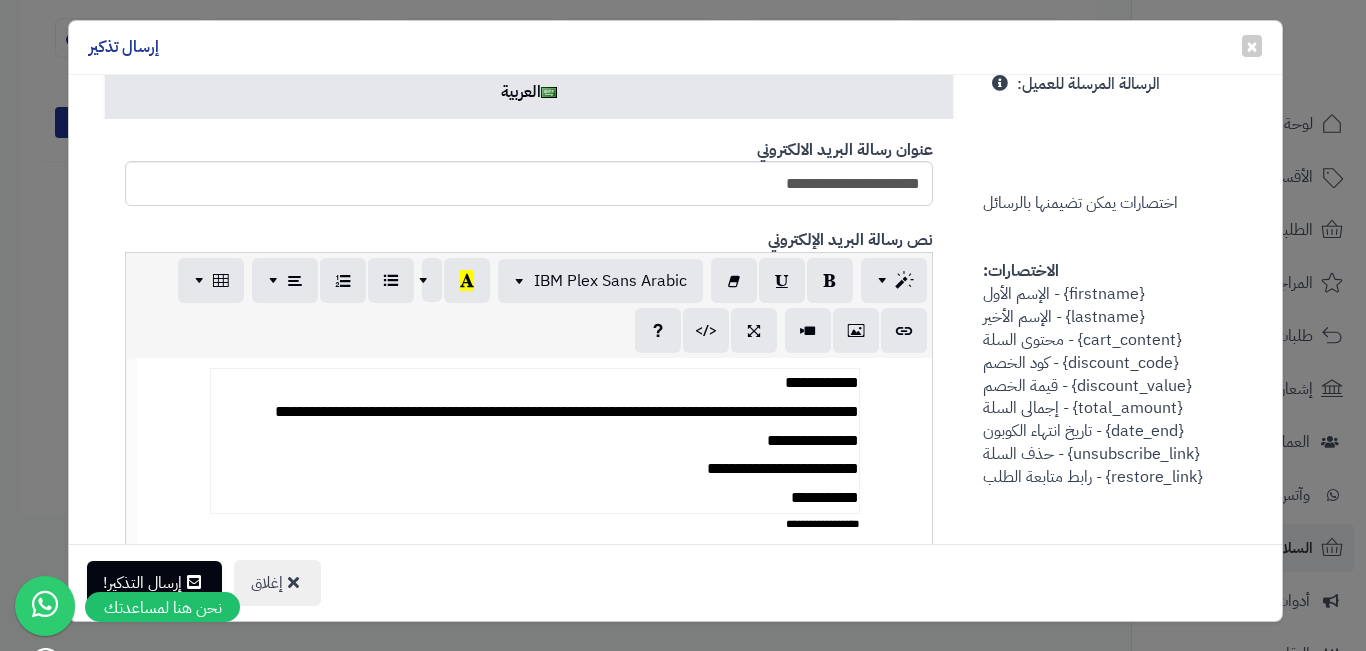 click on "**********" at bounding box center (534, 441) 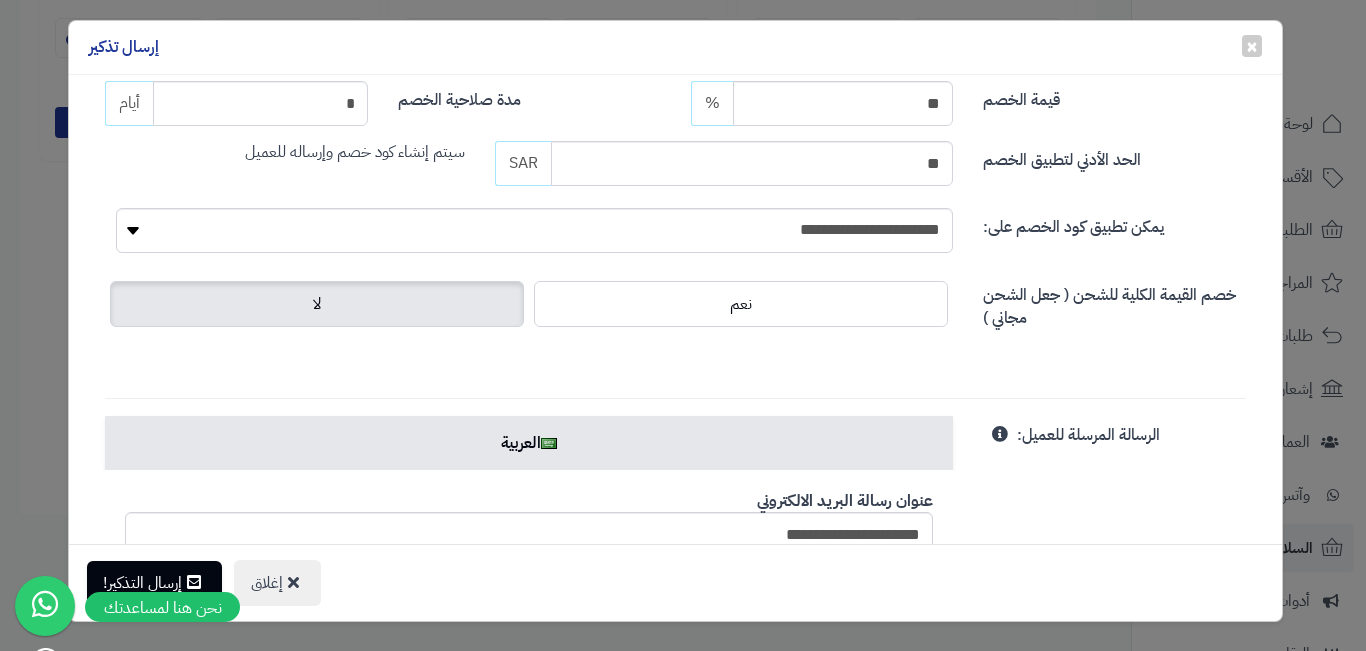 scroll, scrollTop: 0, scrollLeft: 0, axis: both 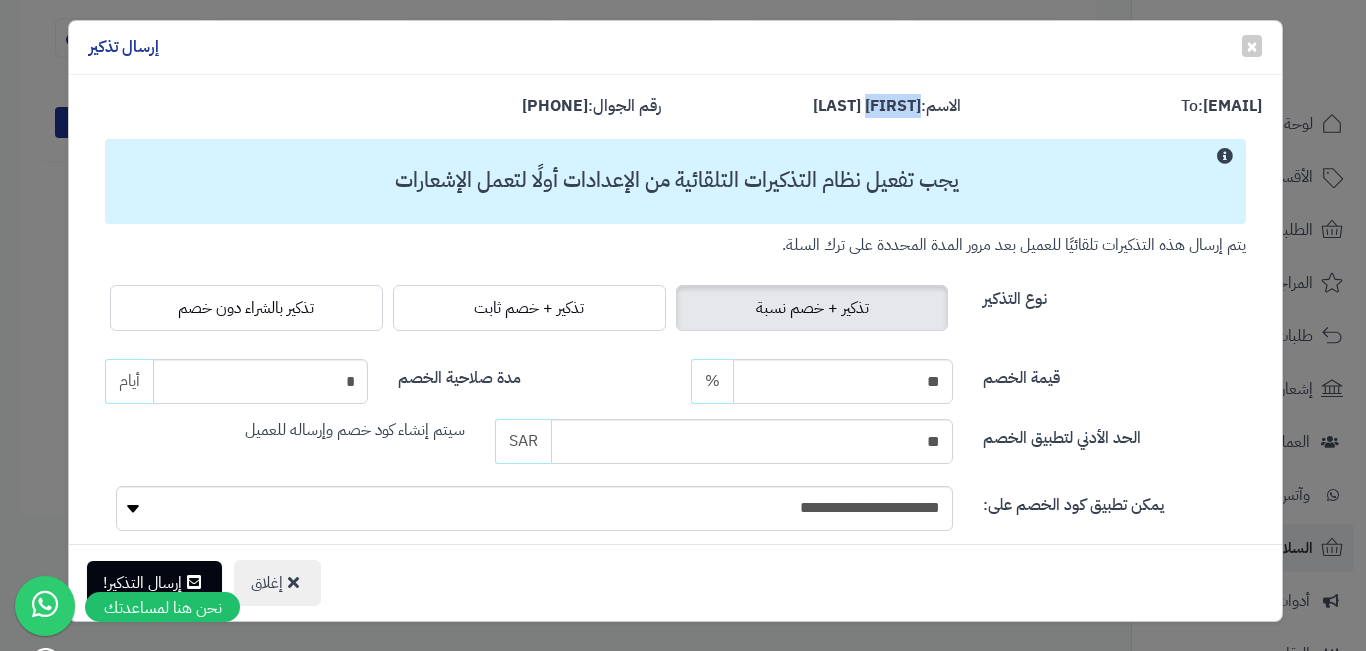 drag, startPoint x: 860, startPoint y: 103, endPoint x: 922, endPoint y: 101, distance: 62.03225 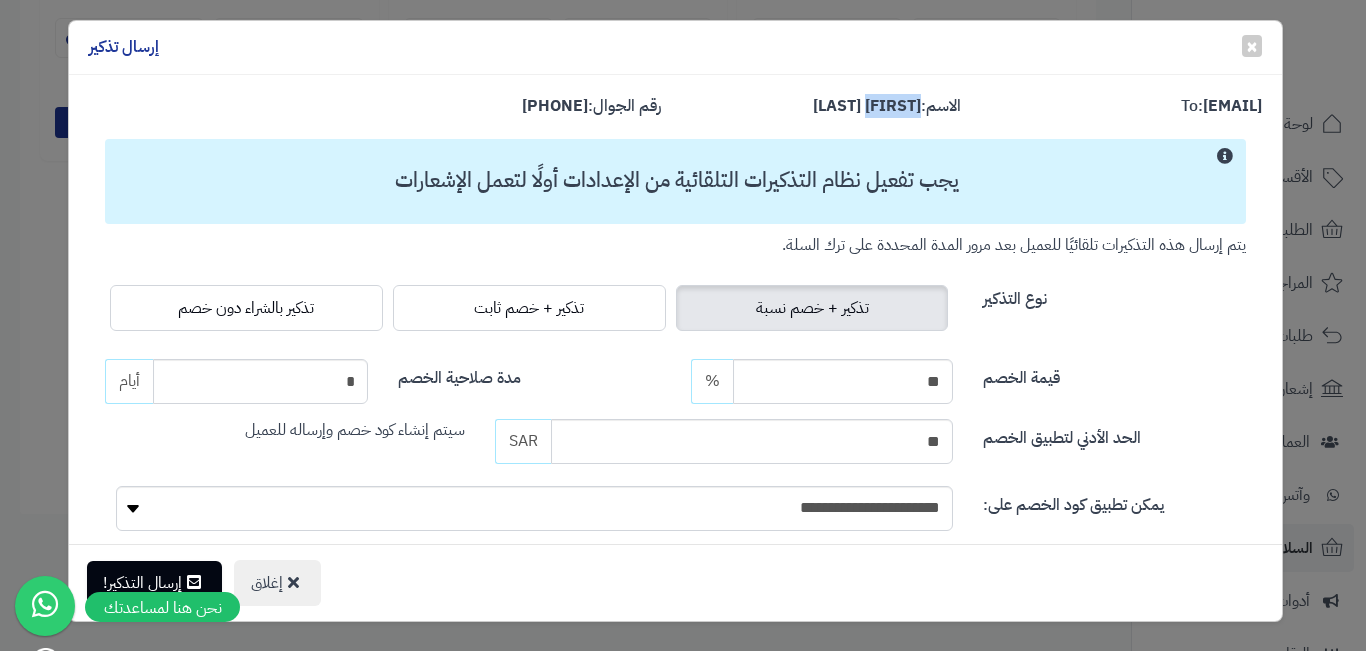 click on "الاسم:  مبارك م" at bounding box center [826, 109] 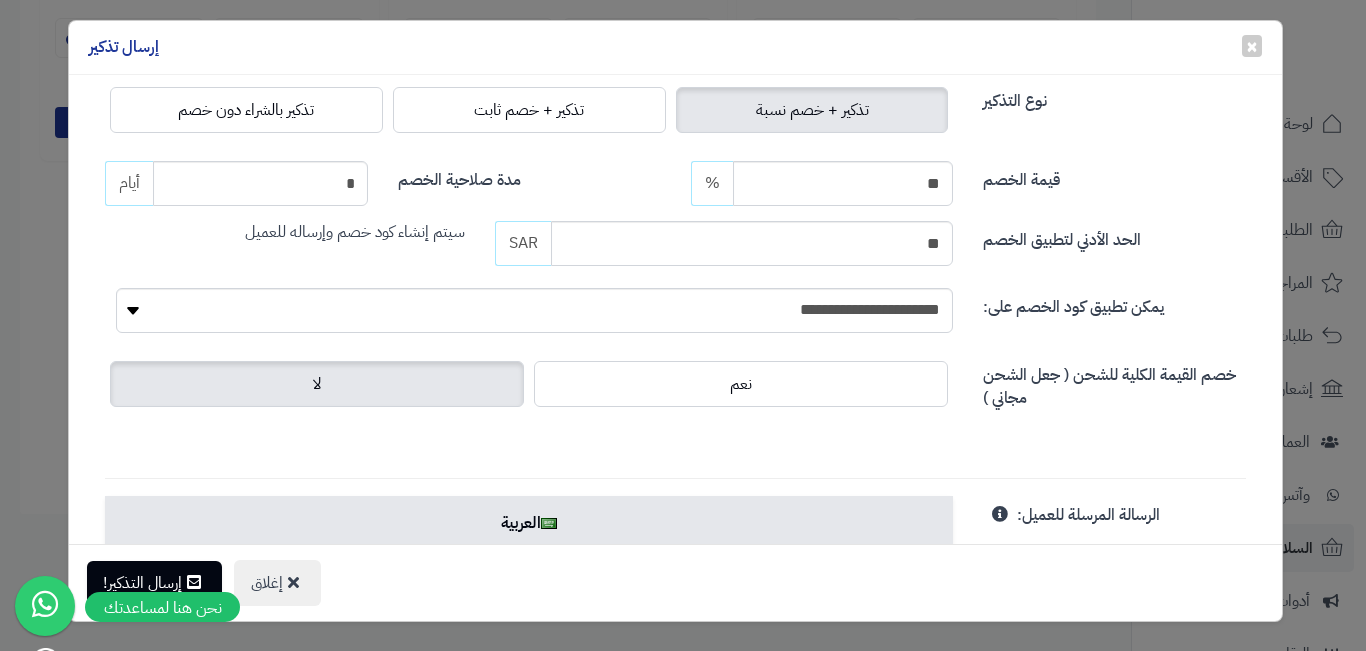 scroll, scrollTop: 700, scrollLeft: 0, axis: vertical 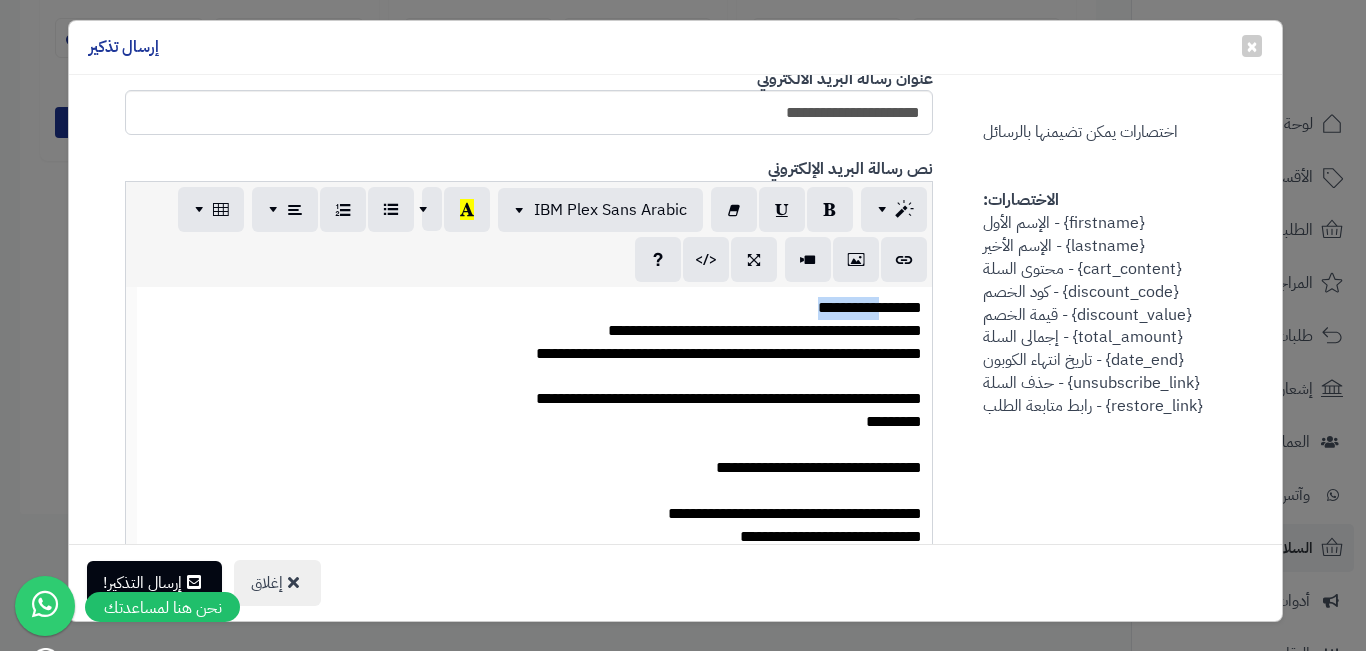 drag, startPoint x: 799, startPoint y: 304, endPoint x: 892, endPoint y: 299, distance: 93.13431 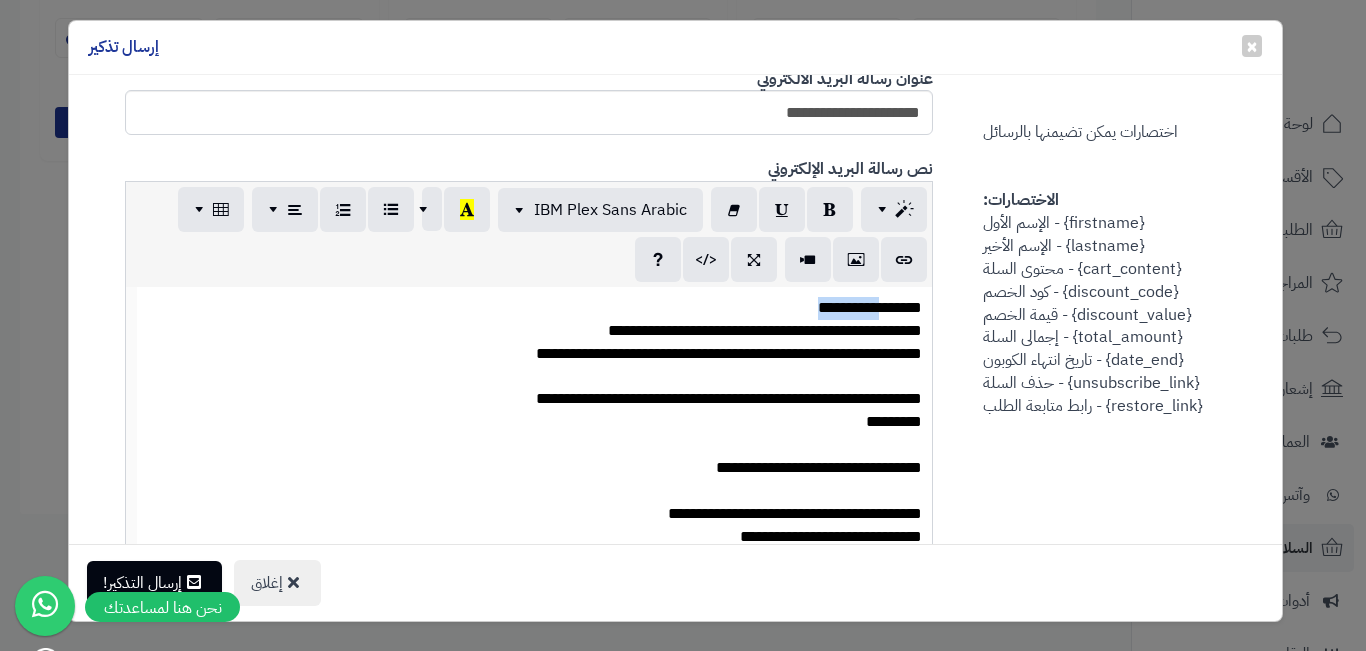 click on "**********" at bounding box center (535, 308) 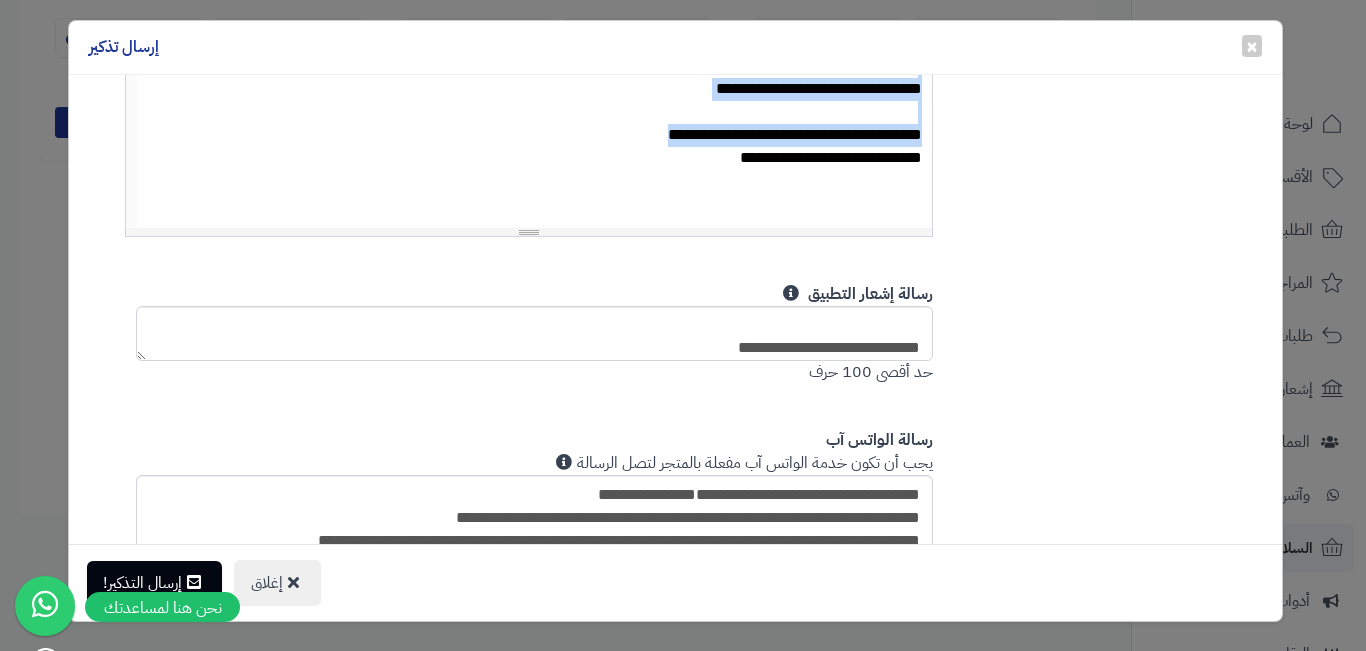 drag, startPoint x: 785, startPoint y: 290, endPoint x: 665, endPoint y: 379, distance: 149.40215 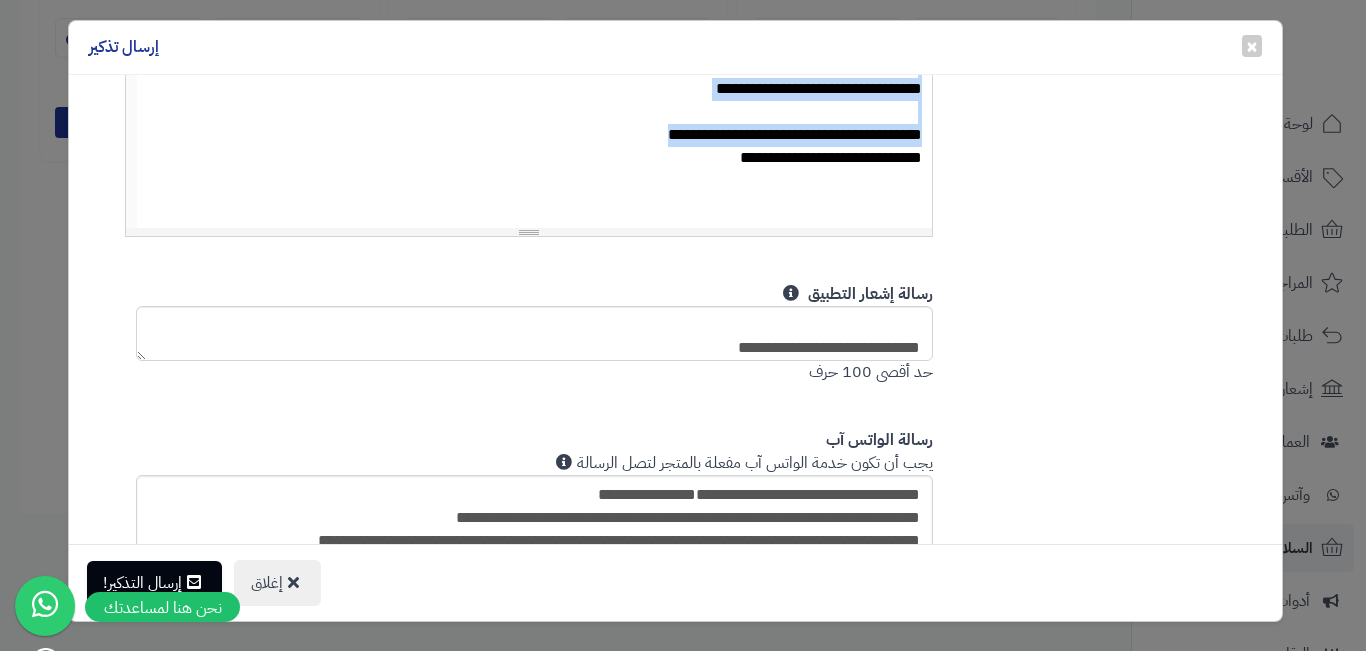 click on "× إغلاق إرسال تذكير
To:  aldlalthlb@gmail.com
الاسم:  مبارك م
رقم الجوال:  557417992 يجب تفعيل نظام التذكيرات التلقائية من الإعدادات أولًا لتعمل الإشعارات
يتم إرسال هذه التذكيرات تلقائيًا للعميل بعد مرور المدة المحددة على ترك السلة.
إرسال التذكير عن طريق
نوع التذكير
تذكير + خصم نسبة
تذكير + خصم ثابت
تذكير بالشراء دون خصم
قيمة الخصم
خصم ثابت أو نسبة مئوية.
**
SAR %
مدة صلاحية الخصم
Define how many days the discount code will be active after sending the reminder.
*
أيام
الحد الأدني لتطبيق الخصم
الحد الأدنى لقيمة السلة لتطبيق الخصم
**
SAR
سيتم إنشاء كود خصم وإرساله للعميل" at bounding box center [676, 321] 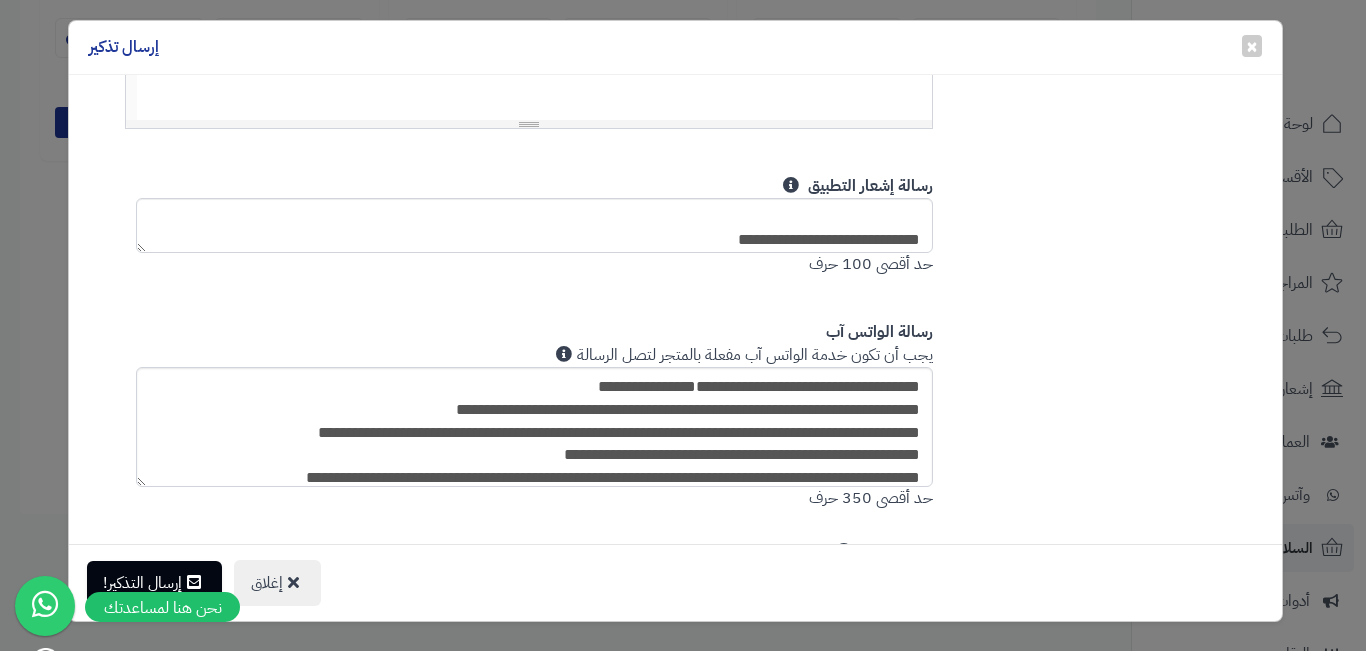 copy on "**********" 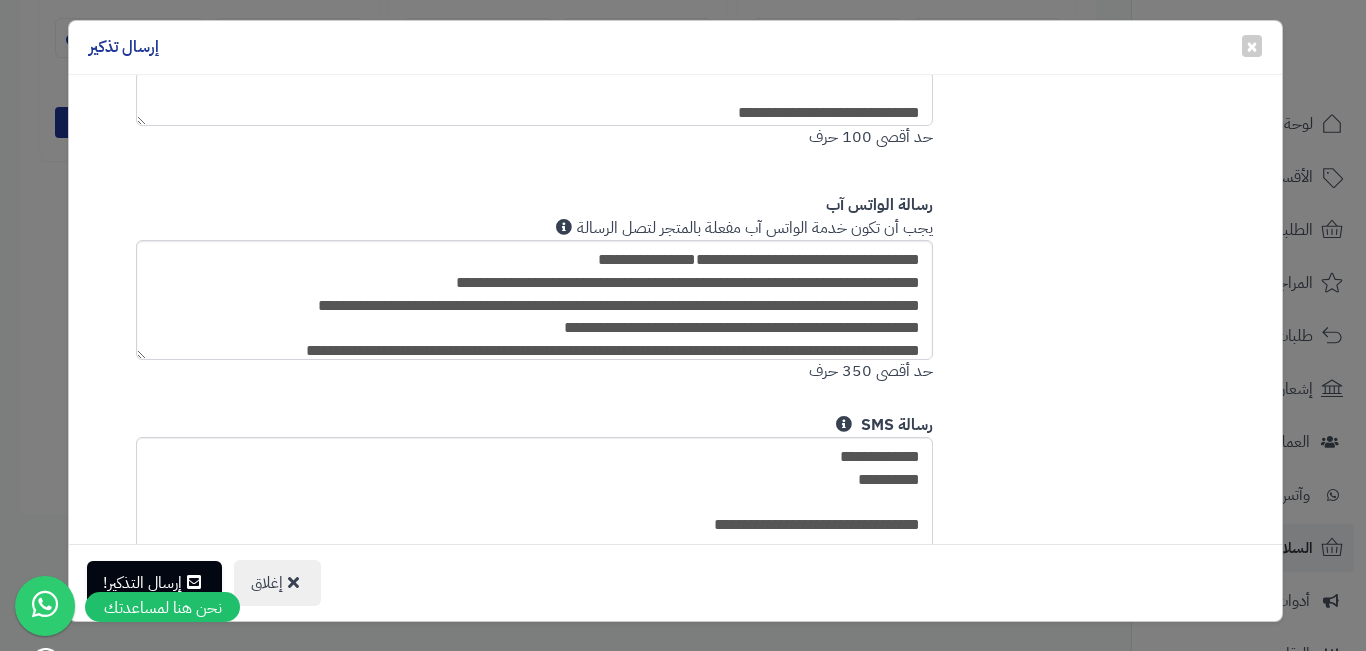 scroll, scrollTop: 1387, scrollLeft: 0, axis: vertical 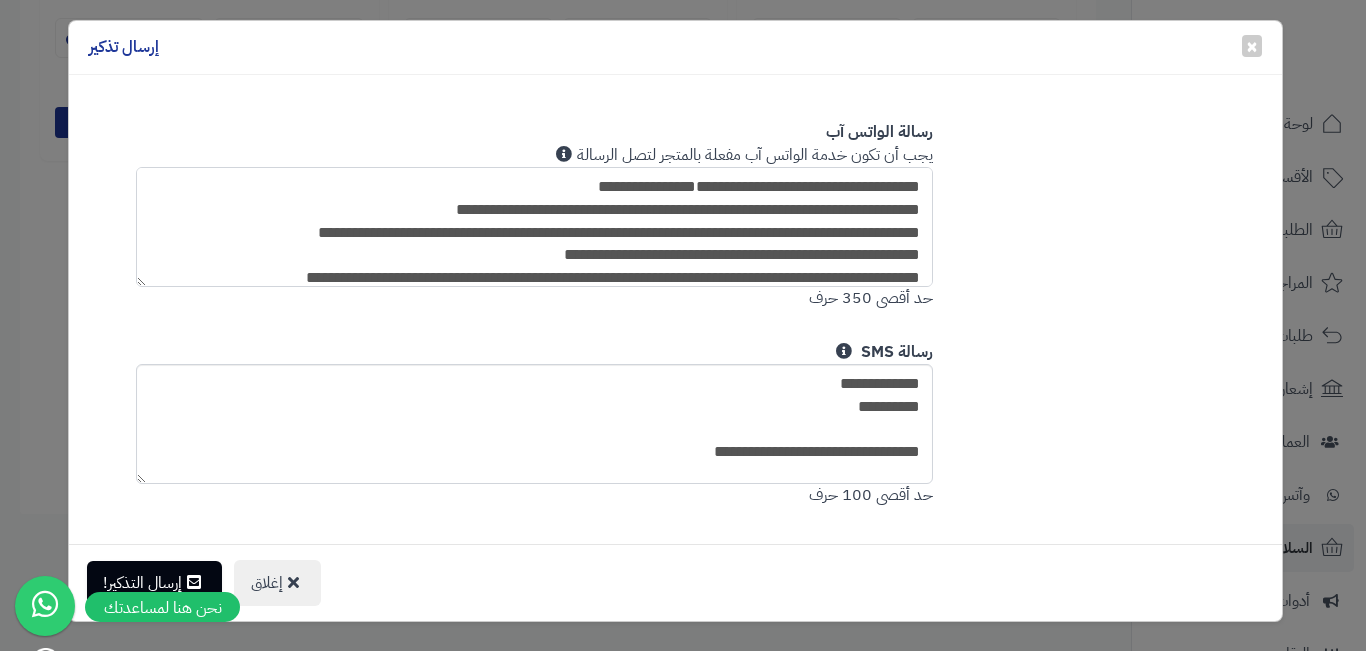 click on "**********" at bounding box center [535, 227] 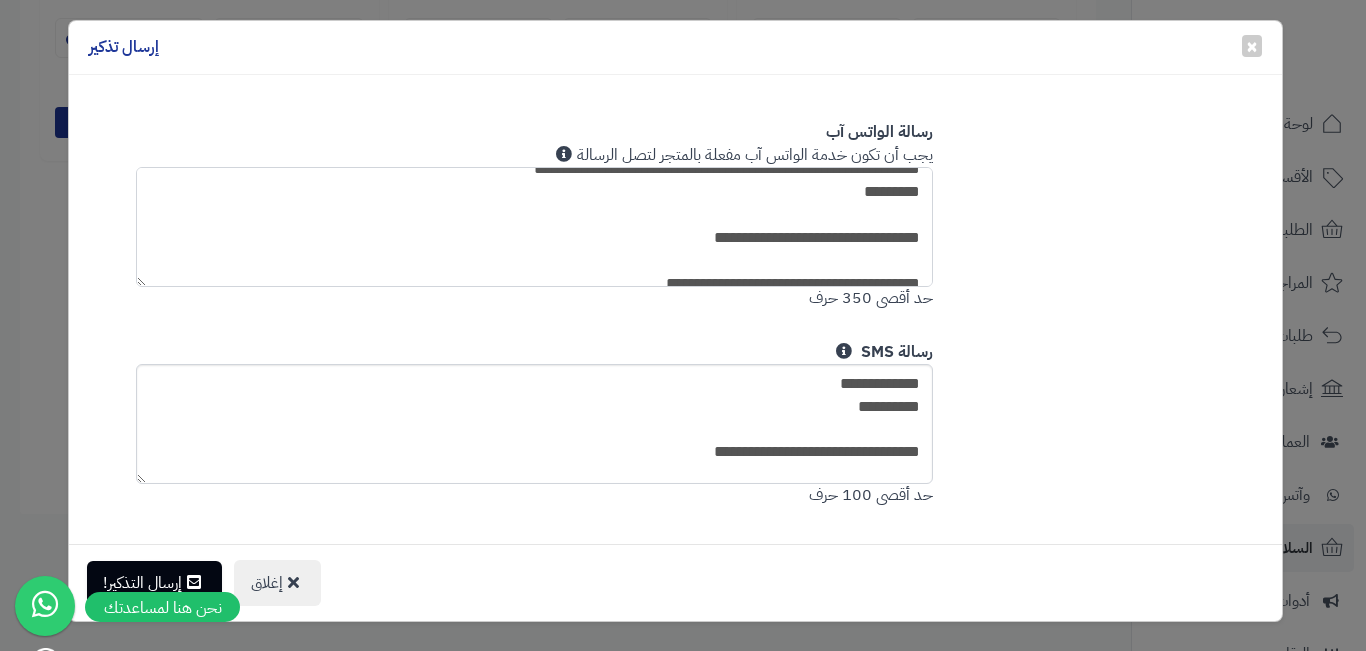 scroll, scrollTop: 149, scrollLeft: 0, axis: vertical 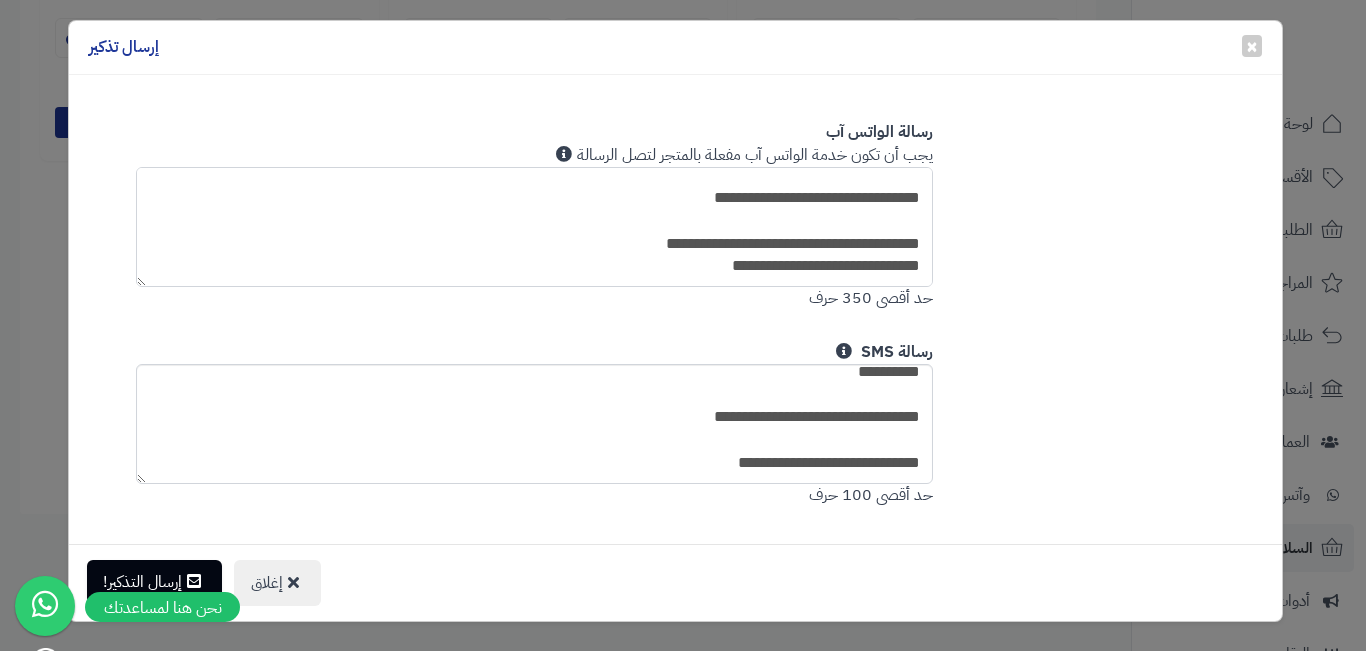 type on "**********" 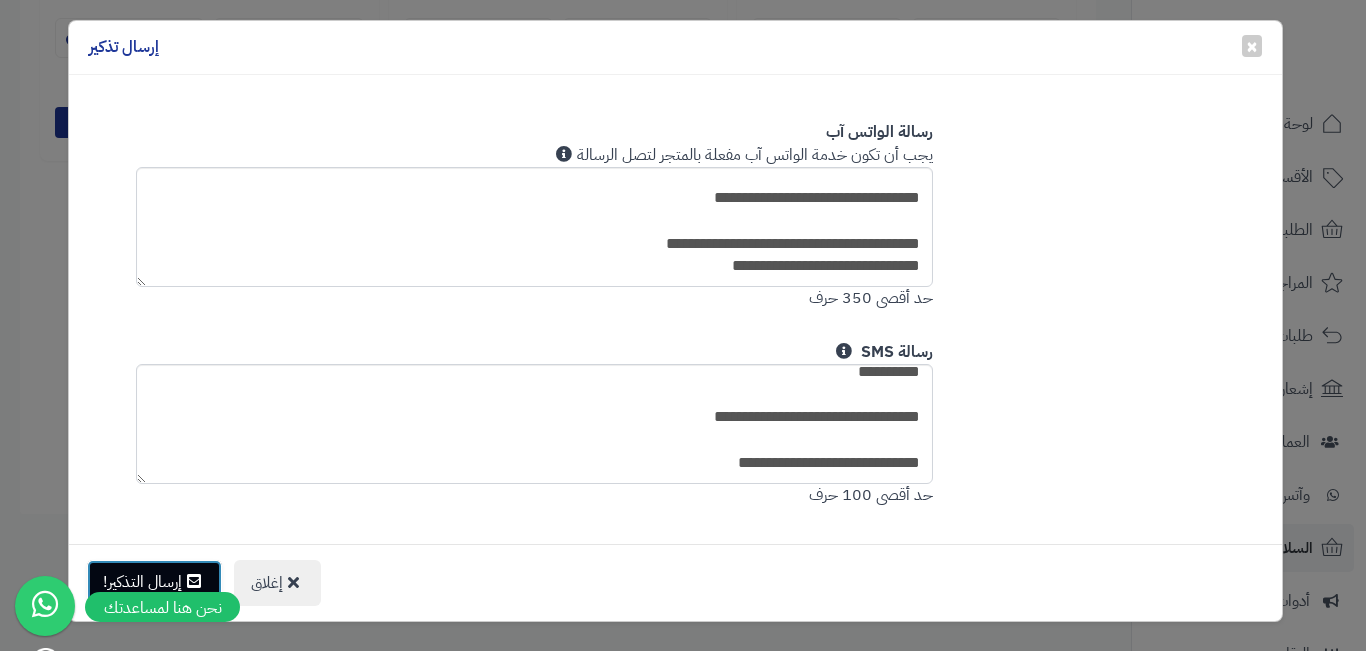click on "إرسال التذكير!" at bounding box center [154, 582] 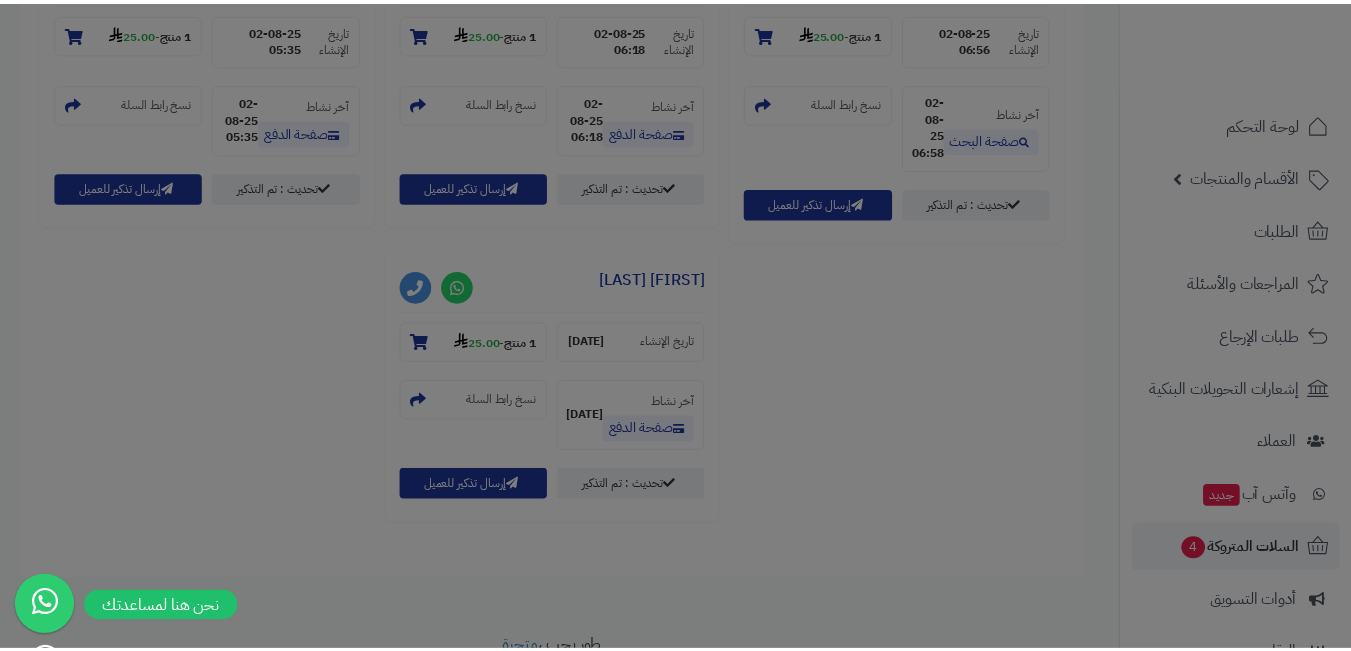 scroll, scrollTop: 1065, scrollLeft: 0, axis: vertical 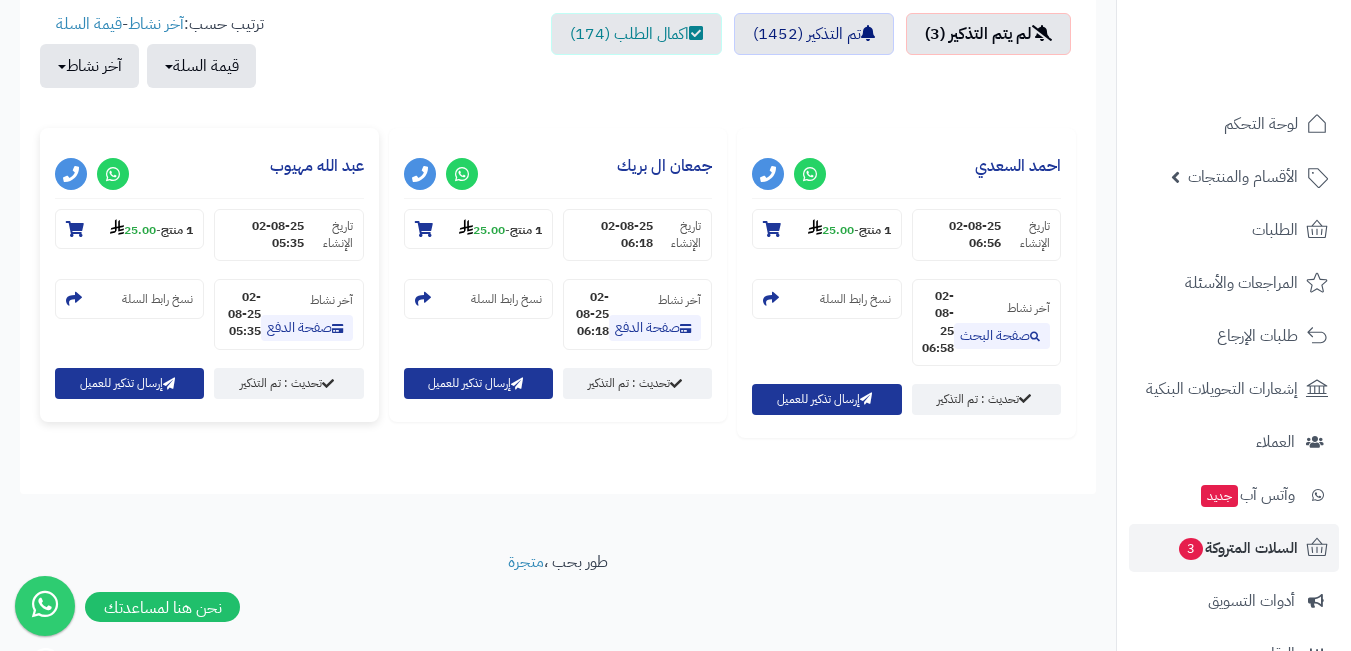click on "**********" at bounding box center (209, 275) 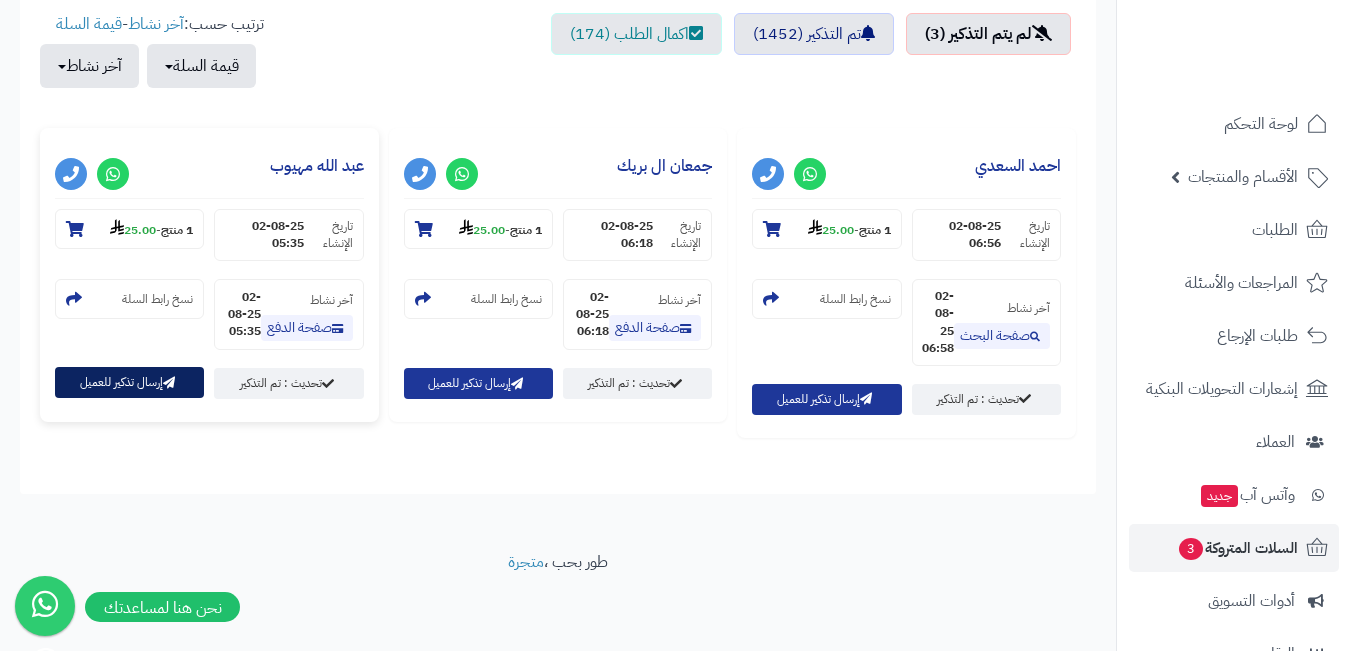 click on "إرسال تذكير للعميل" at bounding box center [129, 382] 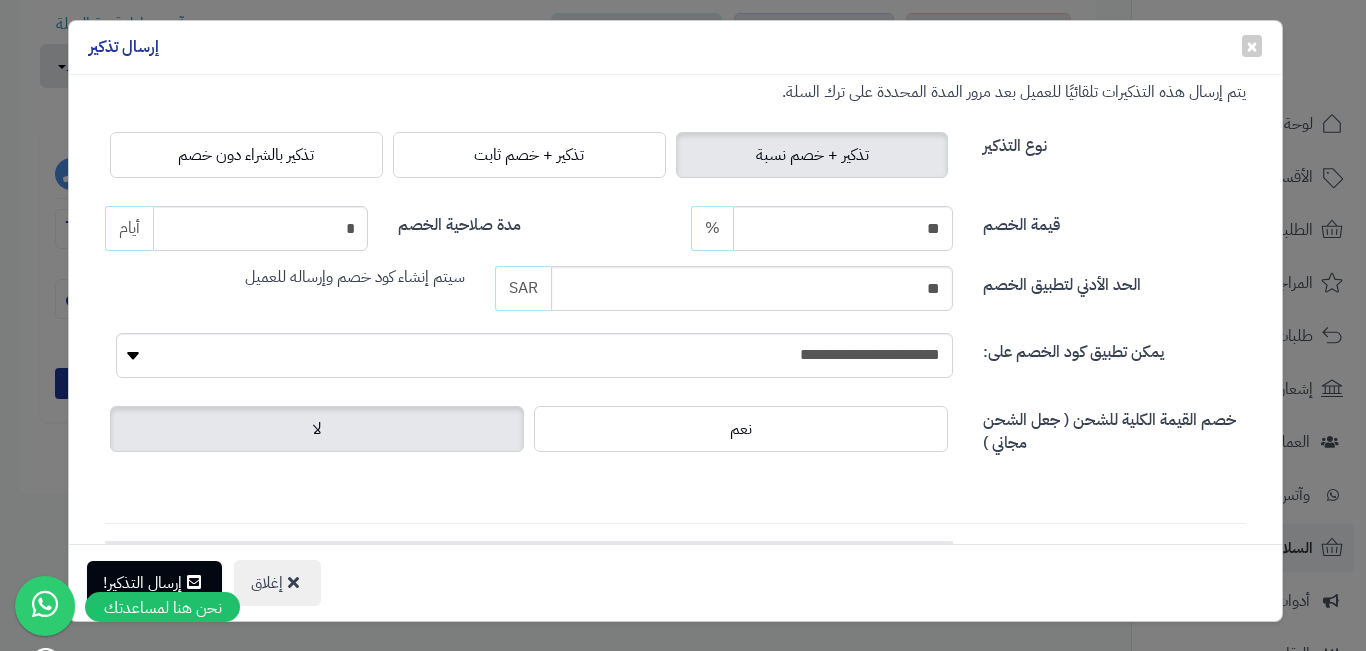 scroll, scrollTop: 800, scrollLeft: 0, axis: vertical 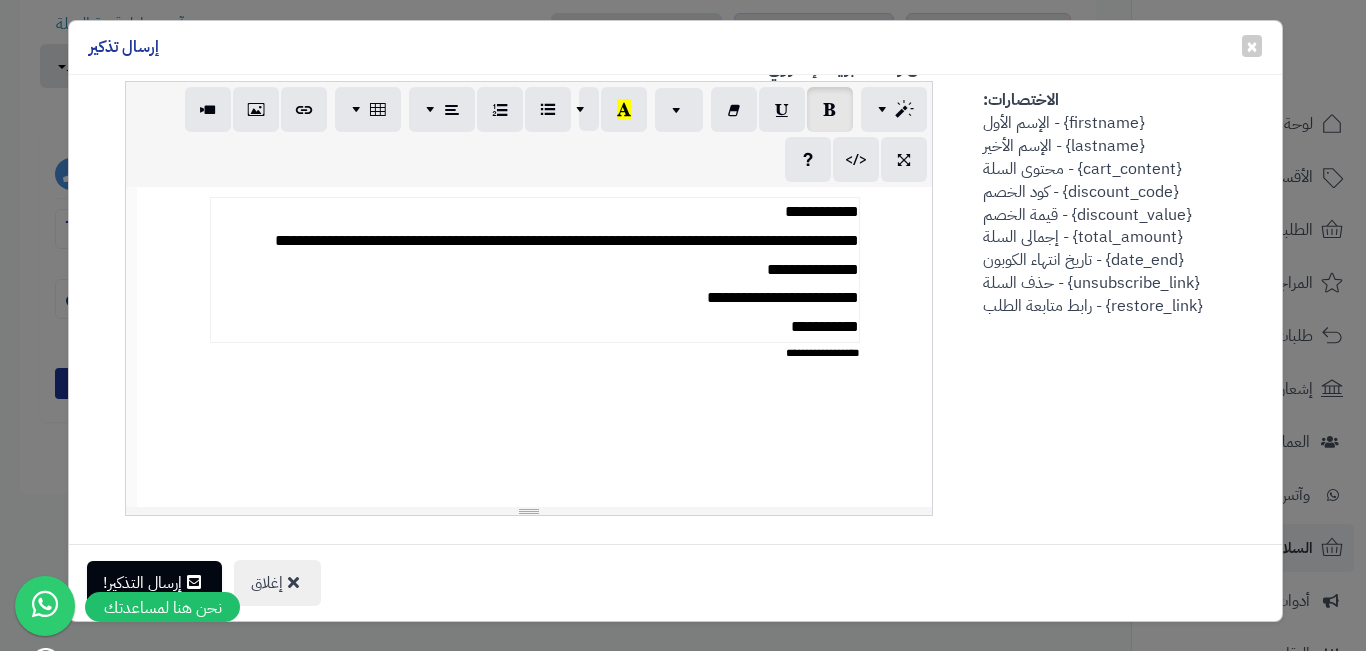 click on "**********" at bounding box center [534, 270] 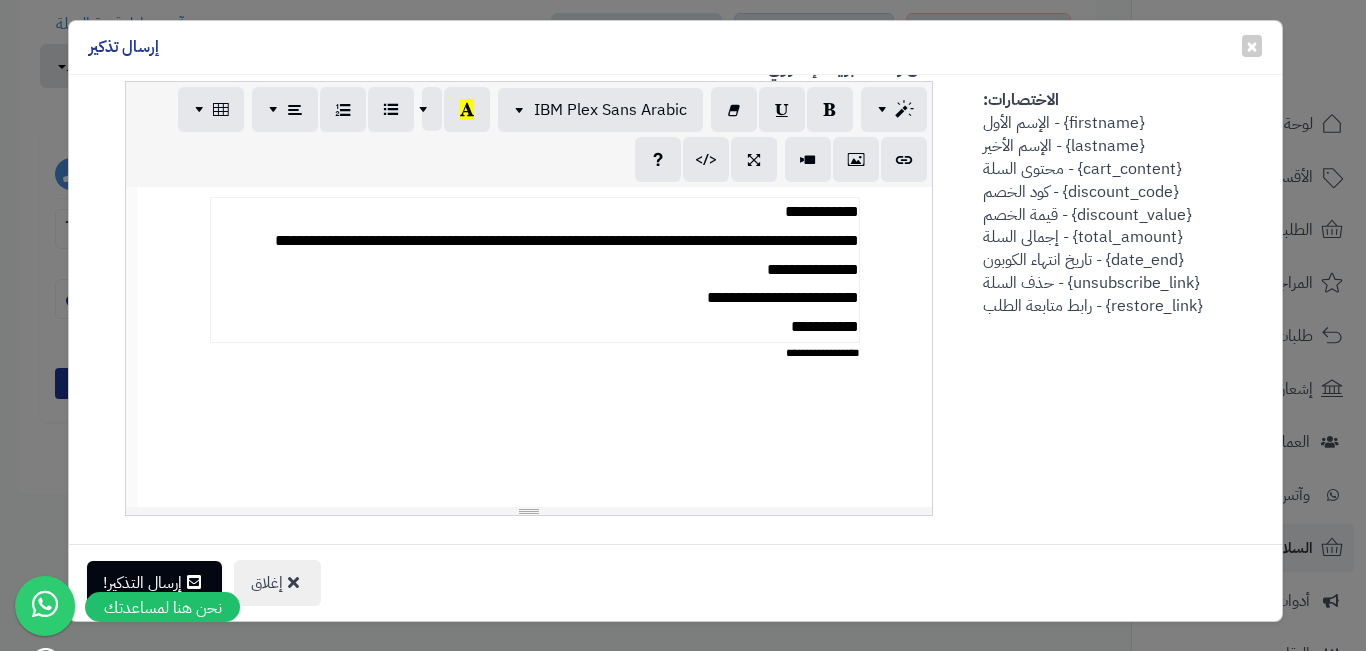 paste 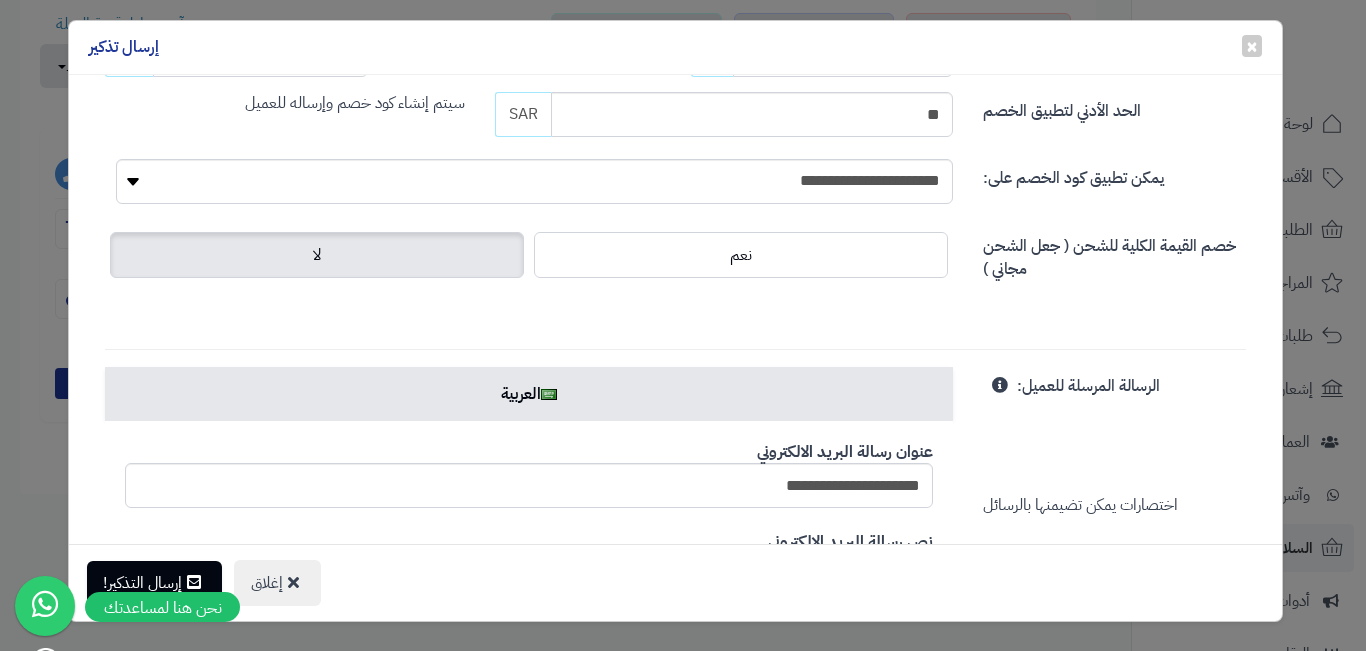 scroll, scrollTop: 0, scrollLeft: 0, axis: both 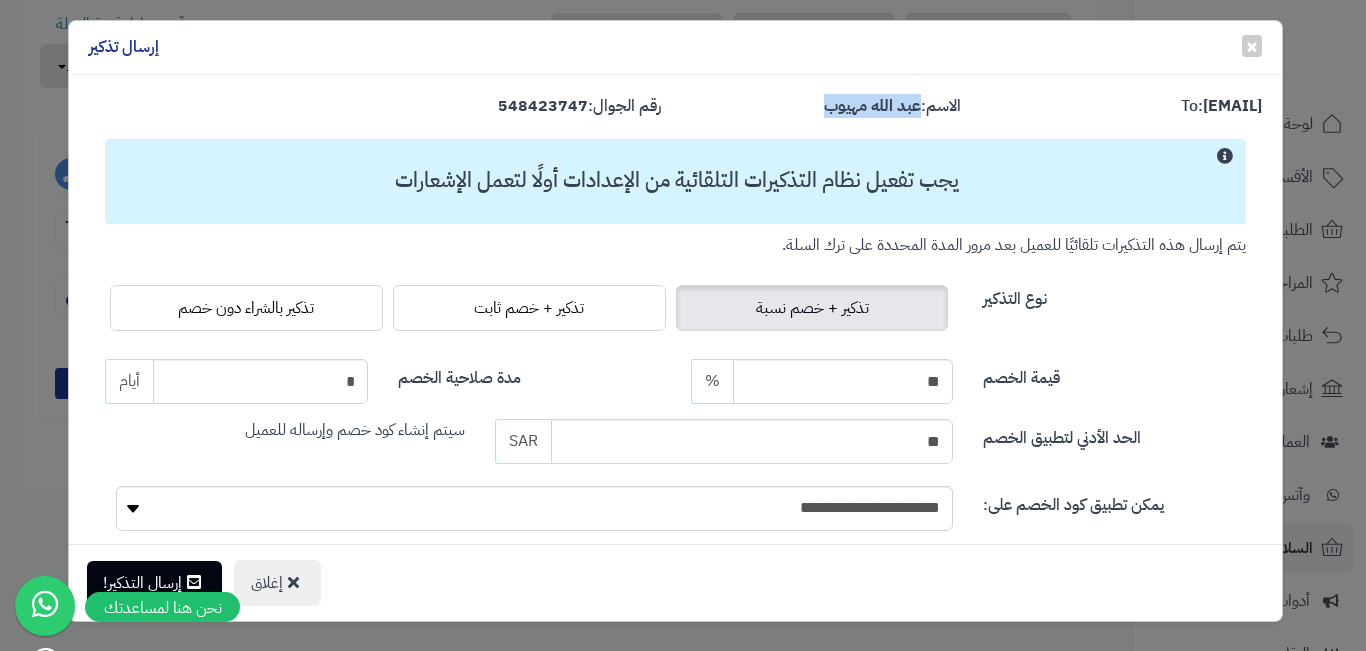drag, startPoint x: 822, startPoint y: 106, endPoint x: 921, endPoint y: 110, distance: 99.08077 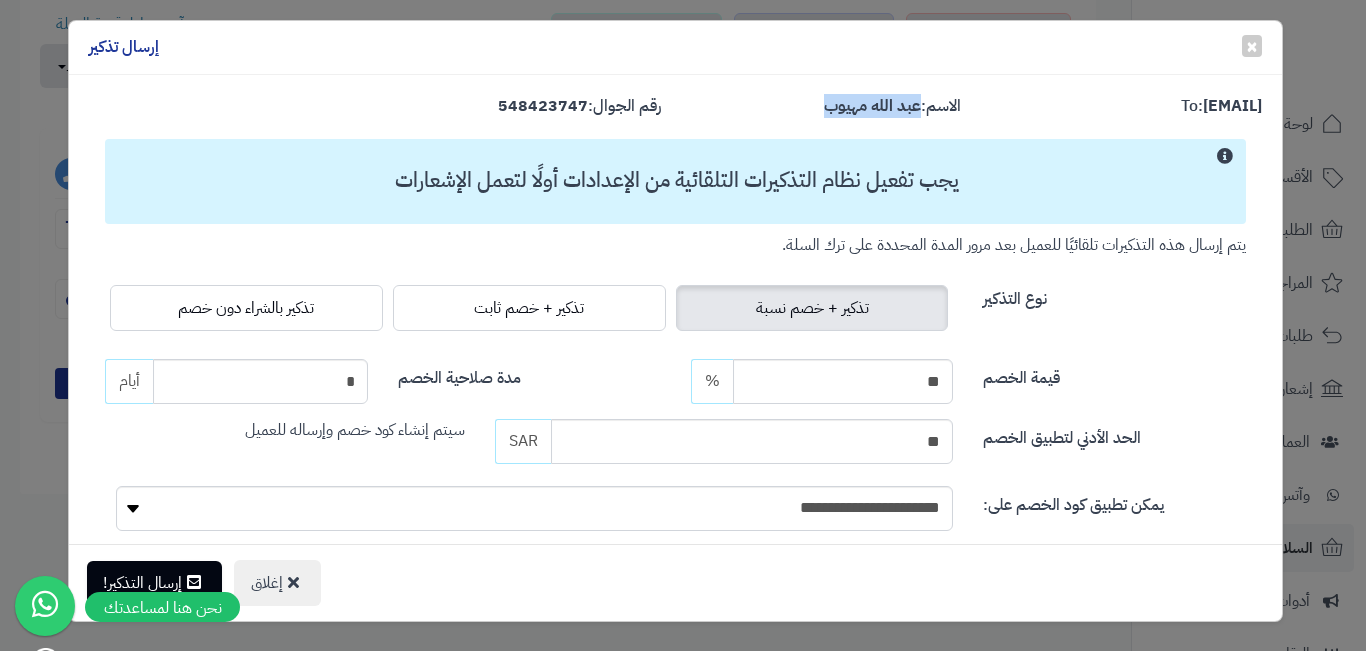 click on "To:  [EMAIL]
الاسم:  [FIRST]  [LAST]
رقم الجوال:  [PHONE] يجب تفعيل نظام التذكيرات التلقائية من الإعدادات أولًا لتعمل الإشعارات
يتم إرسال هذه التذكيرات تلقائيًا للعميل بعد مرور المدة المحددة على ترك السلة.
إرسال التذكير عن طريق
نوع التذكير
تذكير + خصم نسبة
تذكير + خصم ثابت
تذكير بالشراء دون خصم
قيمة الخصم
خصم ثابت أو نسبة مئوية.
**
SAR %
مدة صلاحية الخصم
Define how many days the discount code will be active after sending the reminder.
*
أيام
الحد الأدني لتطبيق الخصم
الحد الأدنى لقيمة السلة لتطبيق الخصم
**
SAR
سيتم إنشاء كود خصم وإرساله للعميل" at bounding box center (676, 309) 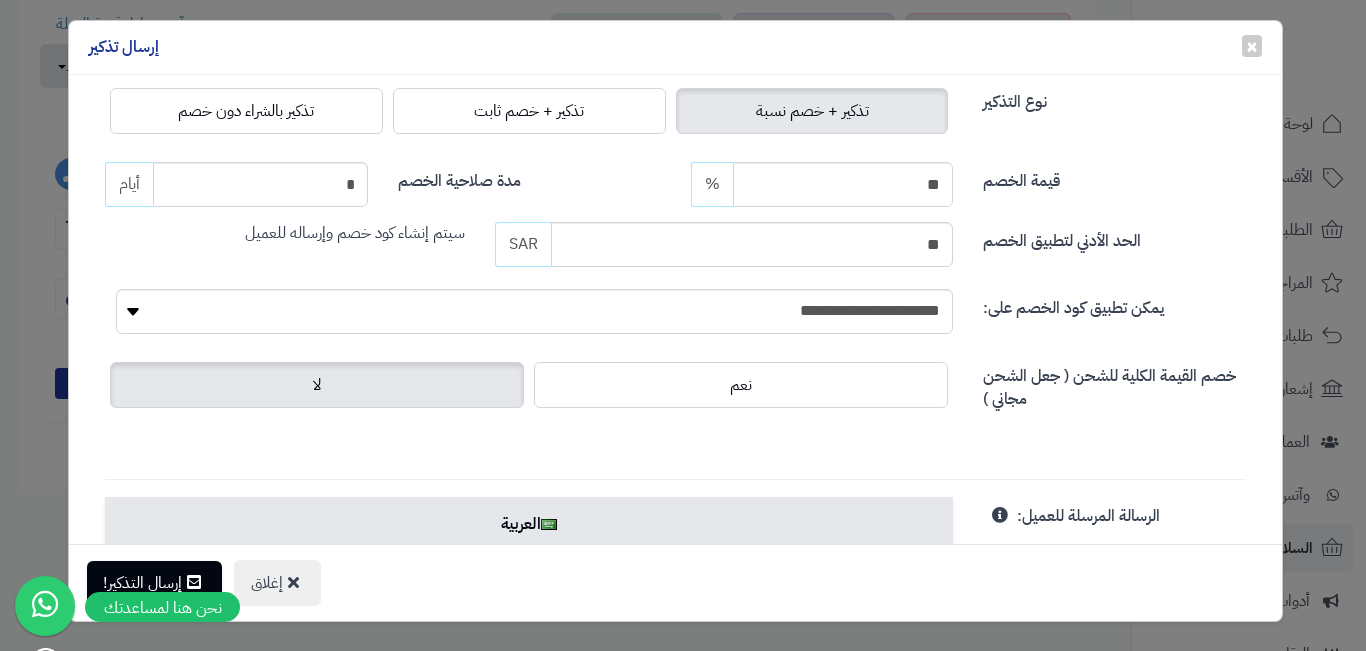 scroll, scrollTop: 700, scrollLeft: 0, axis: vertical 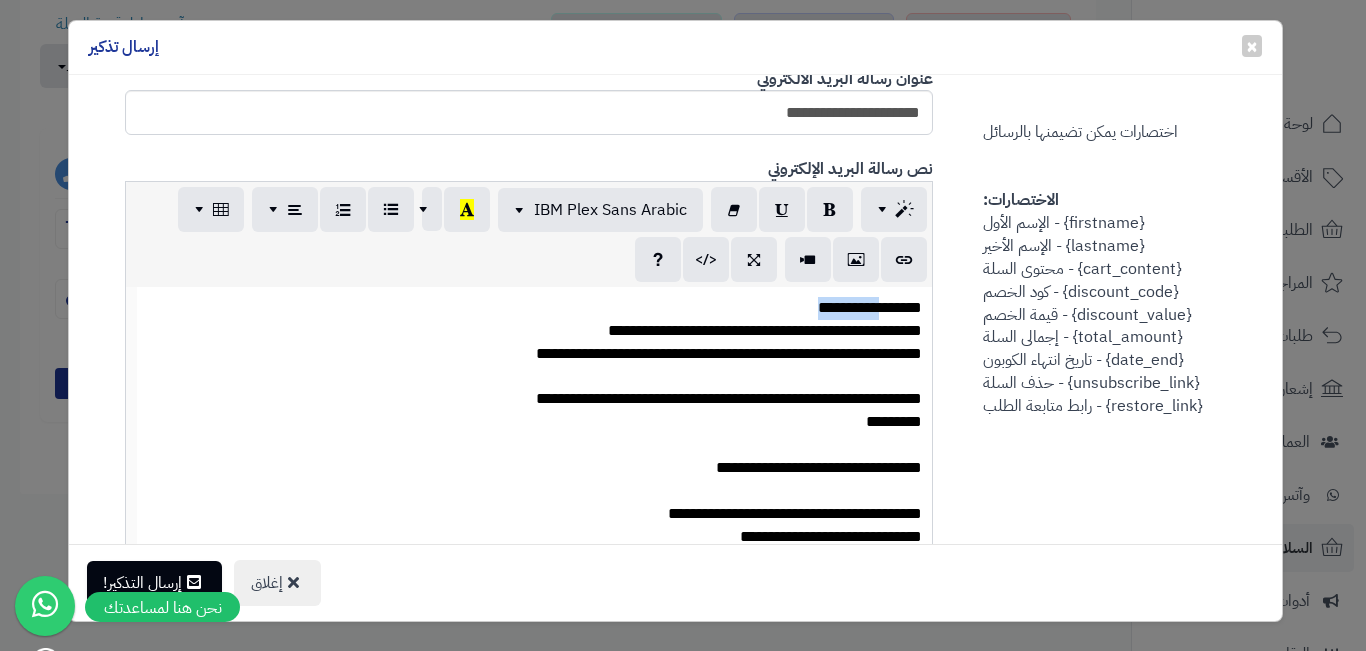 drag, startPoint x: 827, startPoint y: 311, endPoint x: 891, endPoint y: 303, distance: 64.49806 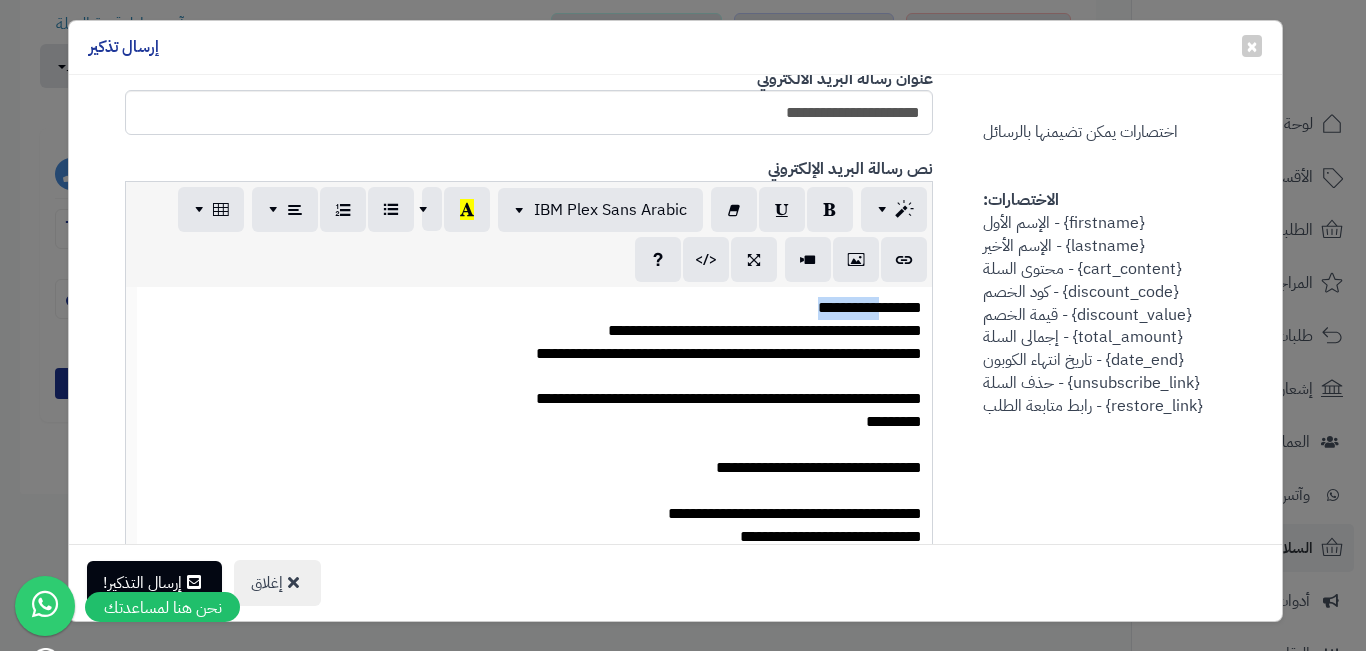 click on "**********" at bounding box center (535, 308) 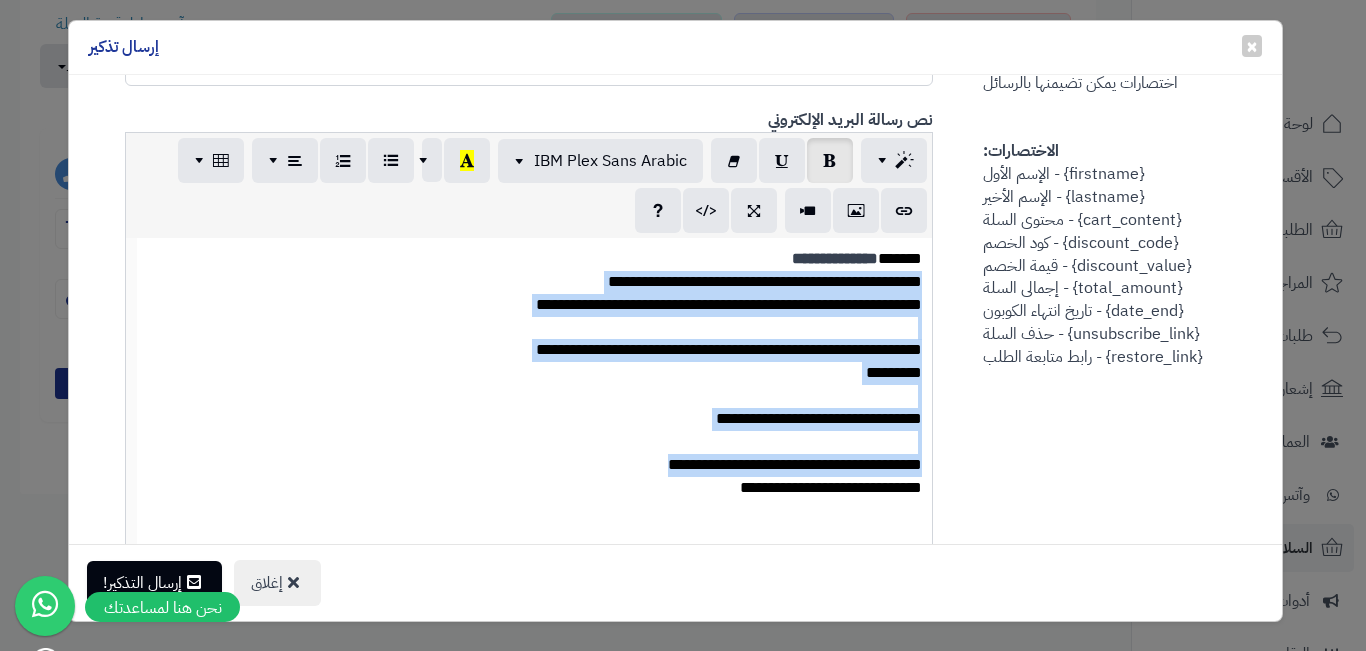 drag, startPoint x: 891, startPoint y: 303, endPoint x: 598, endPoint y: 531, distance: 371.25867 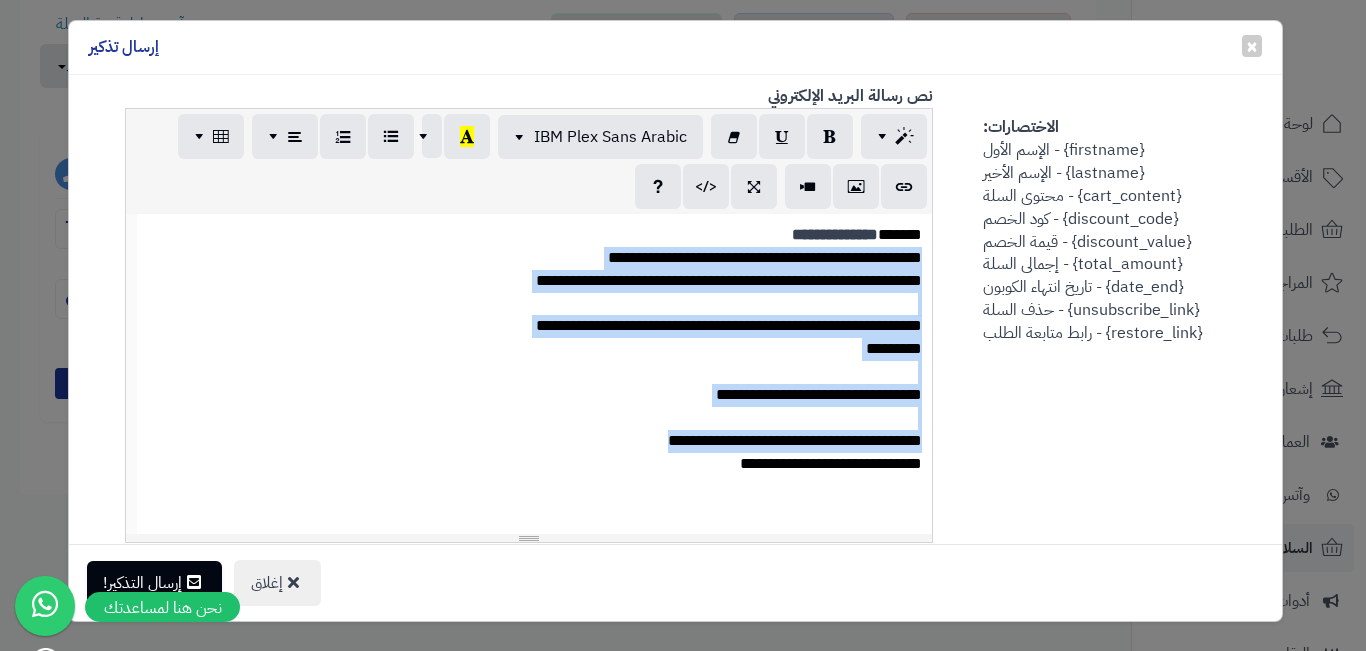 copy on "**********" 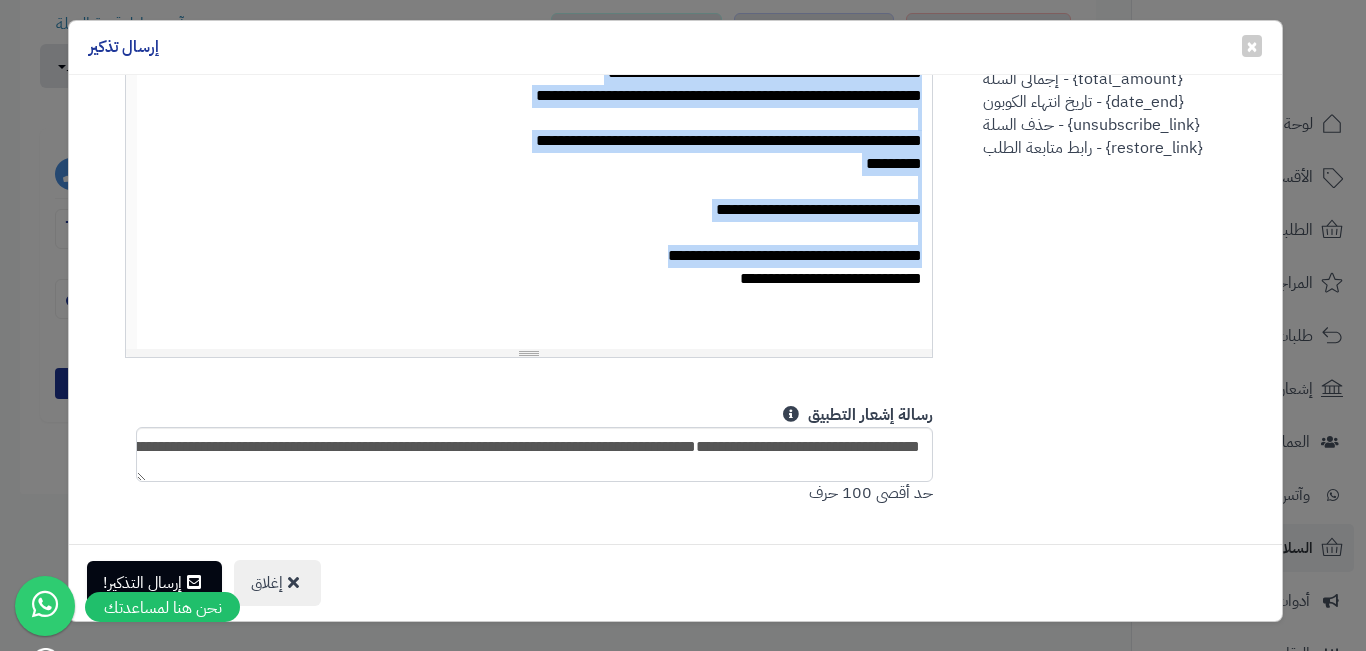scroll, scrollTop: 1429, scrollLeft: 0, axis: vertical 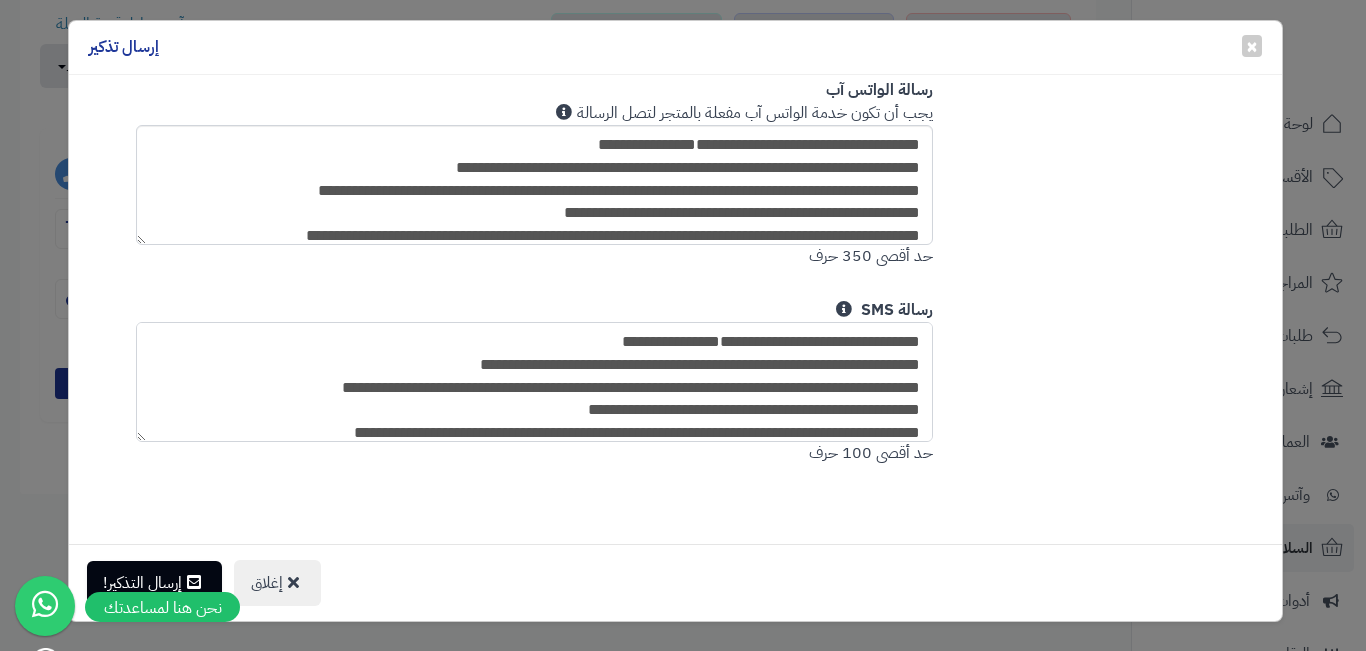 click on "**********" at bounding box center (535, 382) 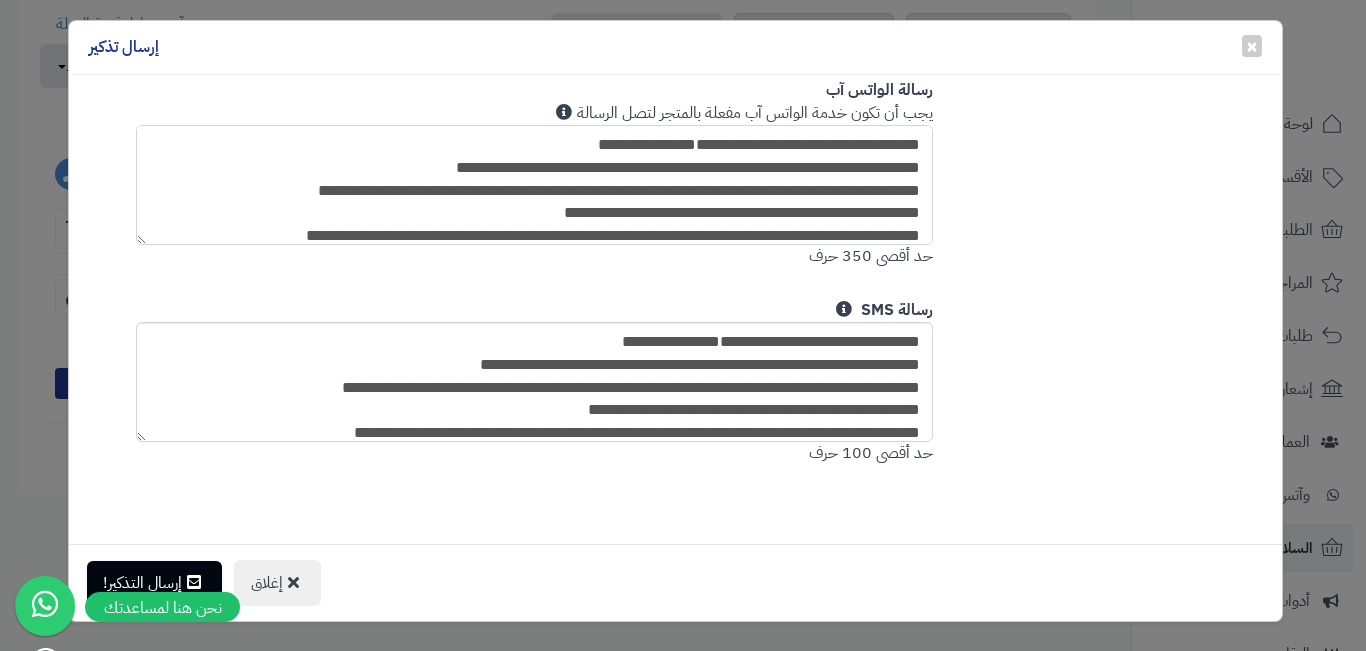click on "**********" at bounding box center [535, 185] 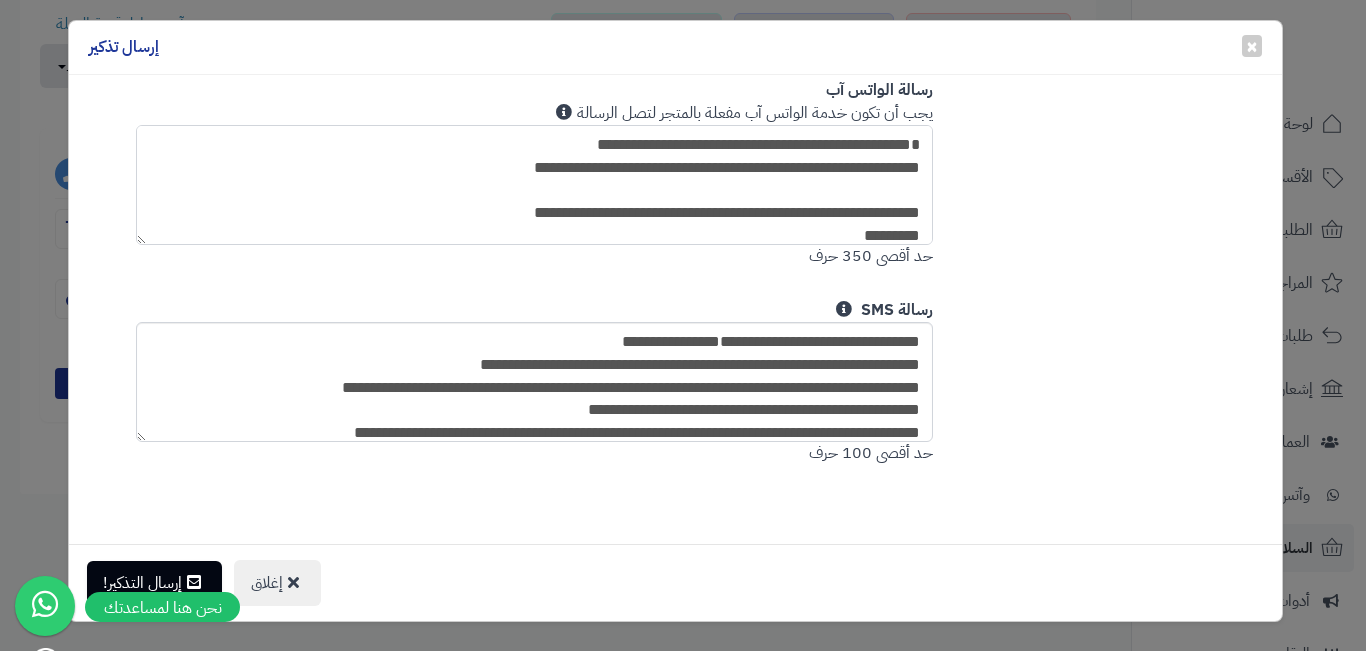 scroll, scrollTop: 165, scrollLeft: 0, axis: vertical 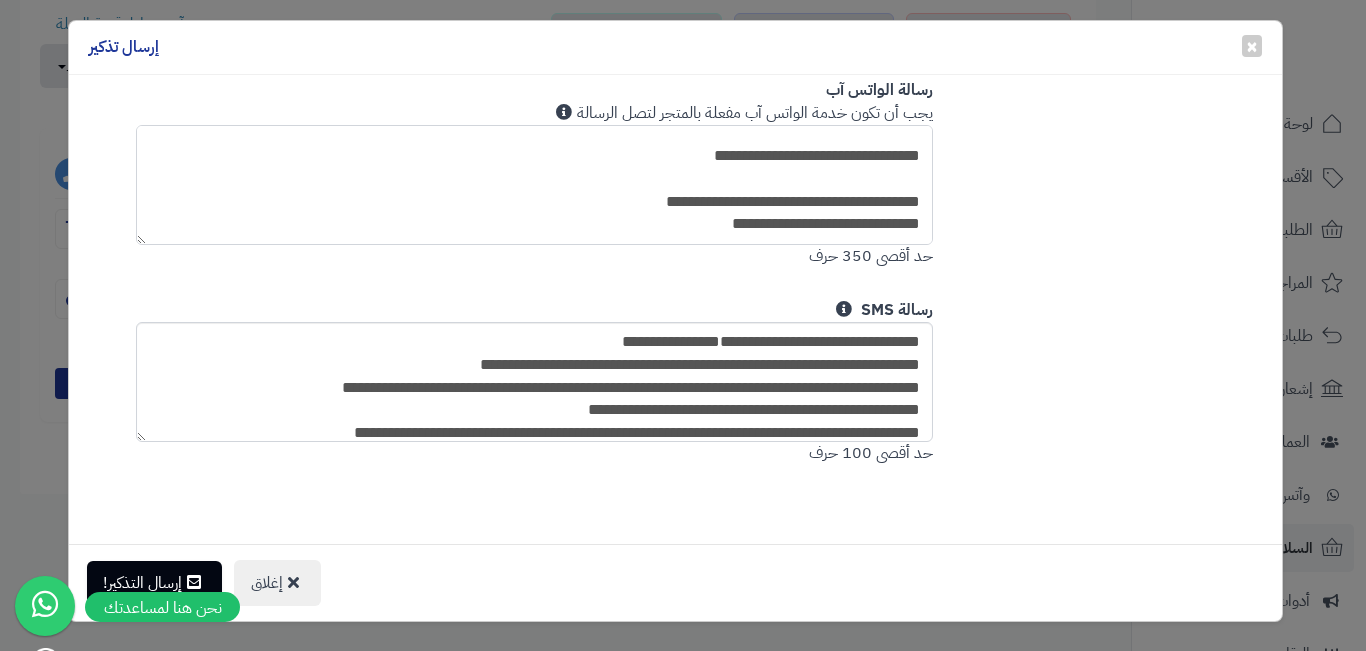 type on "**********" 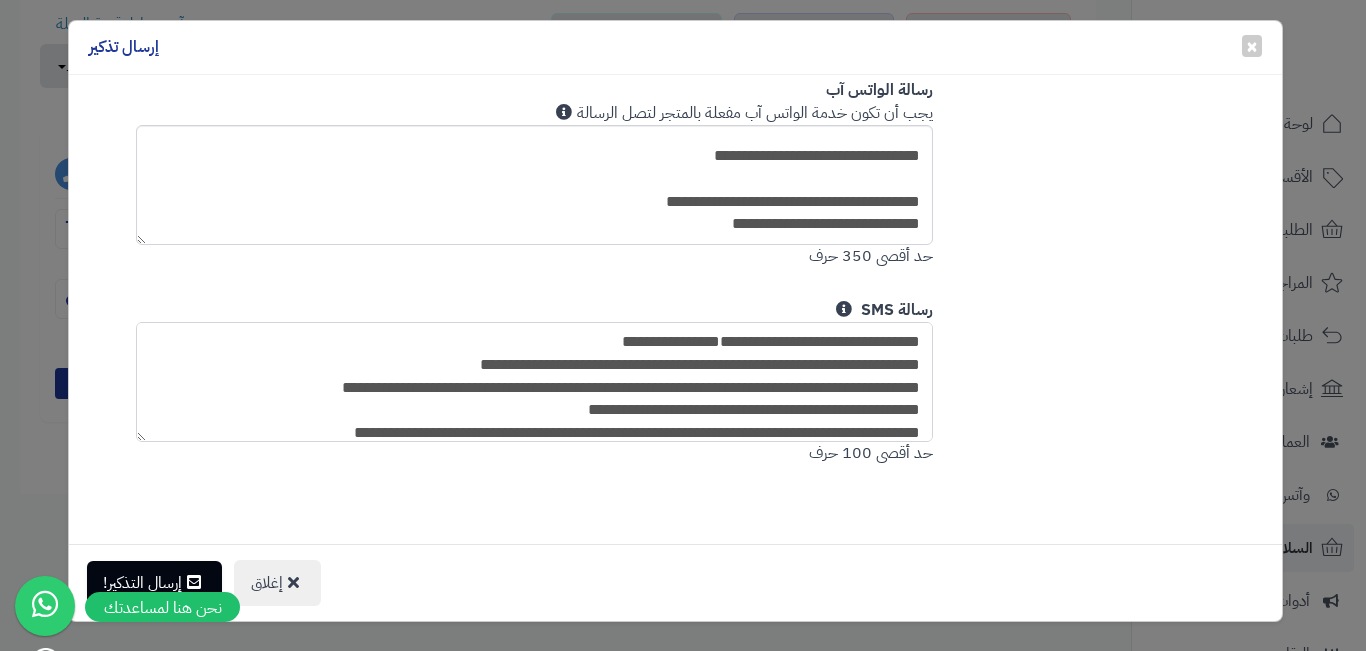 click on "**********" at bounding box center (535, 382) 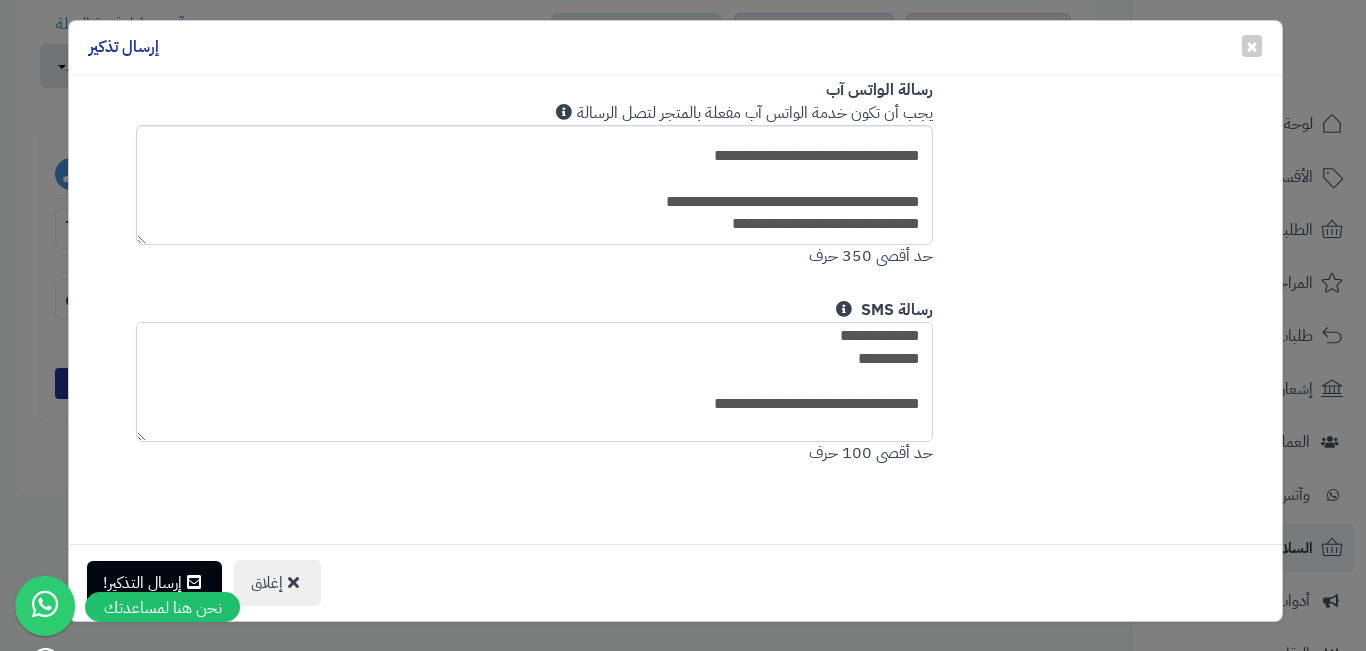 scroll, scrollTop: 0, scrollLeft: 0, axis: both 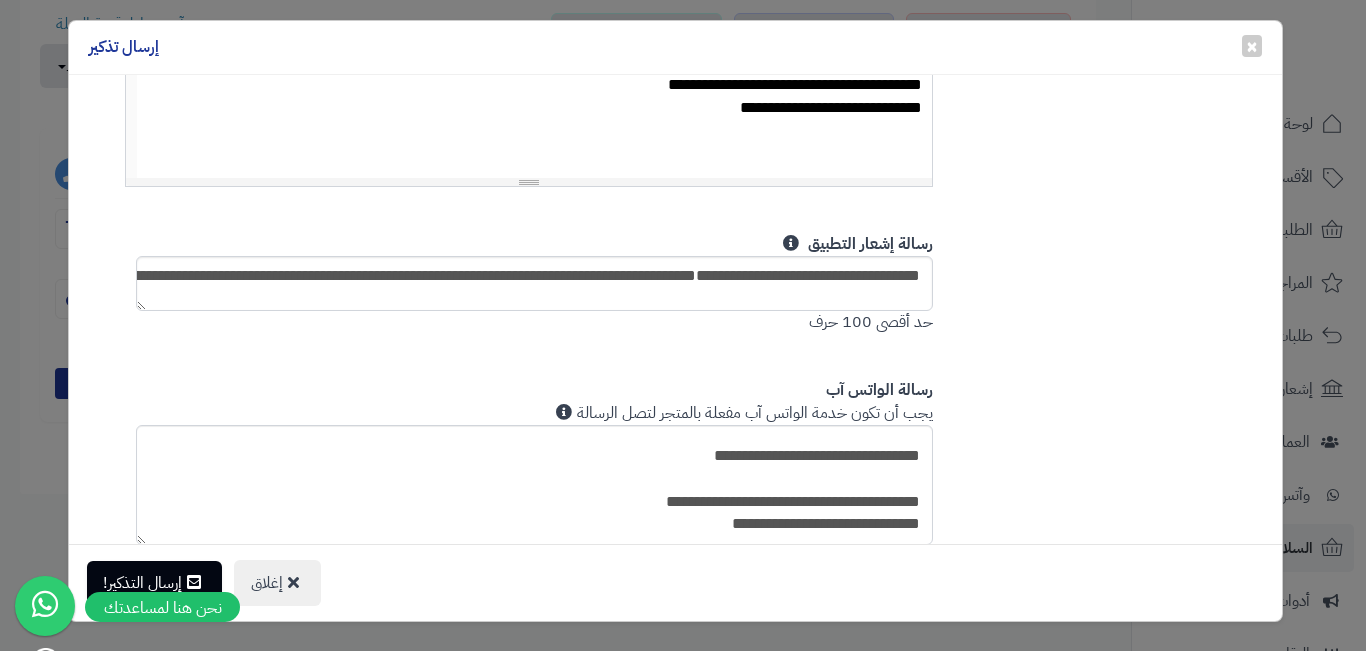 type on "**********" 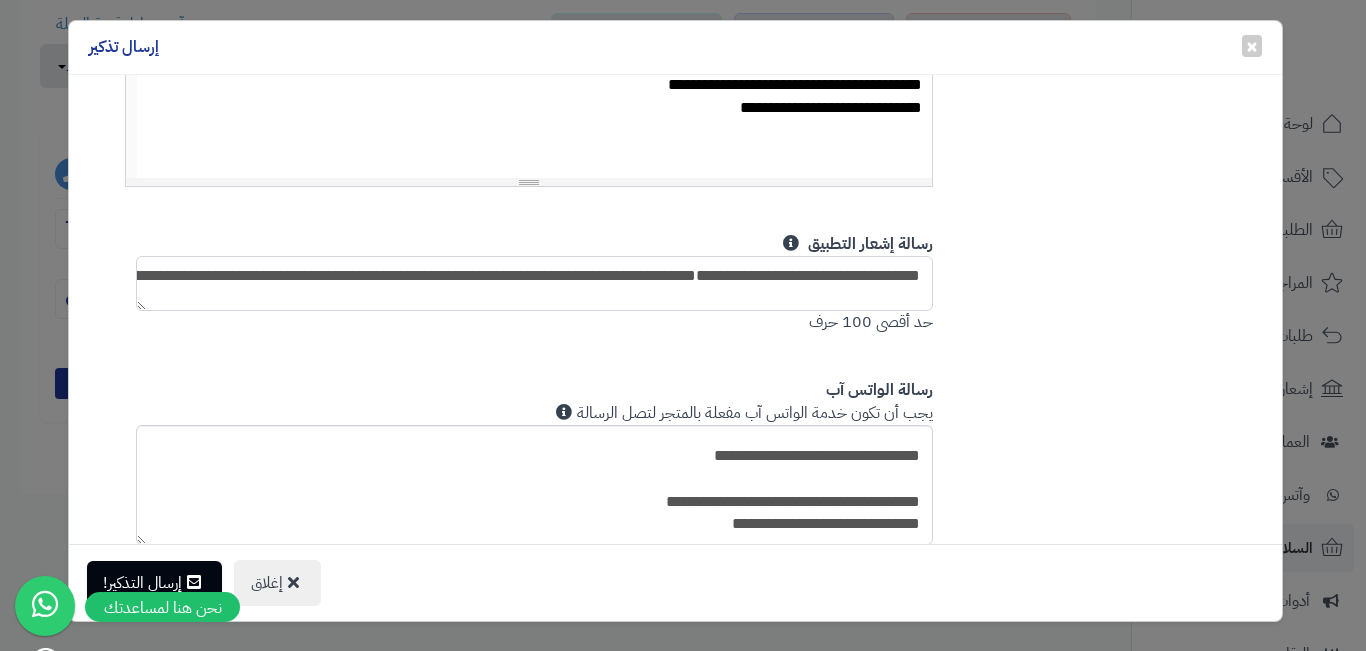 click on "**********" at bounding box center [535, 283] 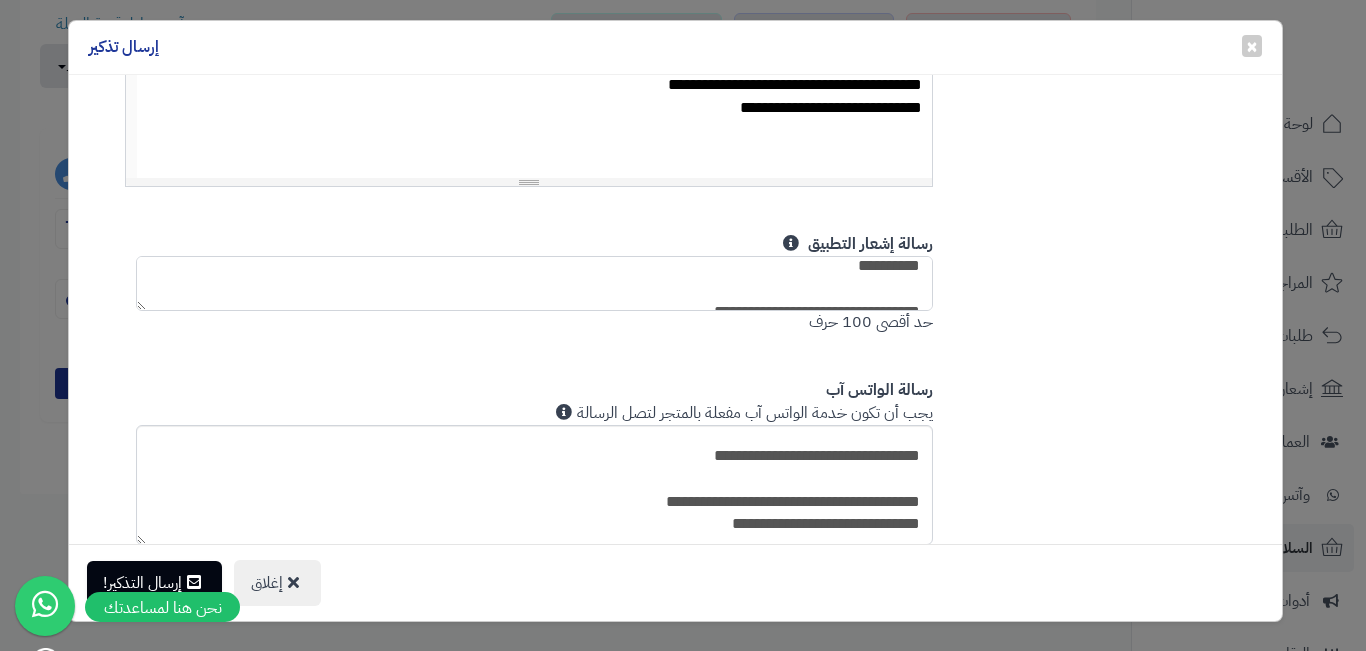 scroll, scrollTop: 0, scrollLeft: 0, axis: both 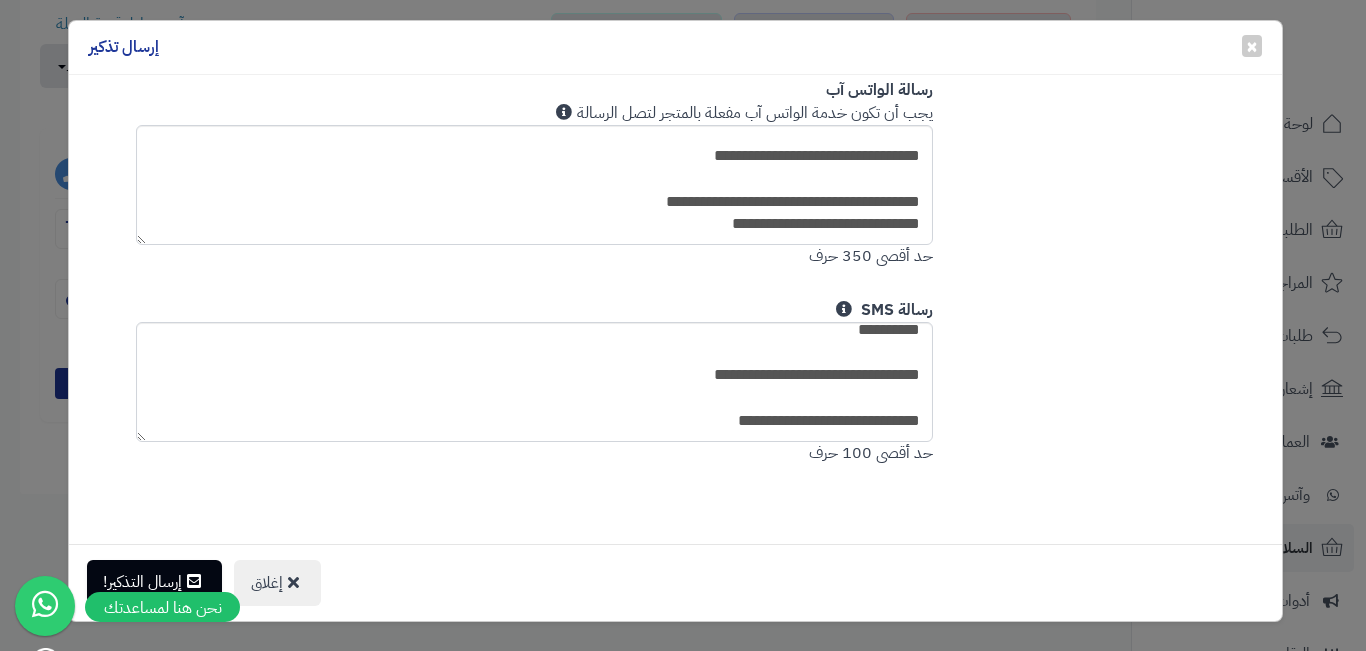 type on "**********" 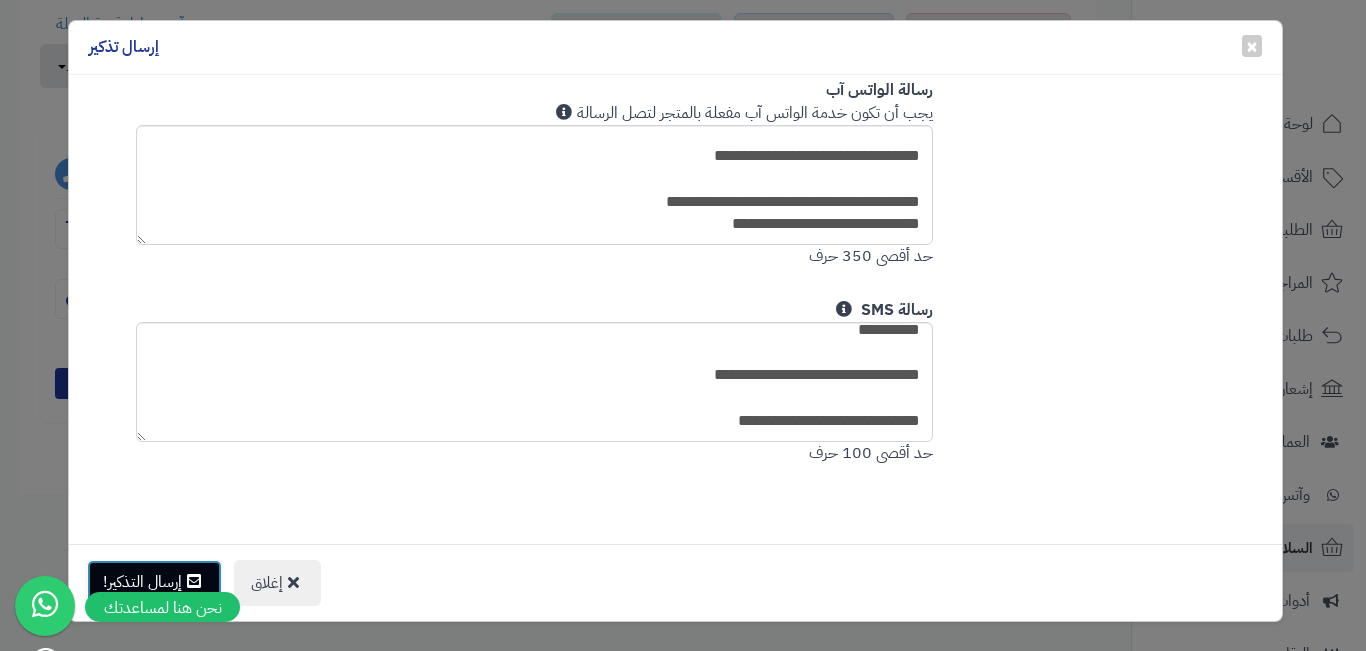 click at bounding box center [194, 581] 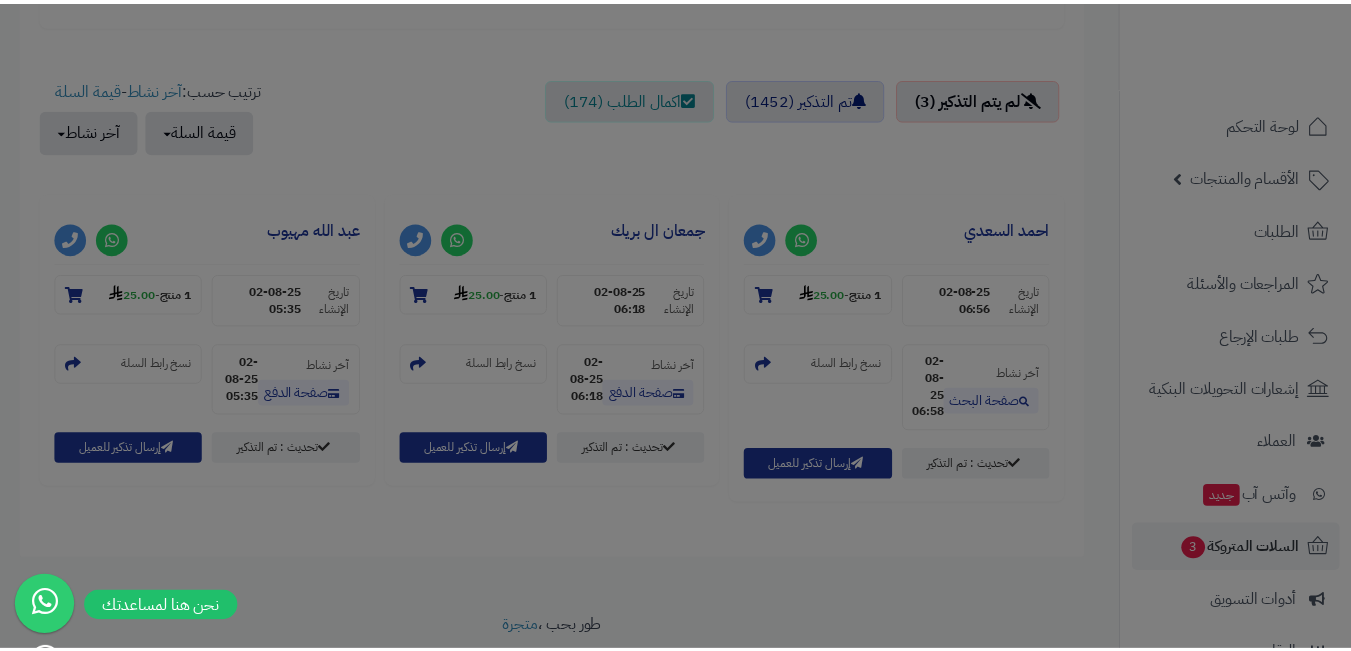 scroll, scrollTop: 804, scrollLeft: 0, axis: vertical 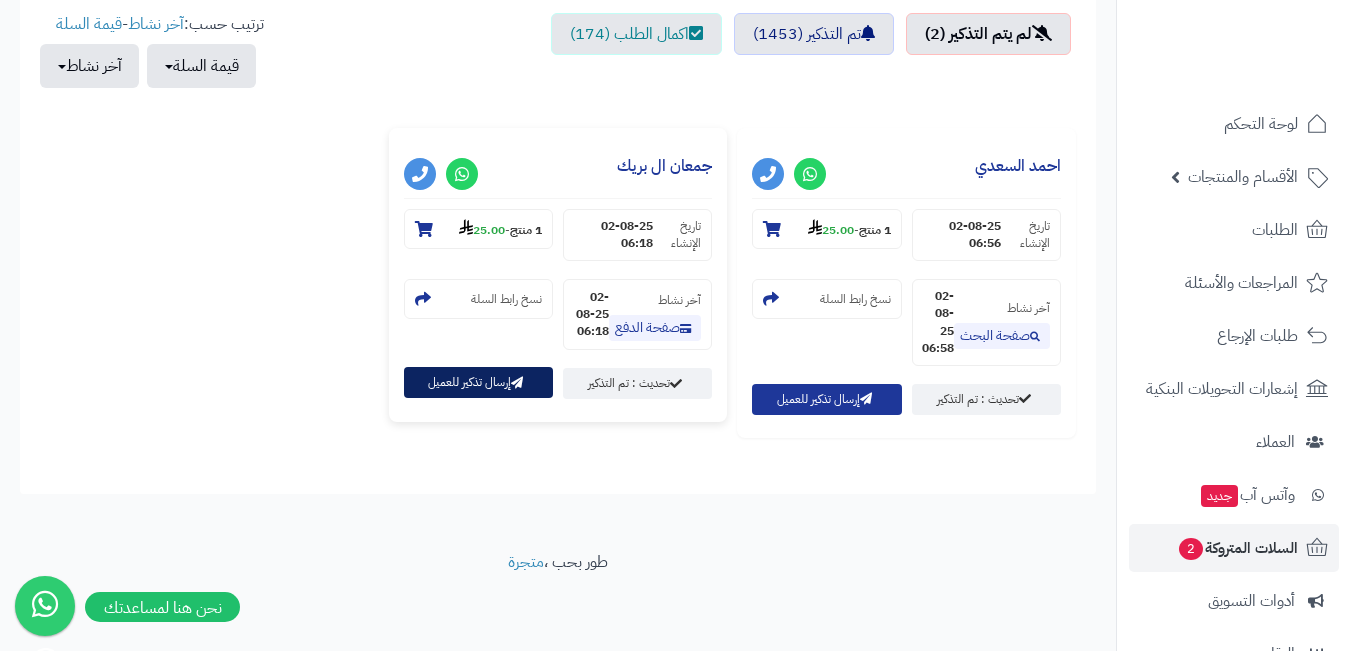 click on "إرسال تذكير للعميل" at bounding box center [478, 382] 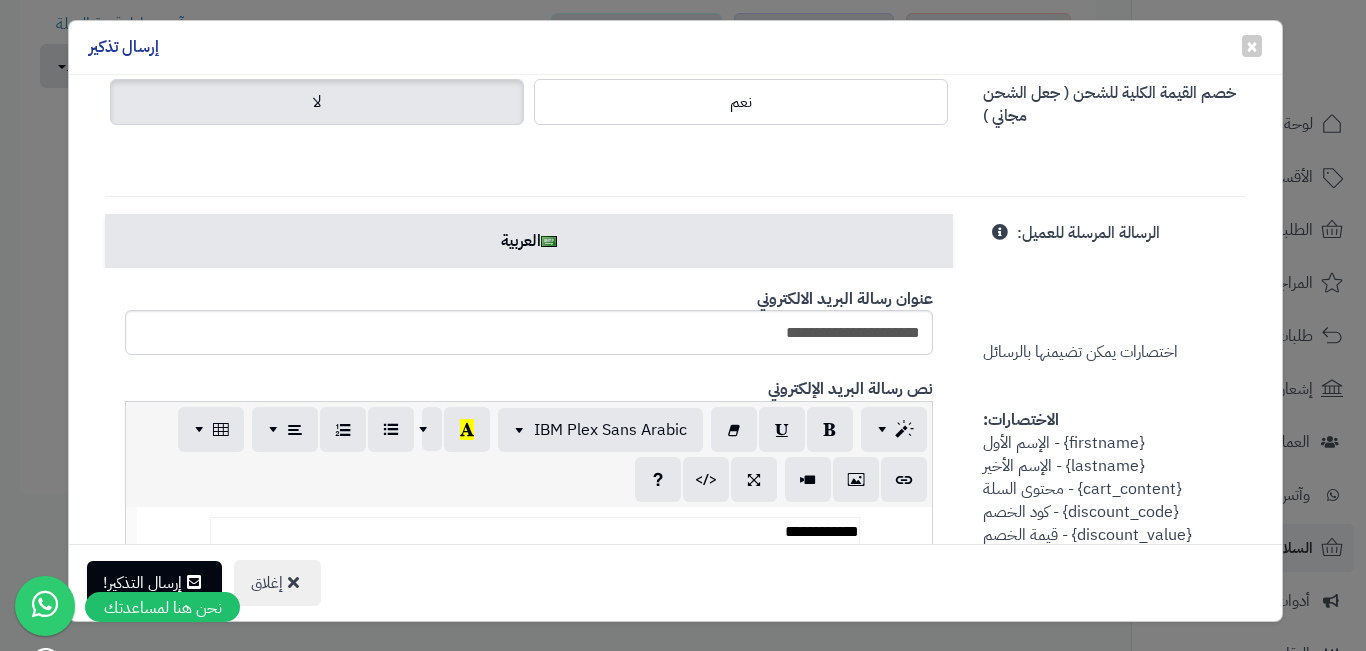 scroll, scrollTop: 500, scrollLeft: 0, axis: vertical 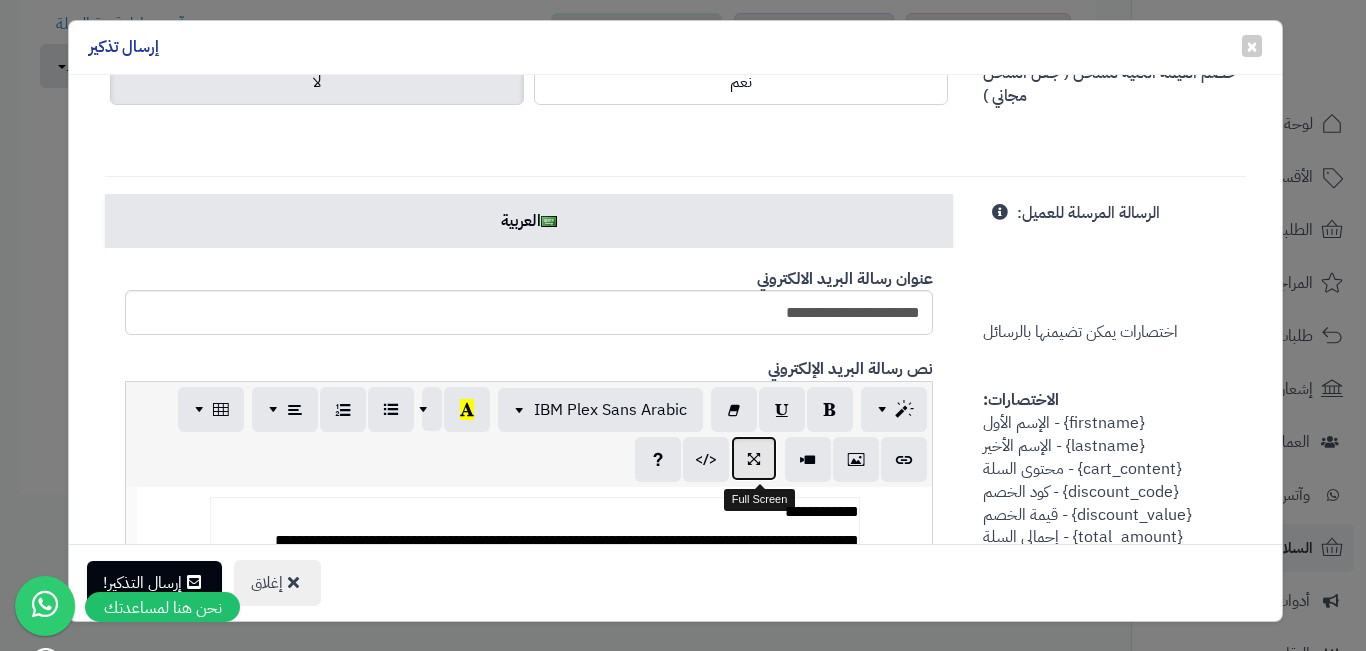 click at bounding box center [754, 458] 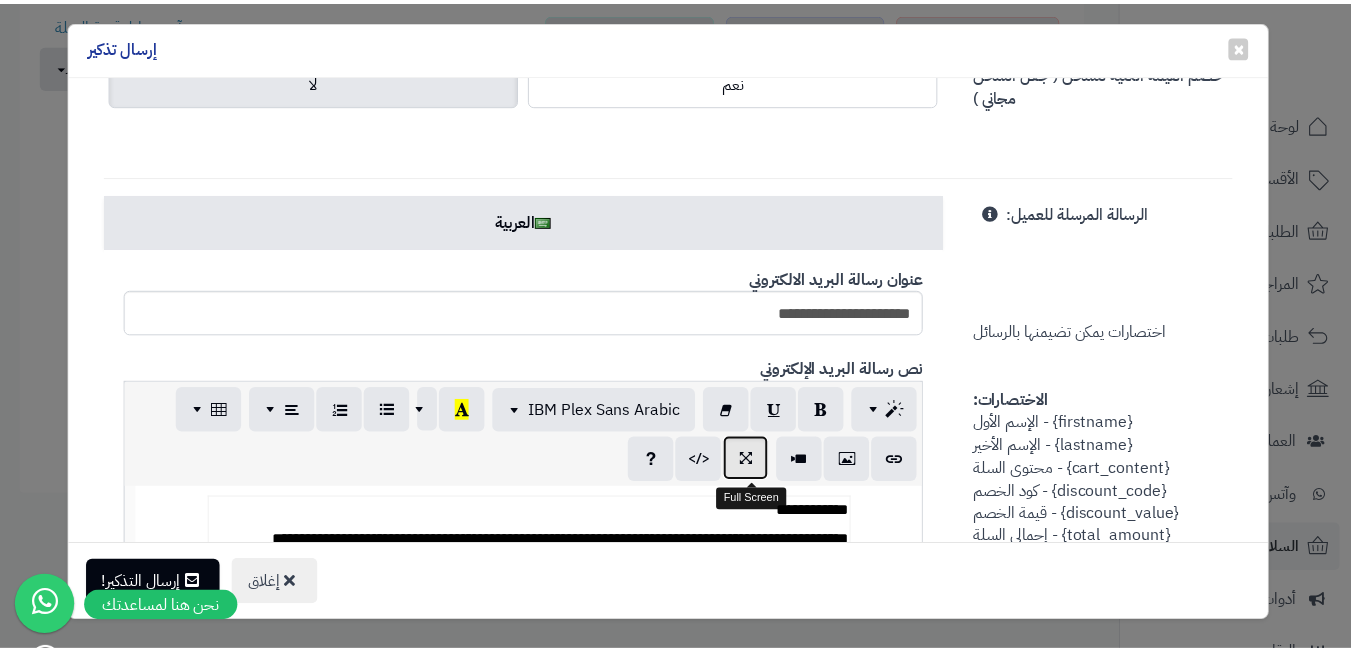 scroll, scrollTop: 0, scrollLeft: 0, axis: both 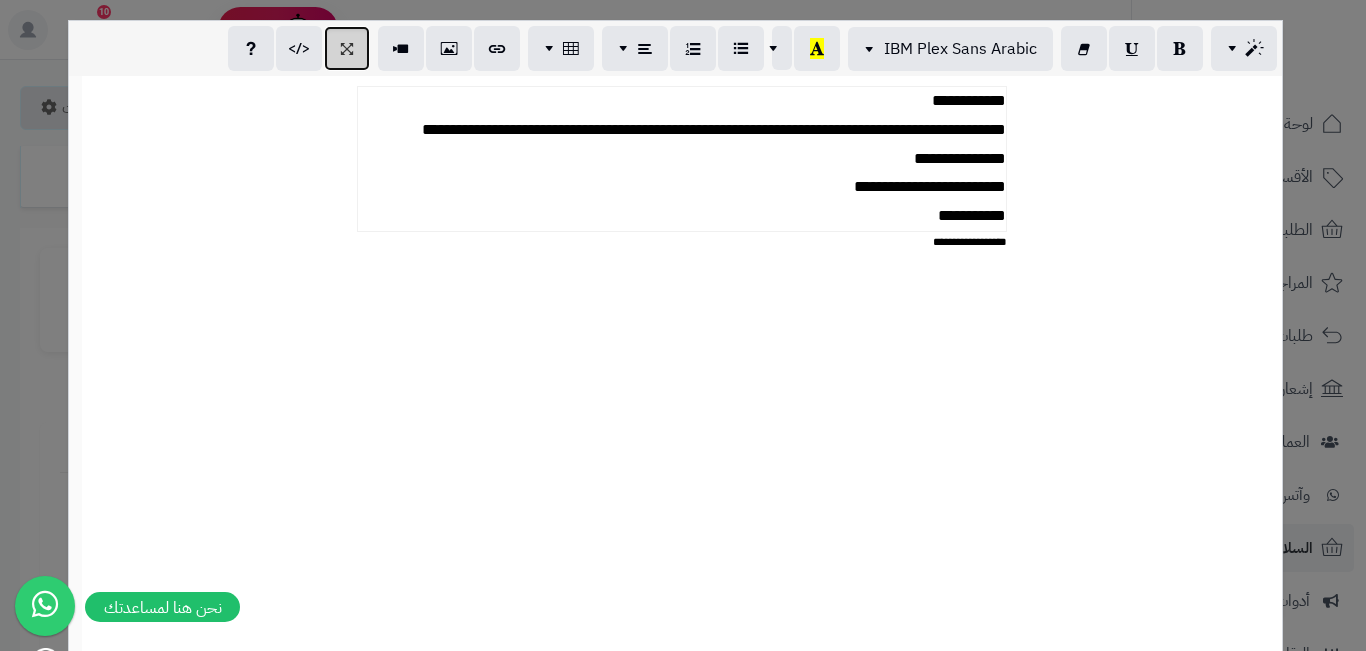 type 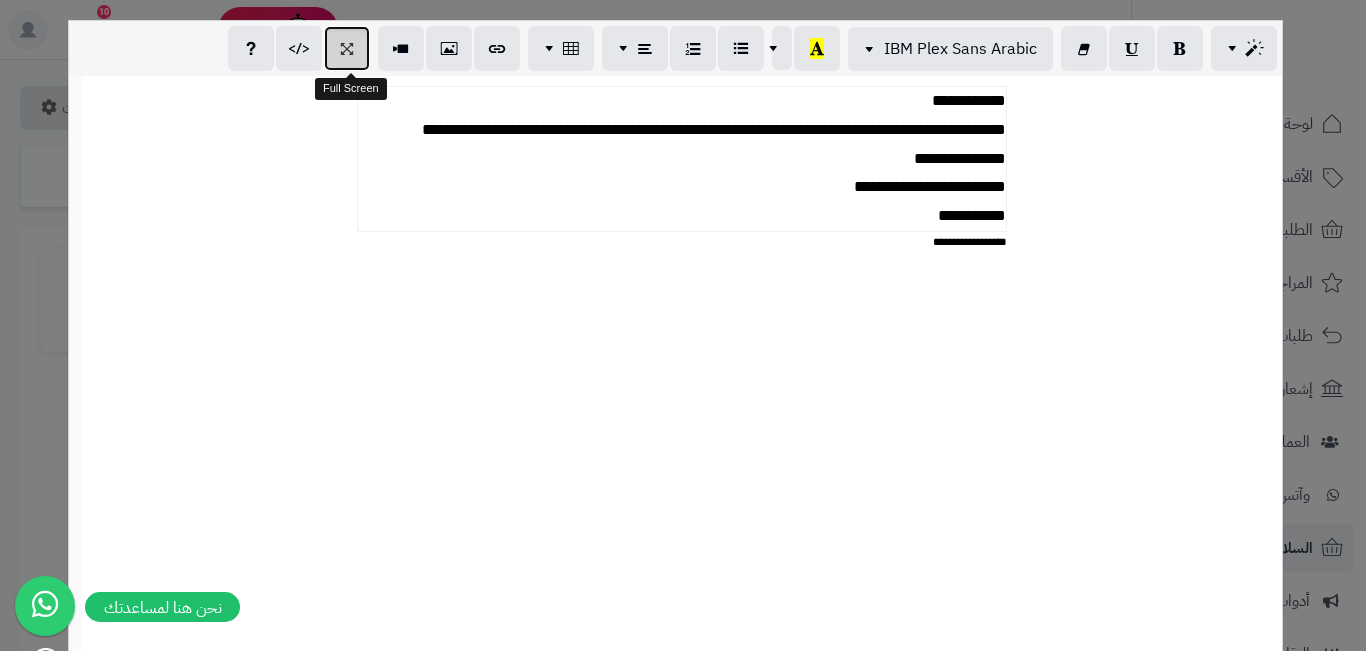 drag, startPoint x: 349, startPoint y: 52, endPoint x: 372, endPoint y: 70, distance: 29.206163 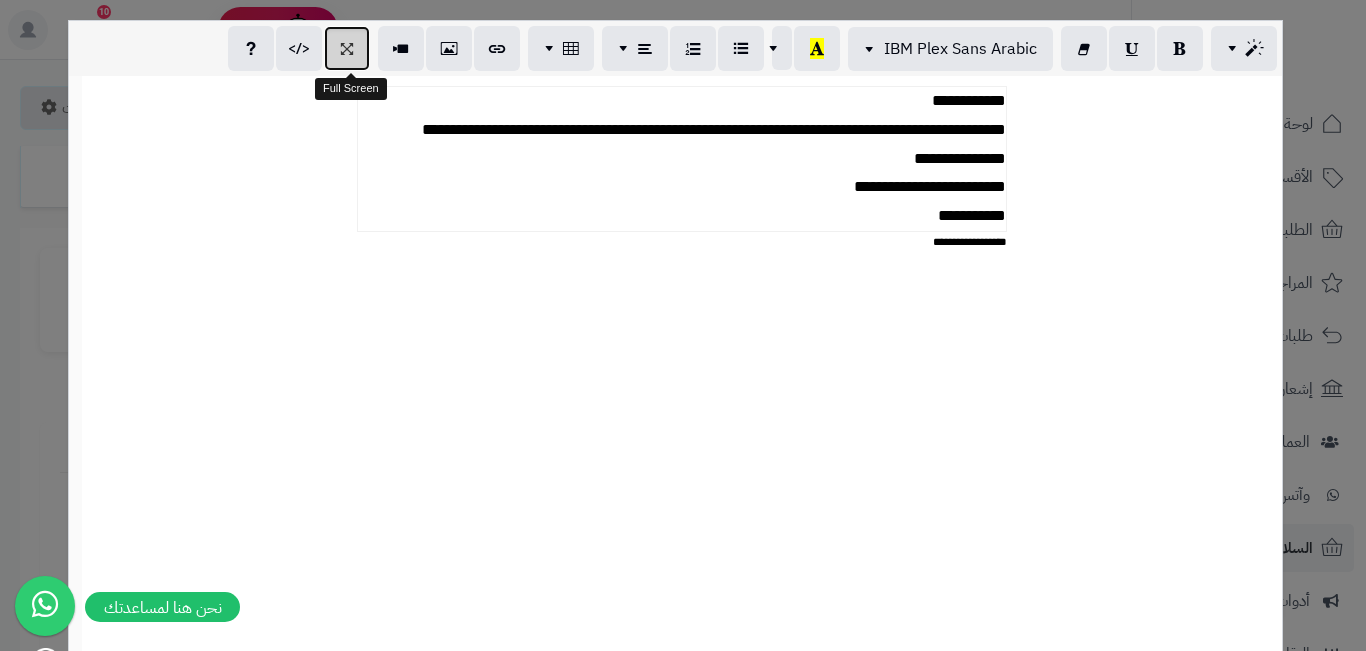 click at bounding box center (347, 48) 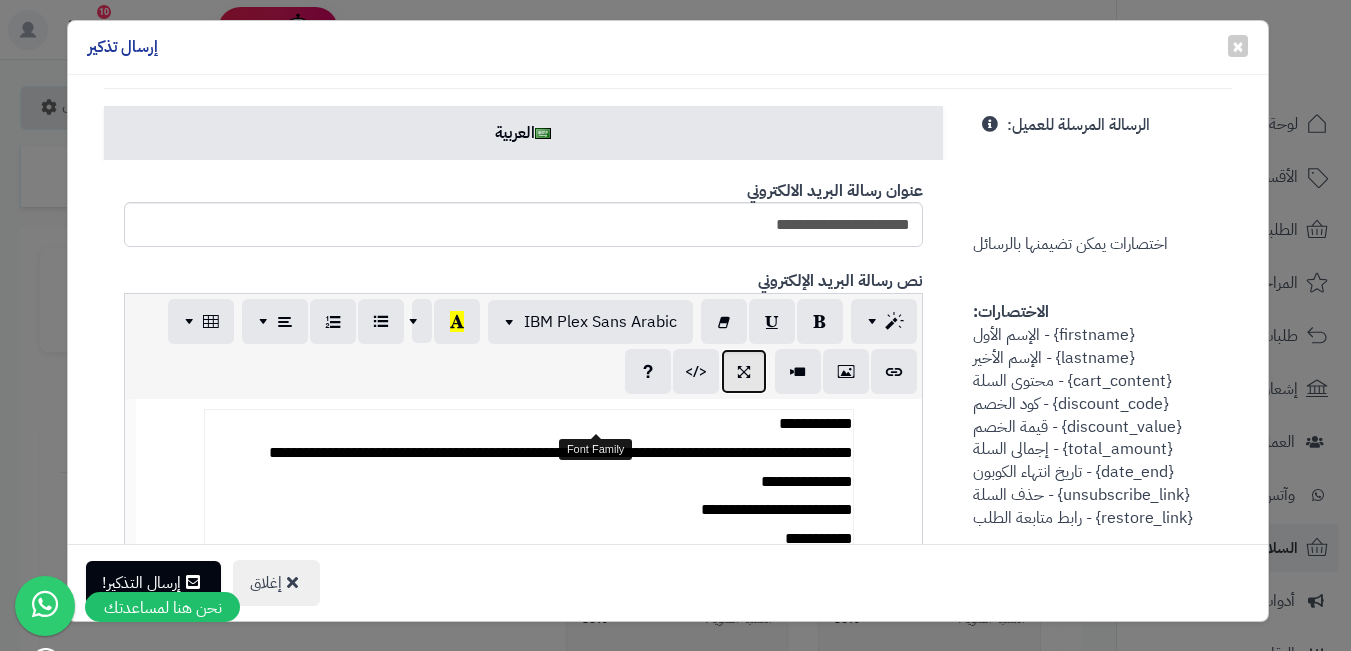 scroll, scrollTop: 700, scrollLeft: 0, axis: vertical 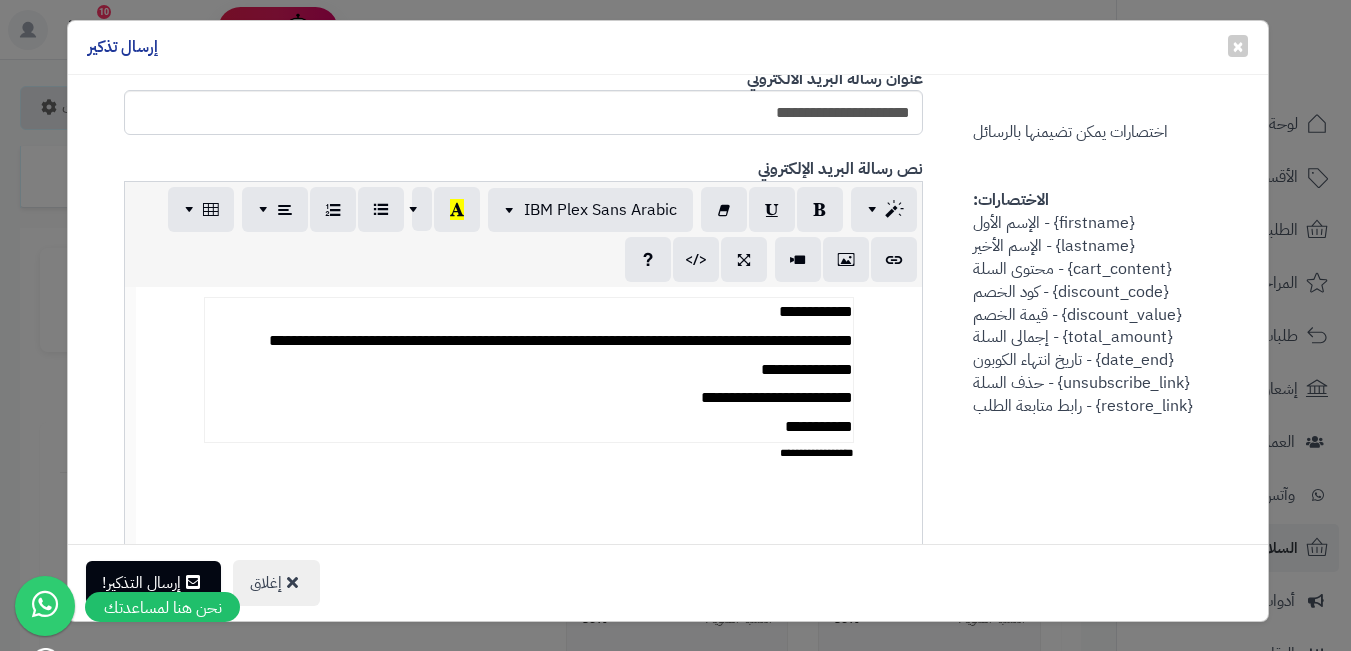 click on "**********" at bounding box center (528, 370) 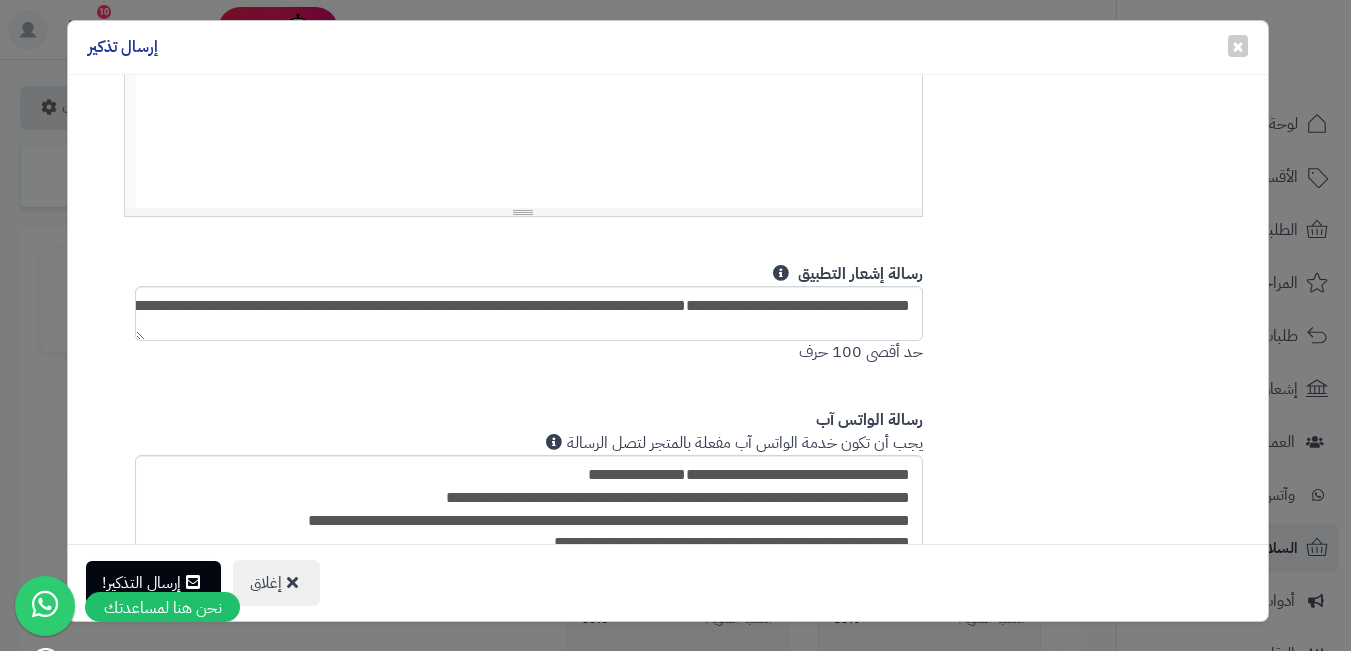 scroll, scrollTop: 1400, scrollLeft: 0, axis: vertical 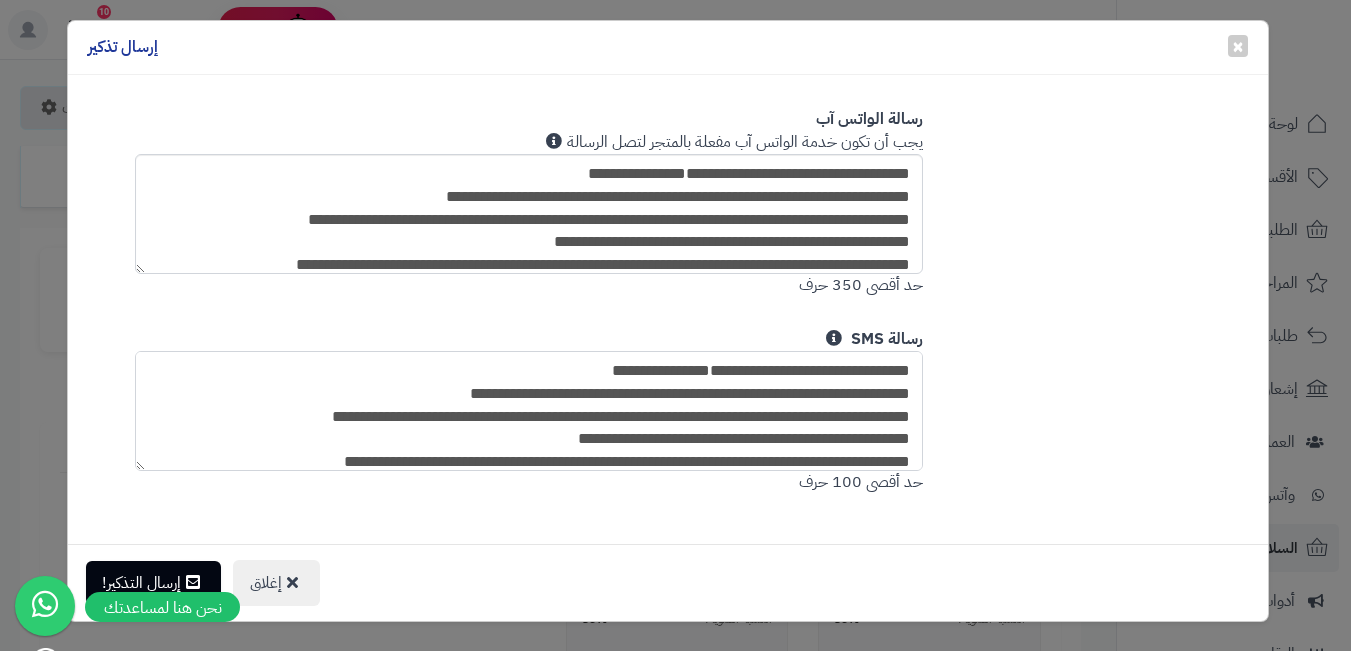 click on "**********" at bounding box center (529, 411) 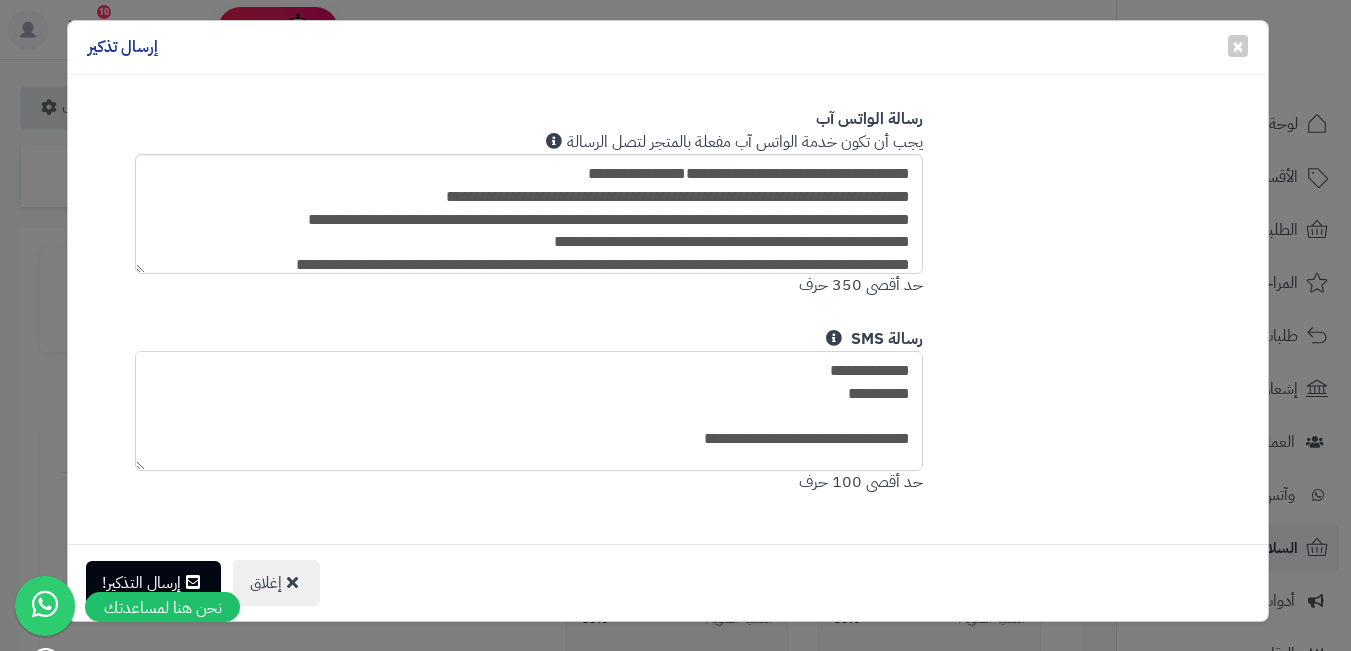 scroll, scrollTop: 28, scrollLeft: 0, axis: vertical 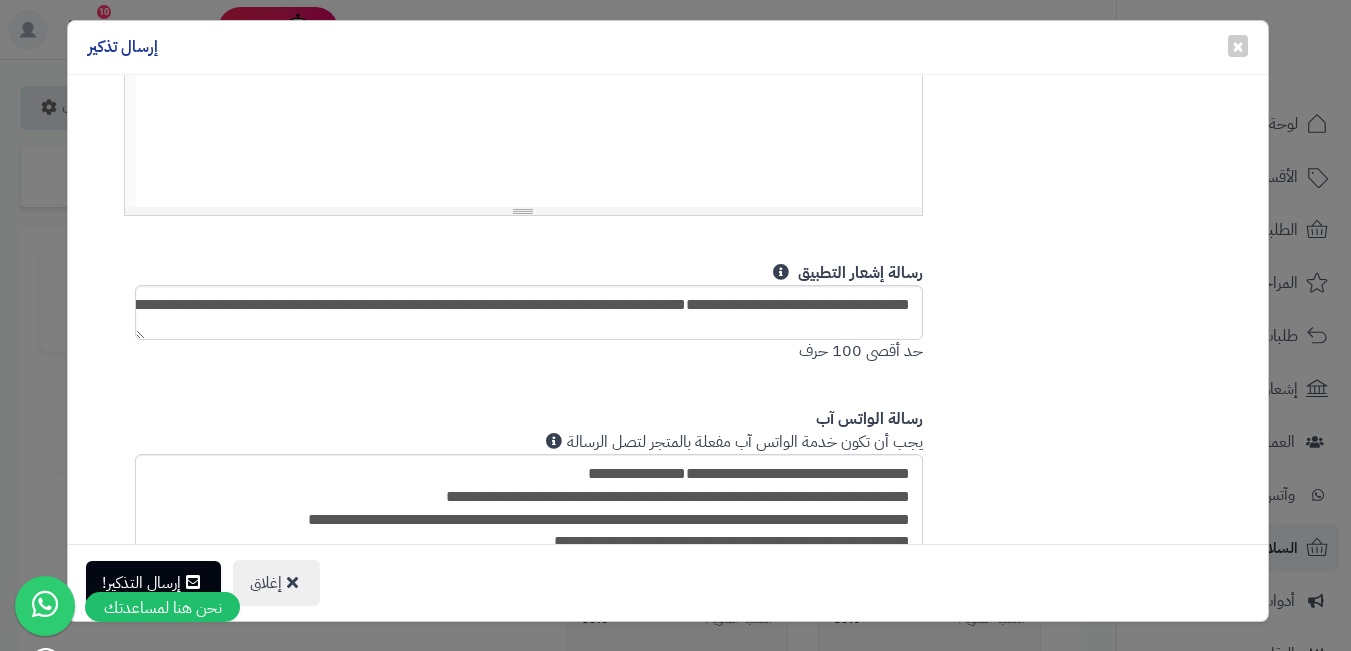 type on "**********" 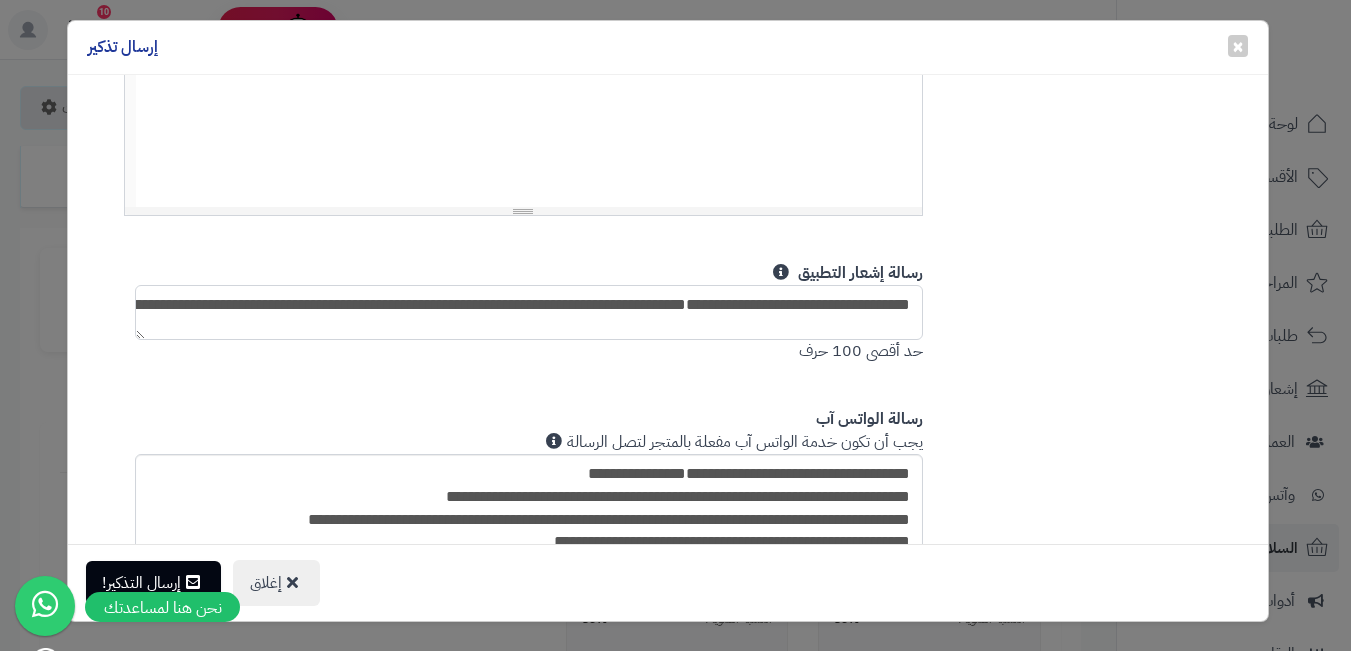 click on "**********" at bounding box center (529, 312) 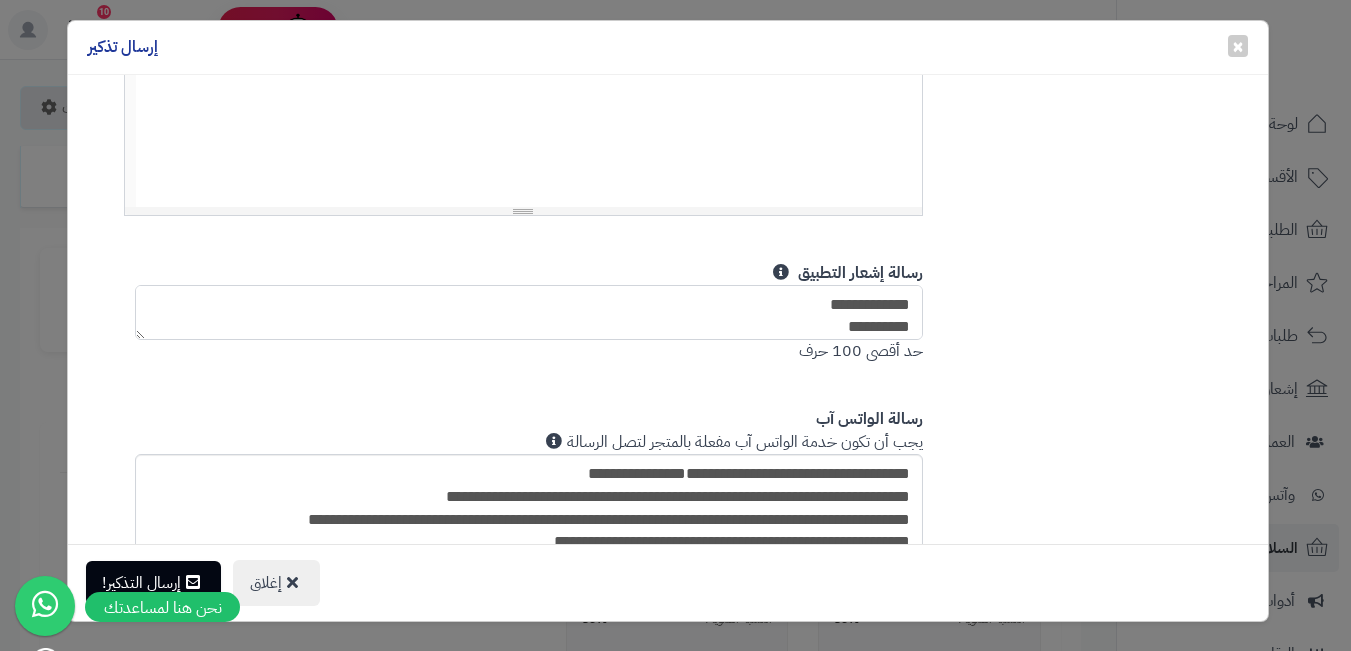 scroll, scrollTop: 92, scrollLeft: 0, axis: vertical 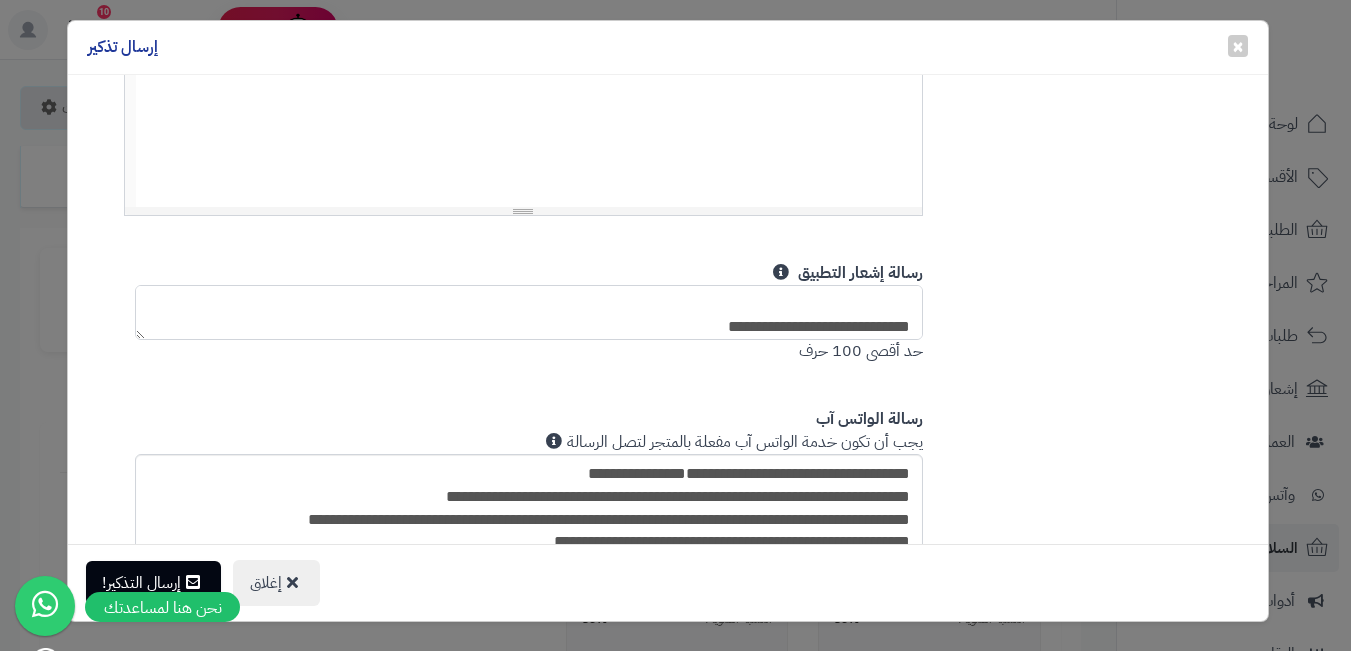 type on "**********" 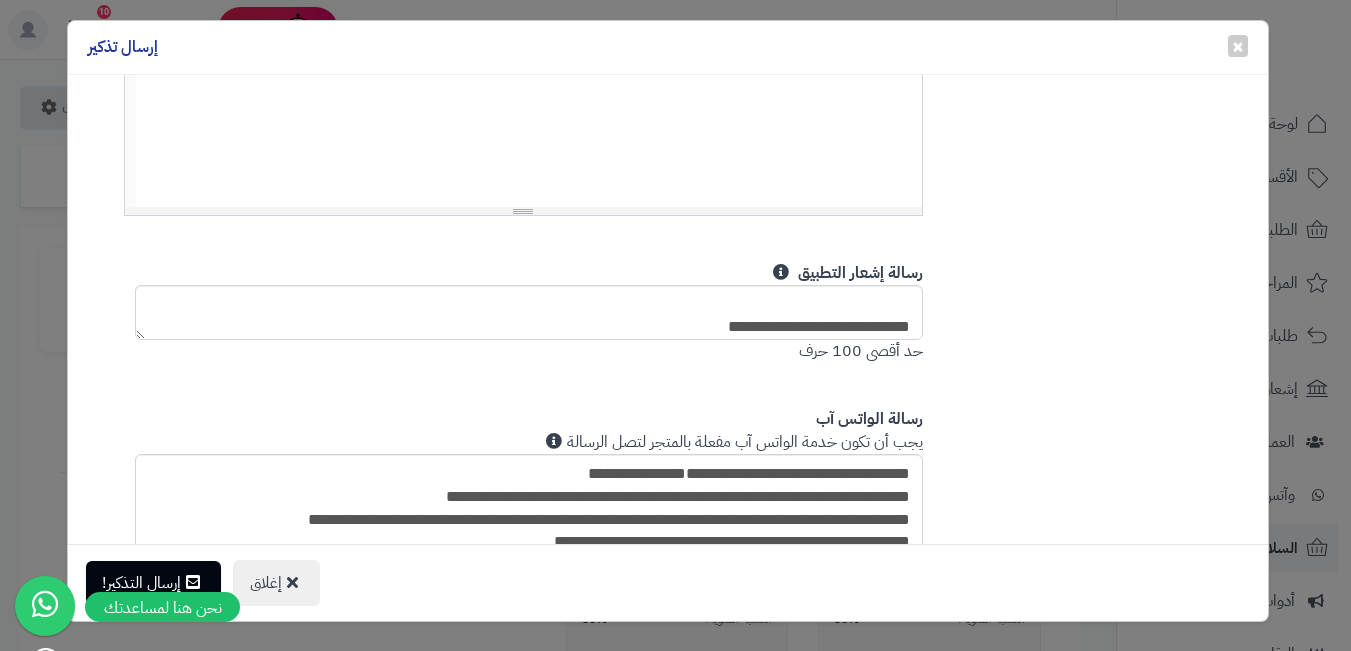 click on "**********" at bounding box center [529, 47] 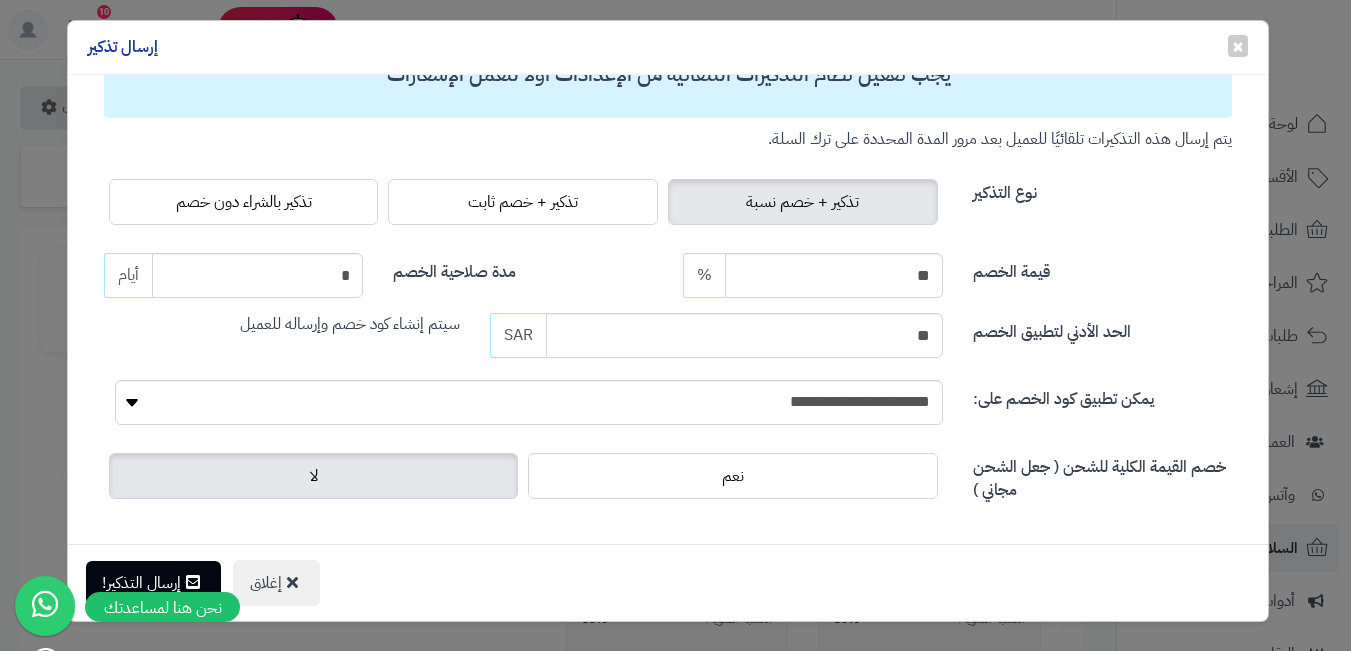 scroll, scrollTop: 0, scrollLeft: 0, axis: both 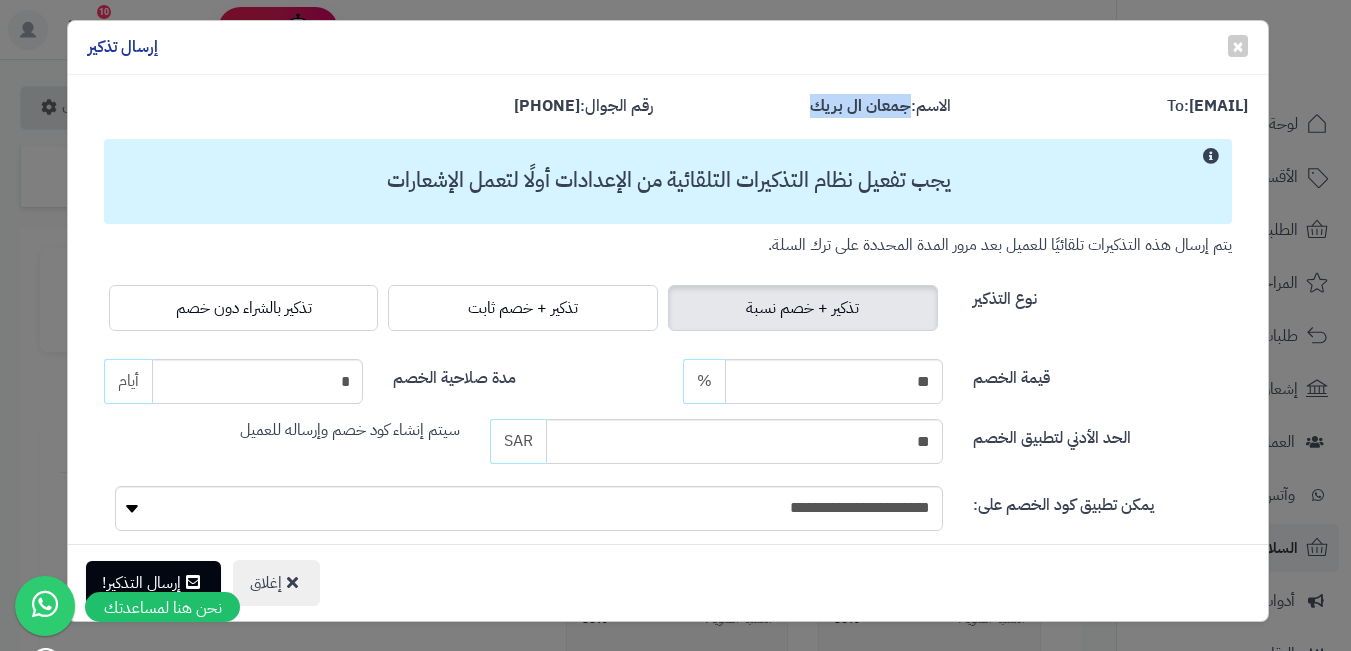 drag, startPoint x: 783, startPoint y: 100, endPoint x: 908, endPoint y: 99, distance: 125.004 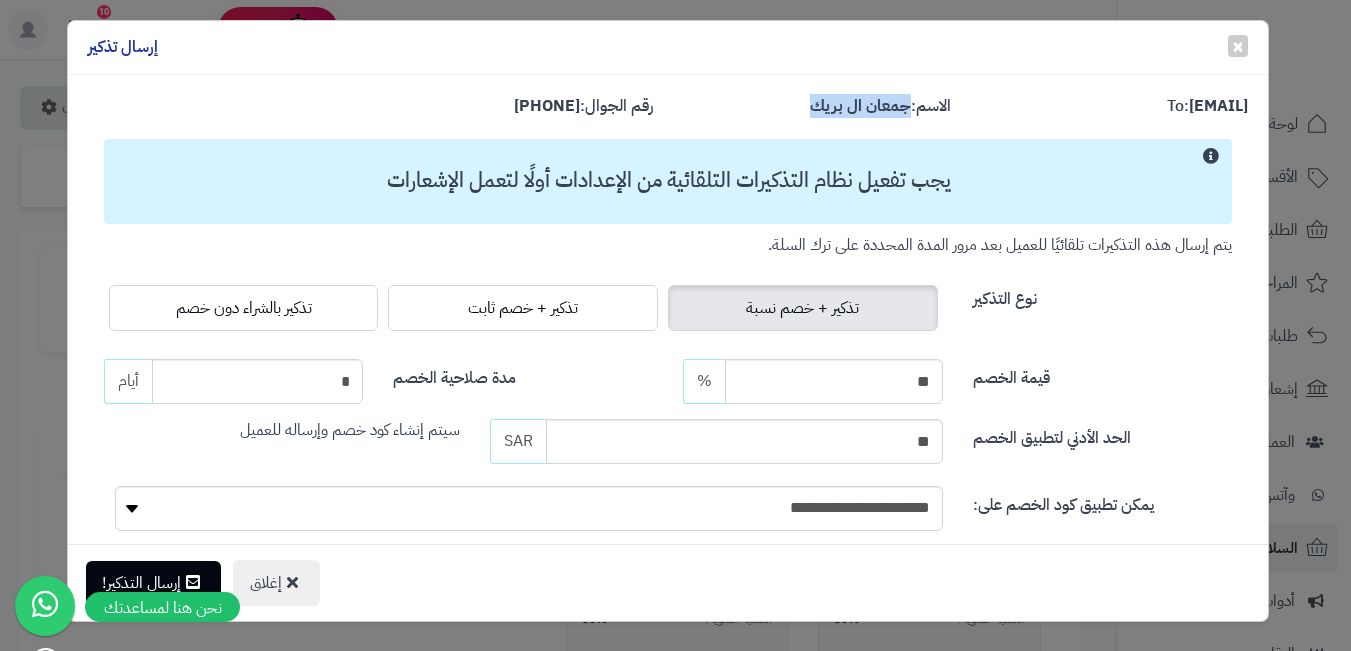 click on "الاسم:  جمعان  ال بريك" at bounding box center (817, 109) 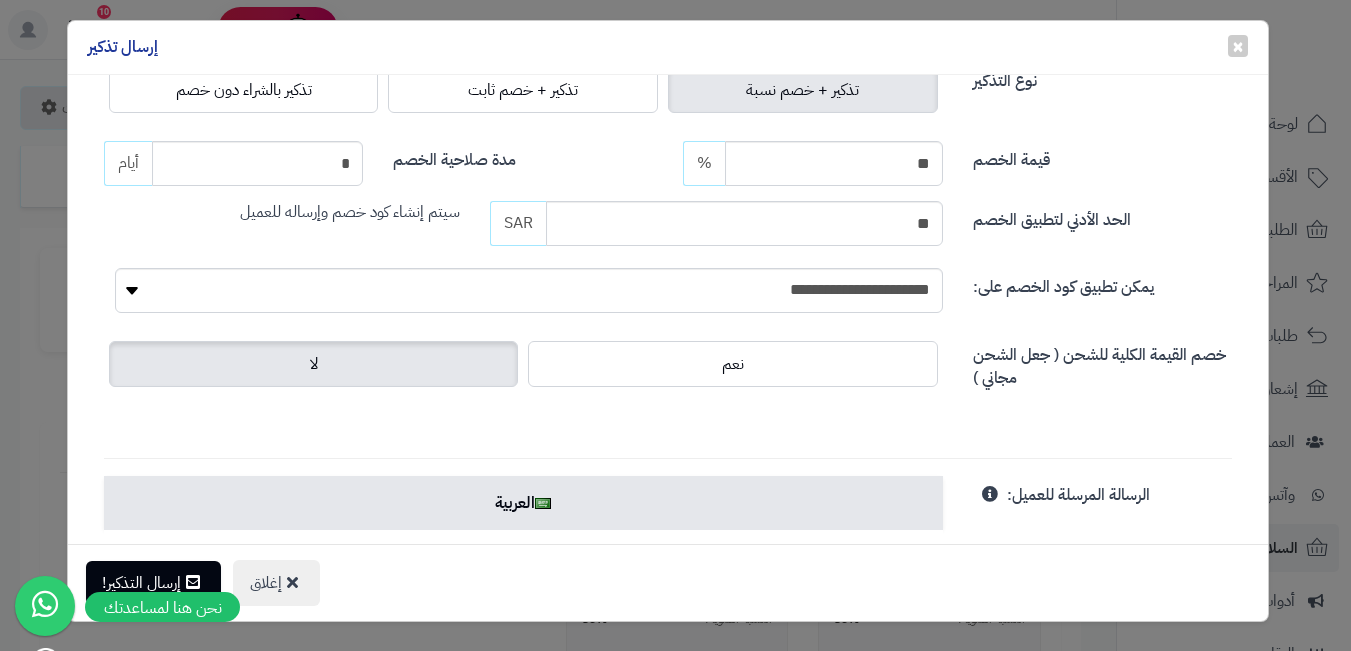 scroll, scrollTop: 800, scrollLeft: 0, axis: vertical 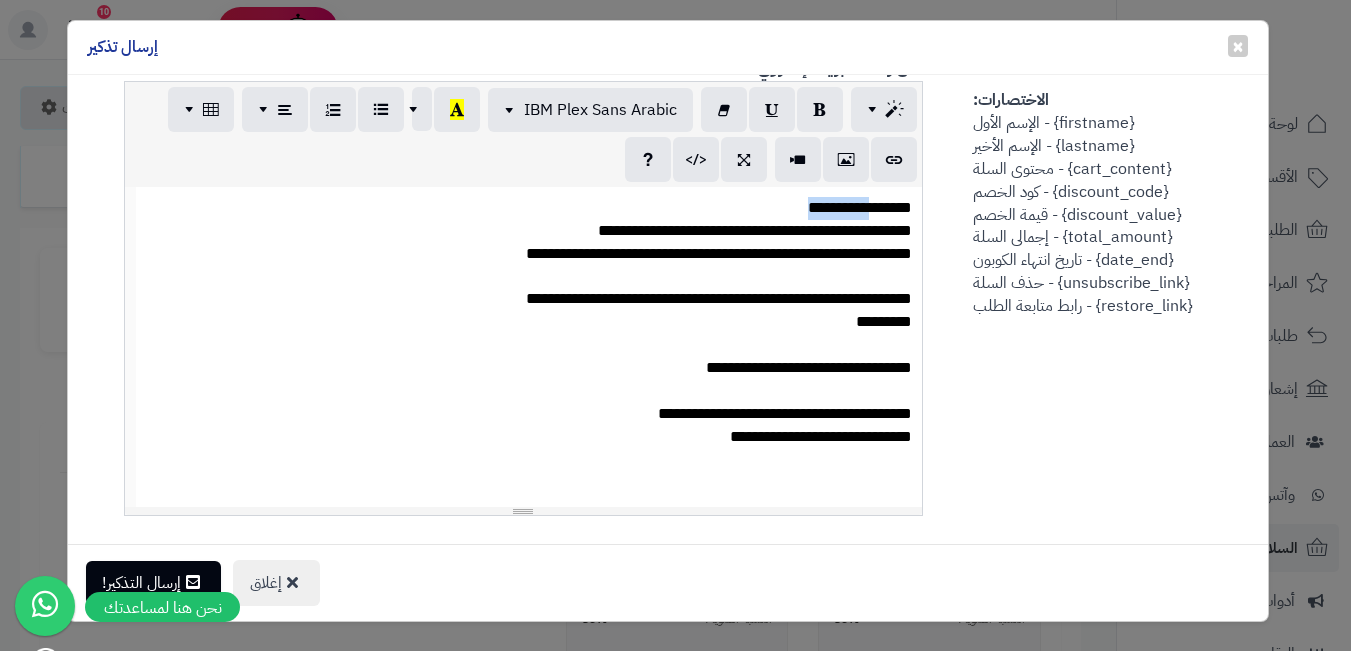 drag, startPoint x: 812, startPoint y: 208, endPoint x: 877, endPoint y: 201, distance: 65.37584 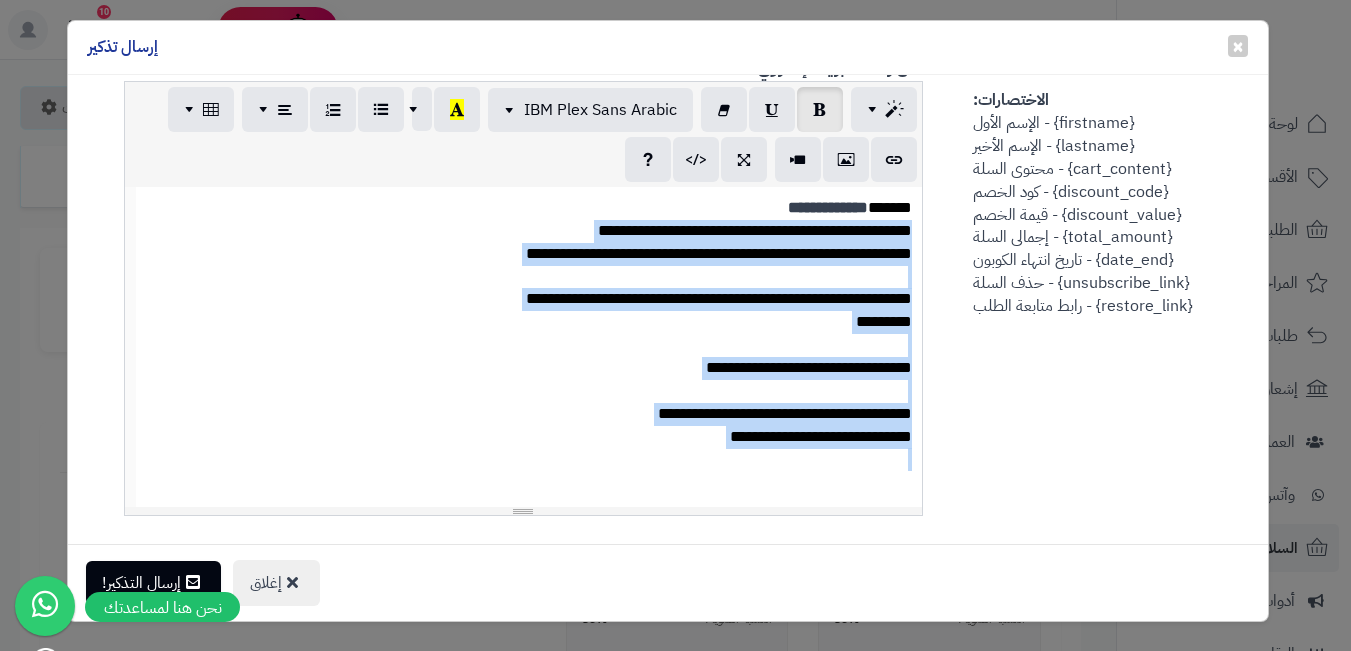 drag, startPoint x: 738, startPoint y: 208, endPoint x: 643, endPoint y: 456, distance: 265.57297 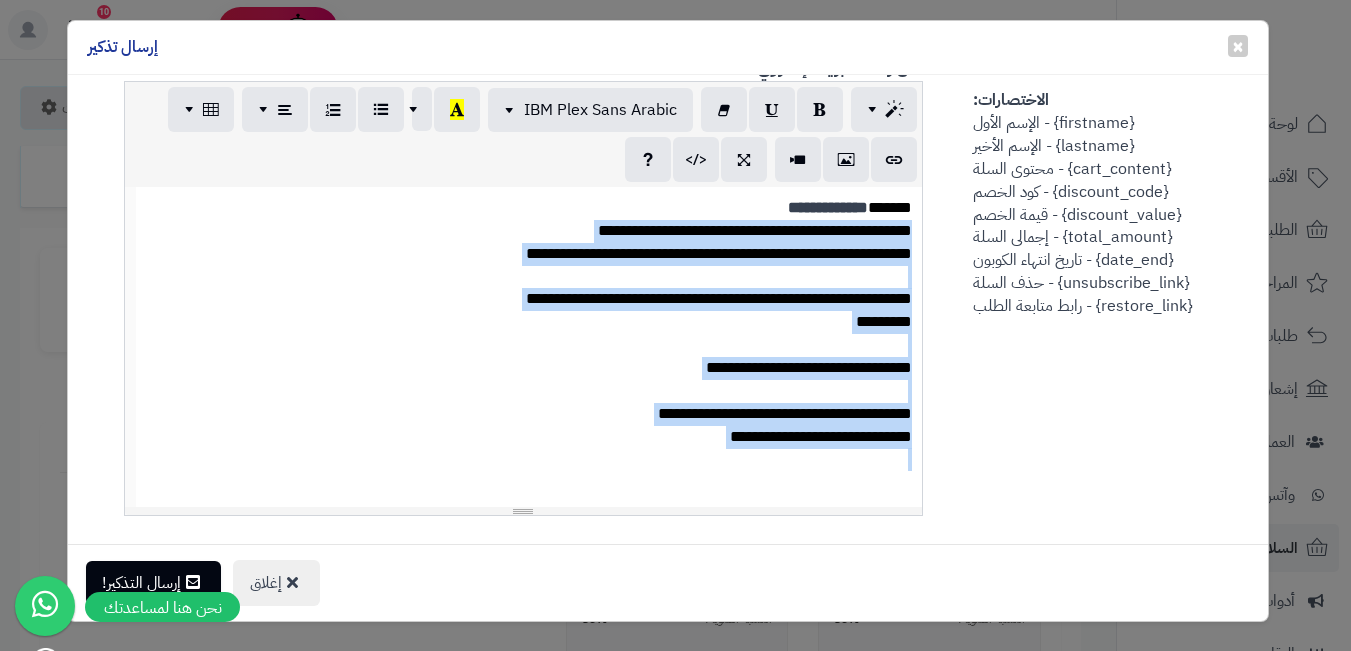 copy on "**********" 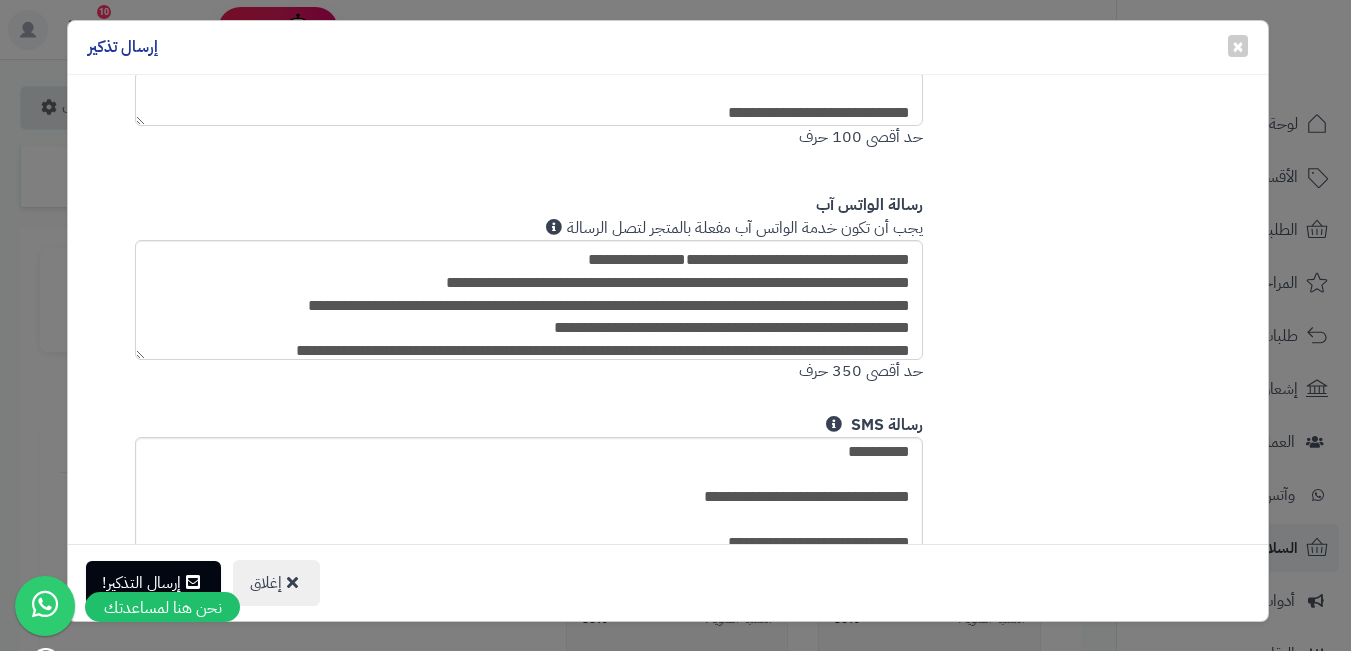 scroll, scrollTop: 1400, scrollLeft: 0, axis: vertical 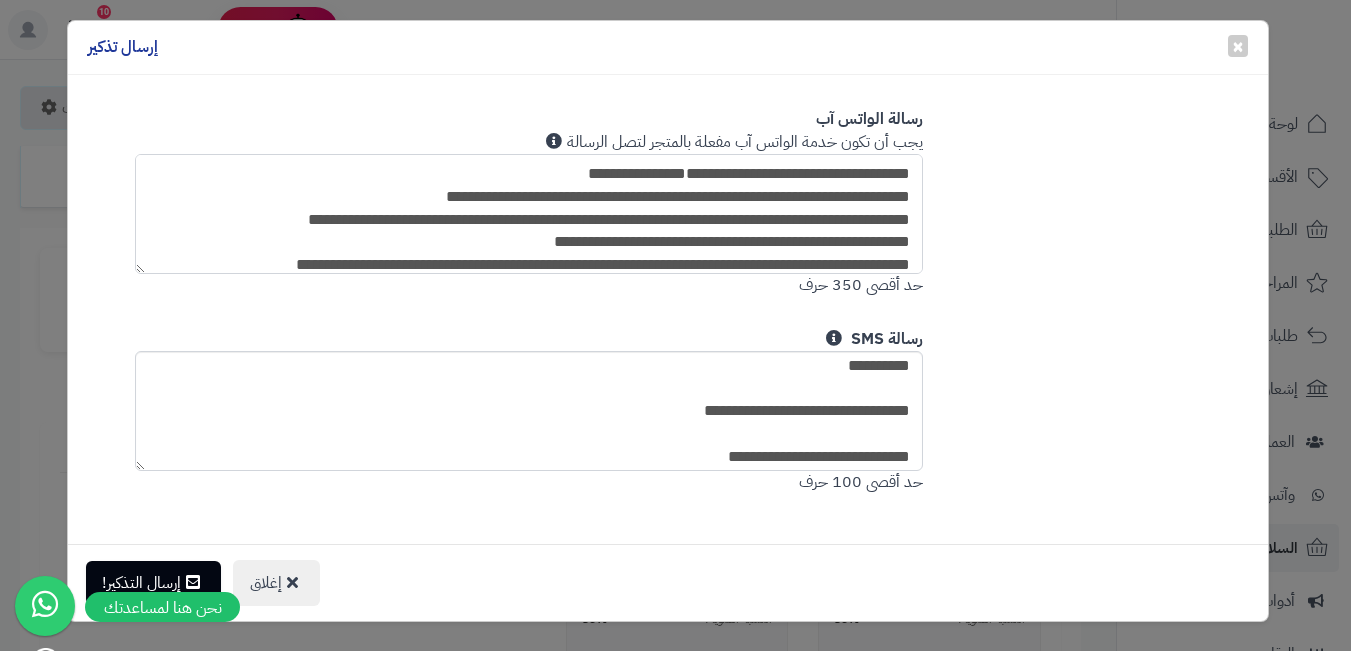 click on "**********" at bounding box center (529, 214) 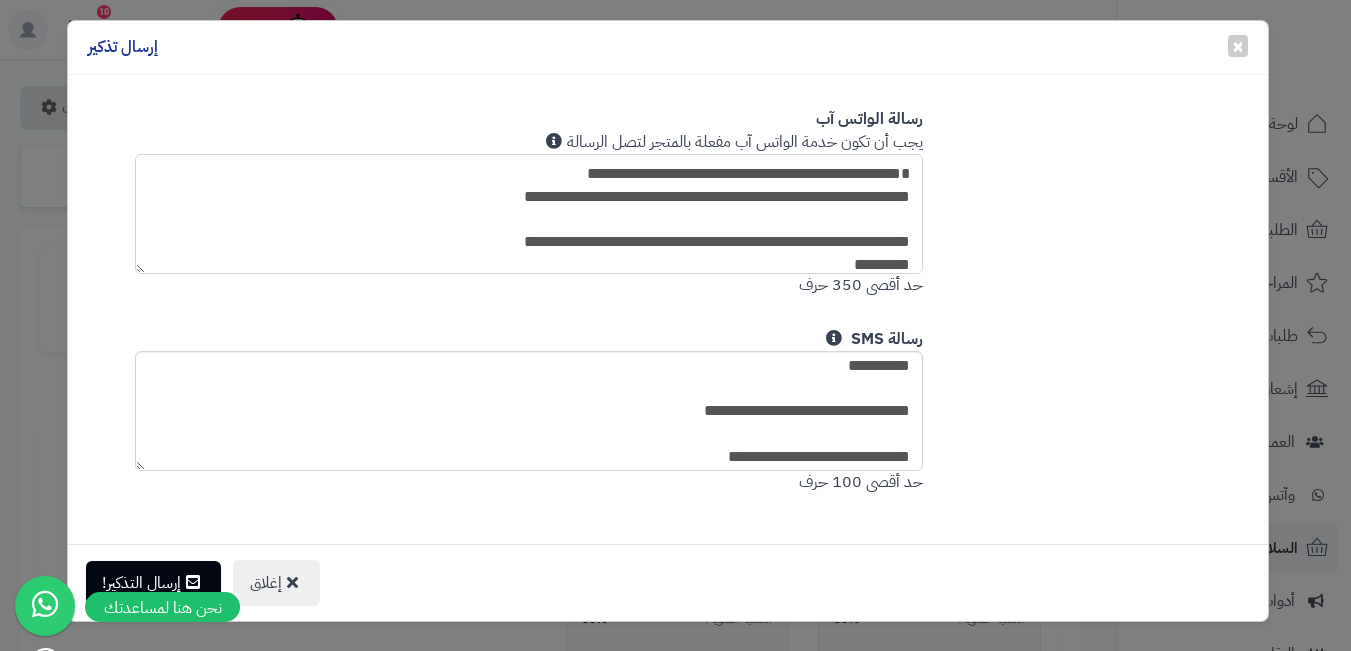 scroll, scrollTop: 165, scrollLeft: 0, axis: vertical 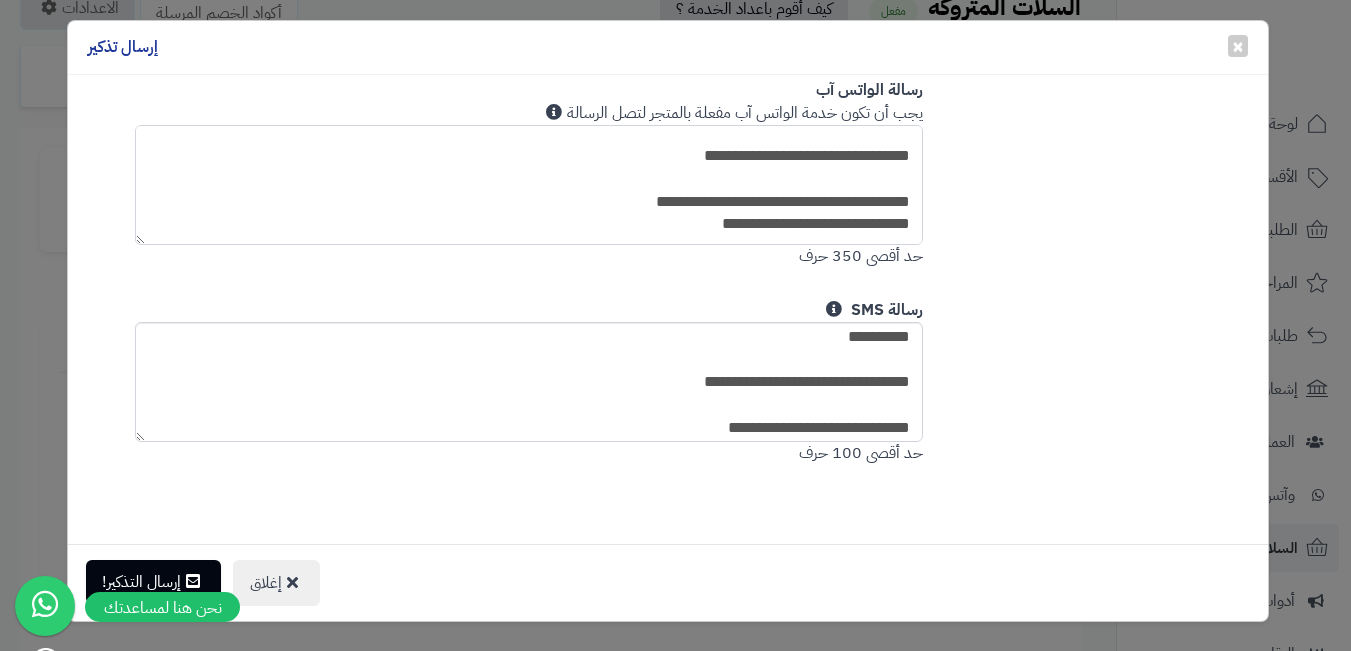 type on "**********" 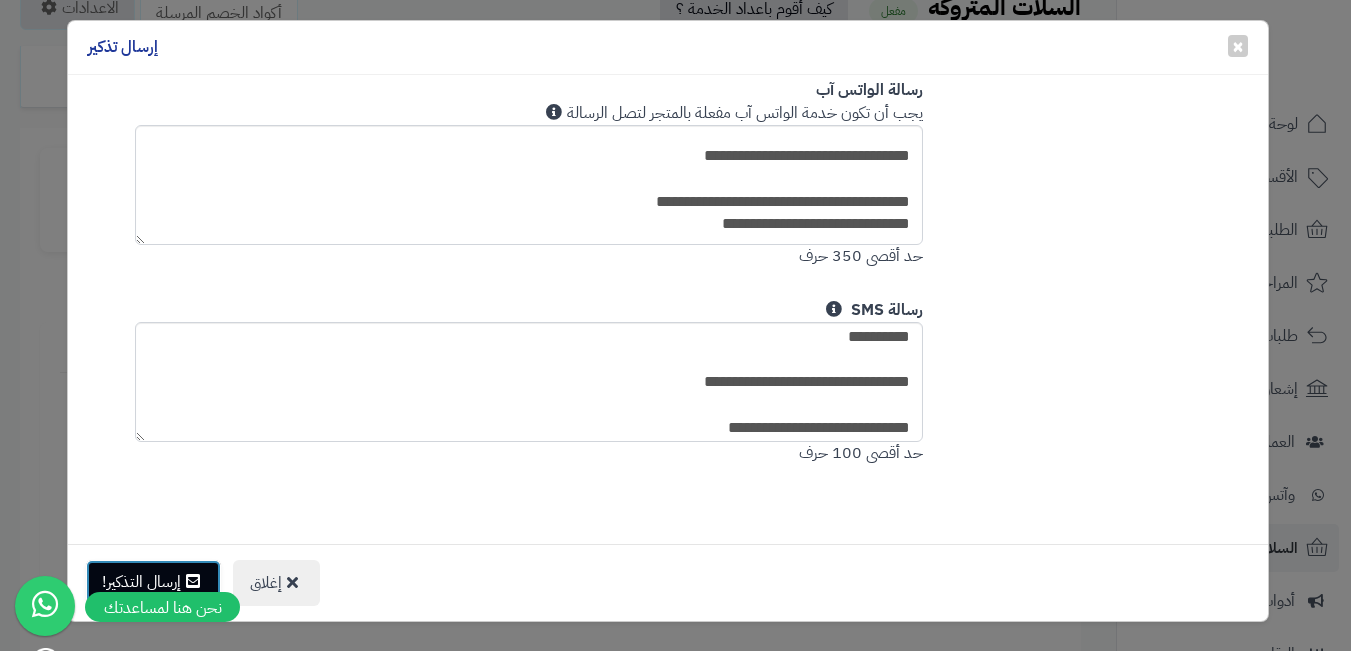 click on "إرسال التذكير!" at bounding box center (153, 582) 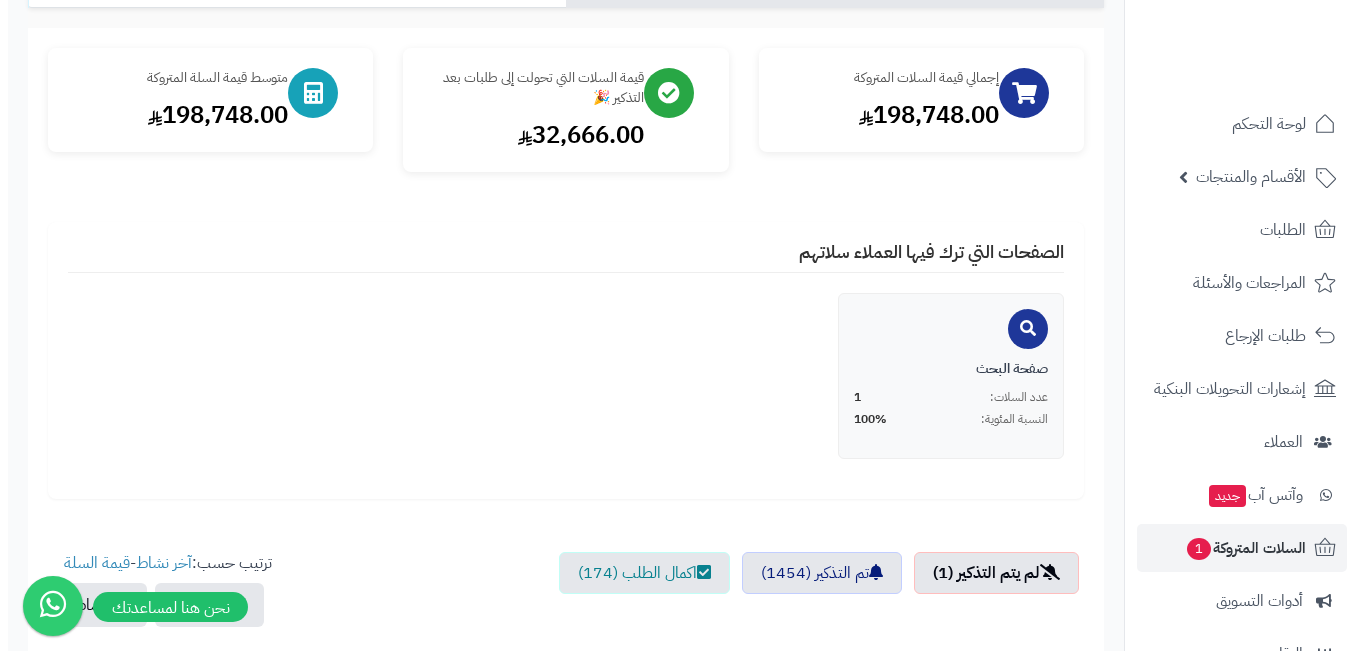scroll, scrollTop: 739, scrollLeft: 0, axis: vertical 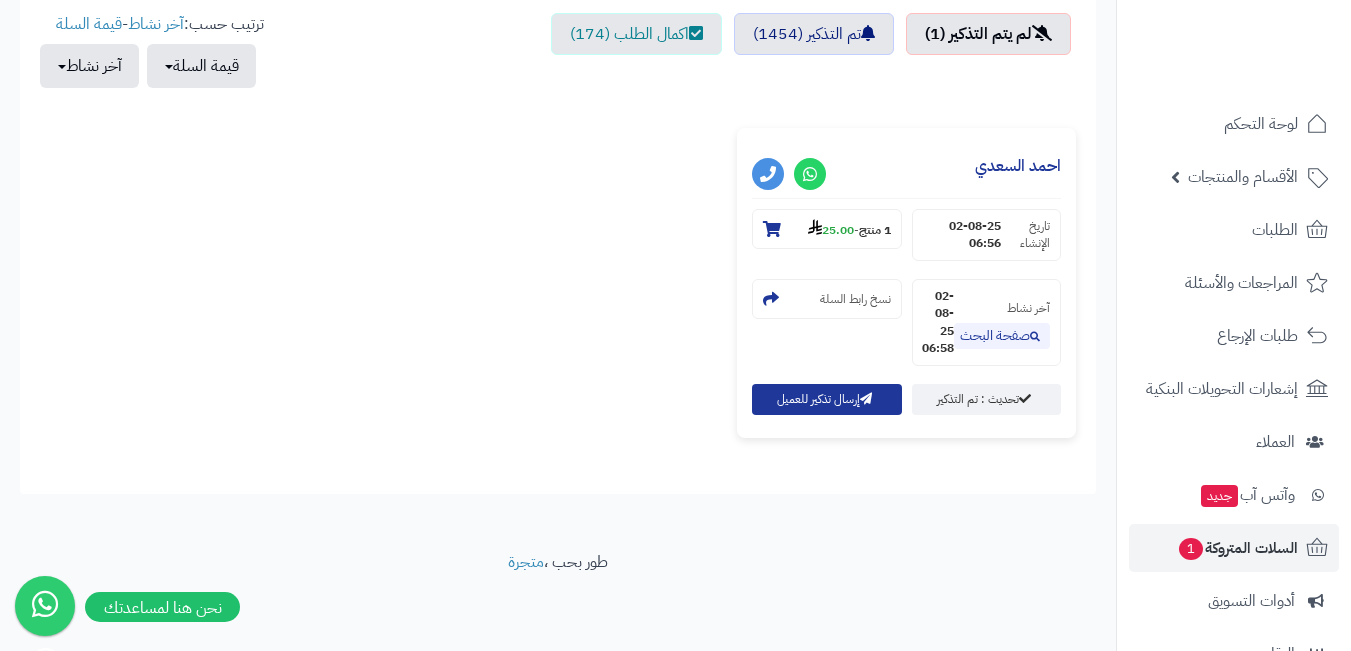 click on "**********" at bounding box center (906, 283) 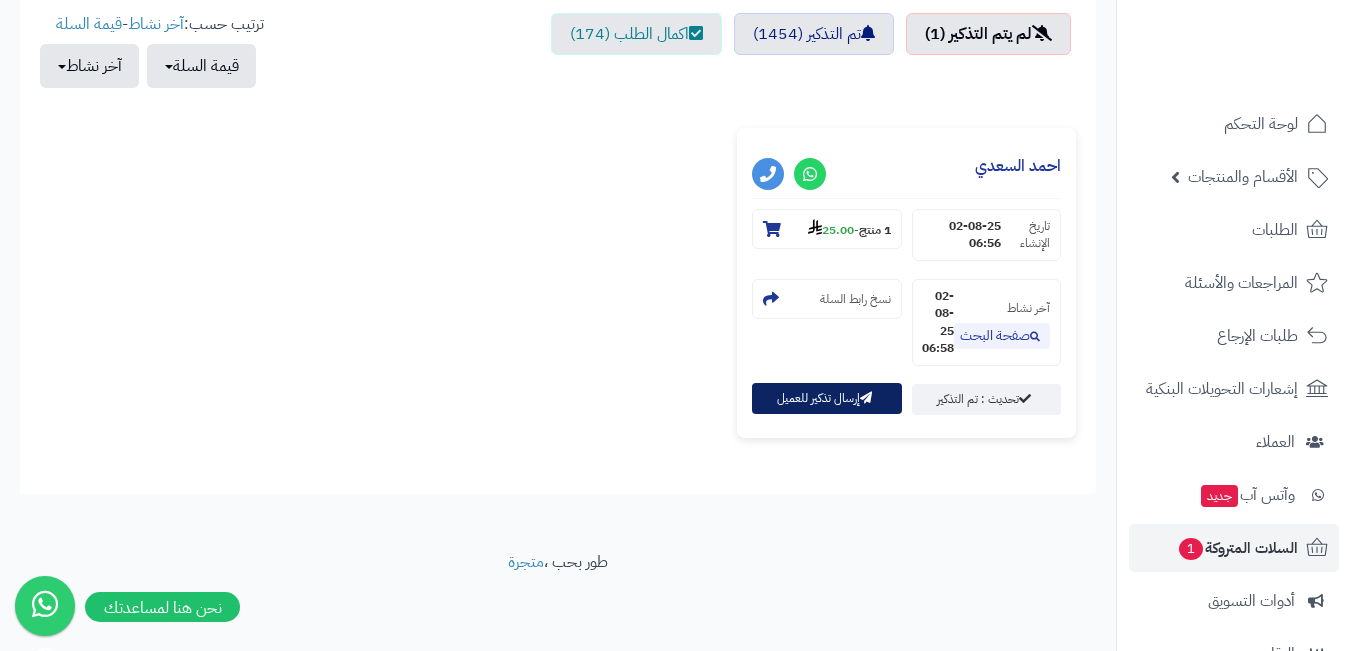 click on "إرسال تذكير للعميل" at bounding box center [826, 398] 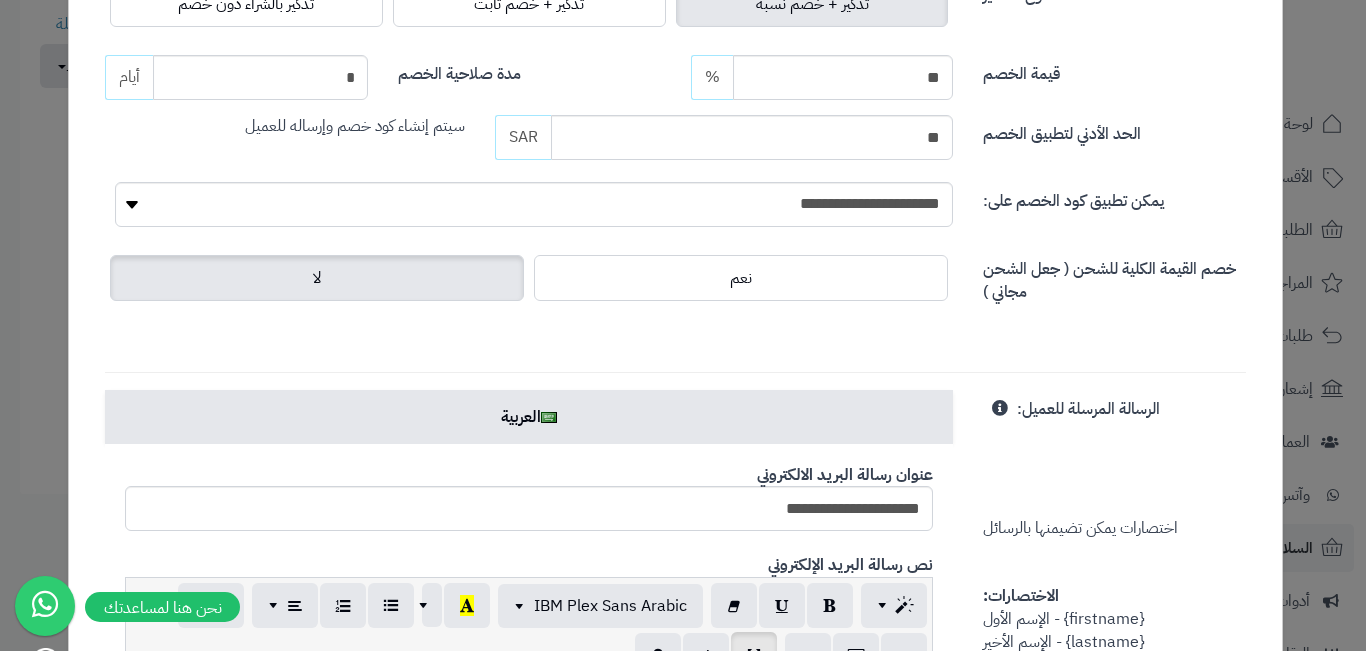 scroll, scrollTop: 700, scrollLeft: 0, axis: vertical 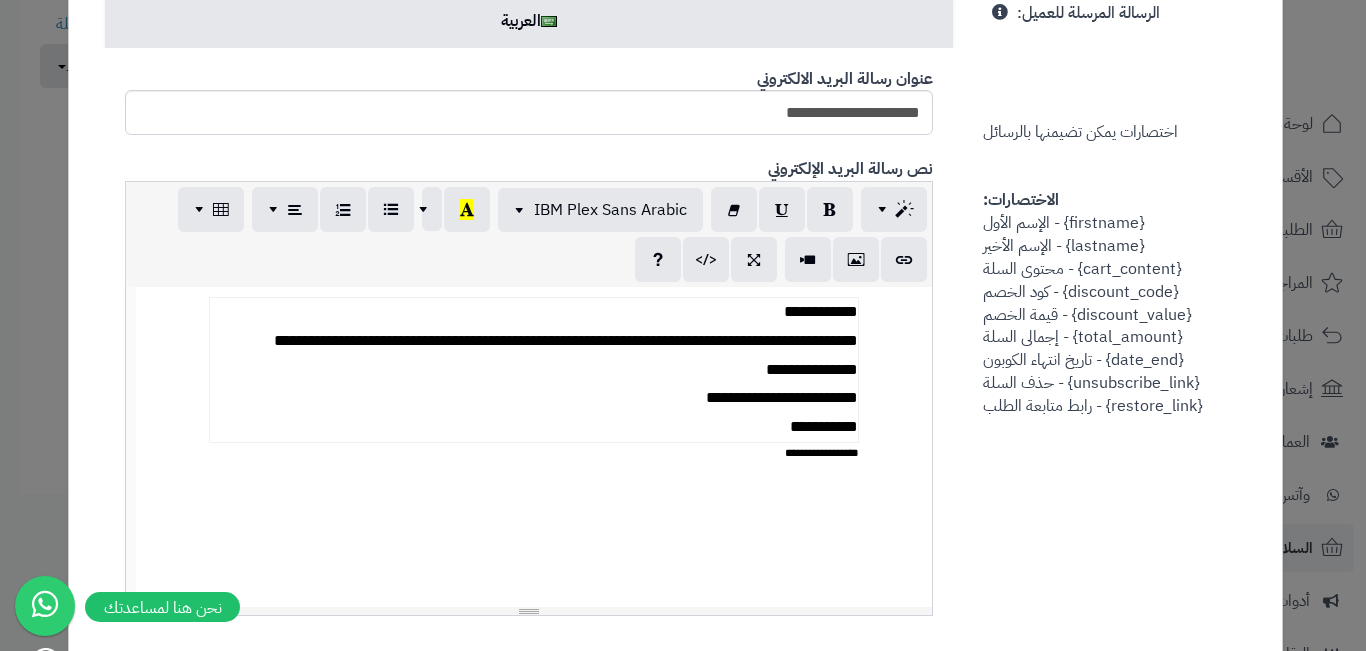 click on "**********" at bounding box center [534, 370] 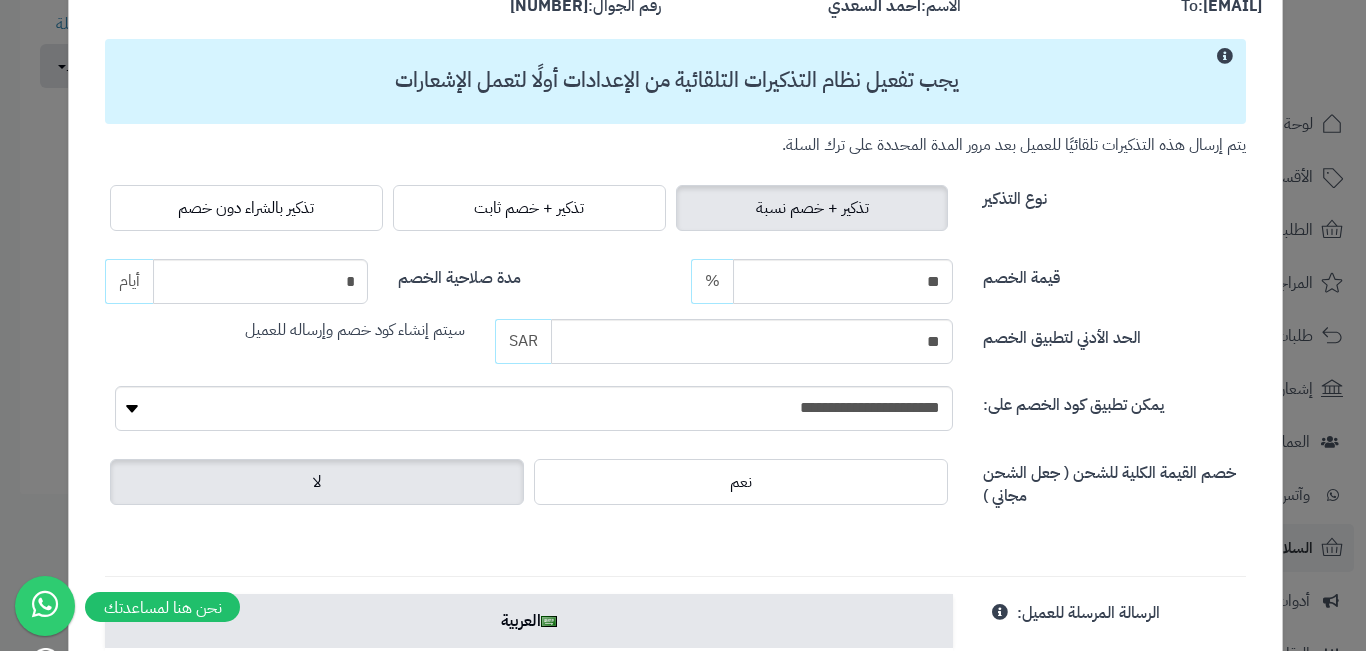 scroll, scrollTop: 0, scrollLeft: 0, axis: both 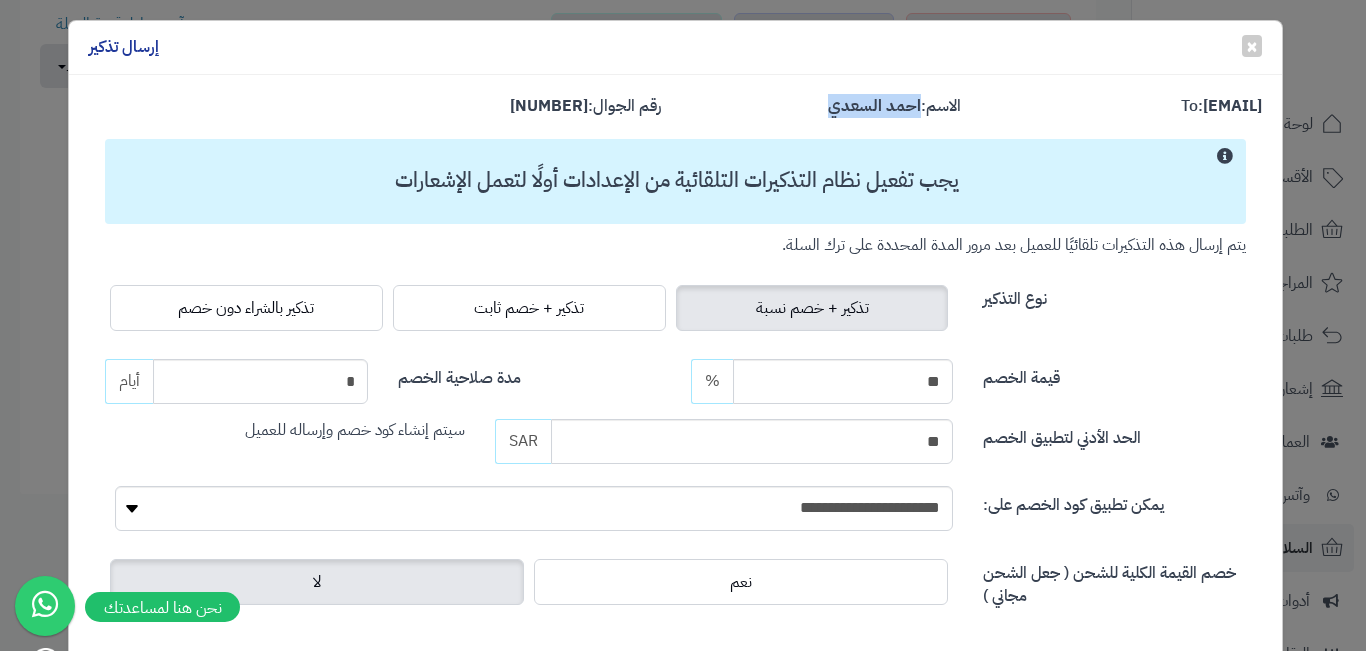 drag, startPoint x: 825, startPoint y: 101, endPoint x: 924, endPoint y: 102, distance: 99.00505 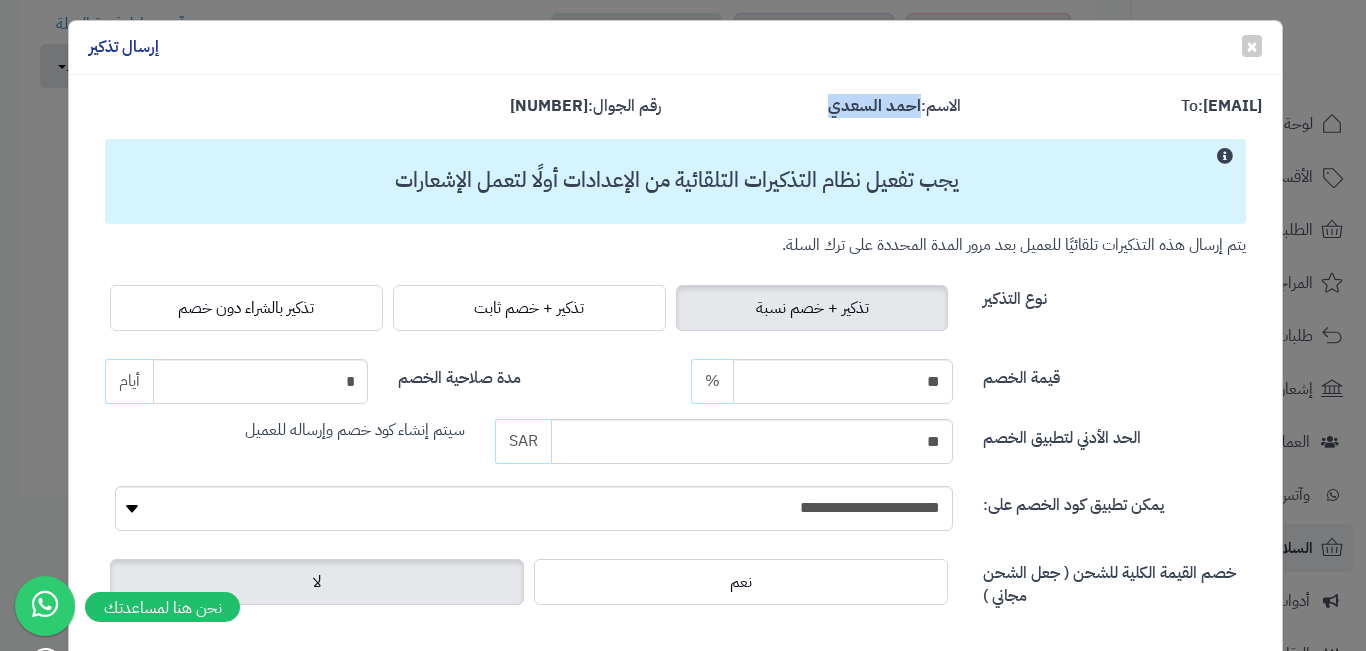 click on "الاسم: [FIRST] [LAST]" at bounding box center (826, 109) 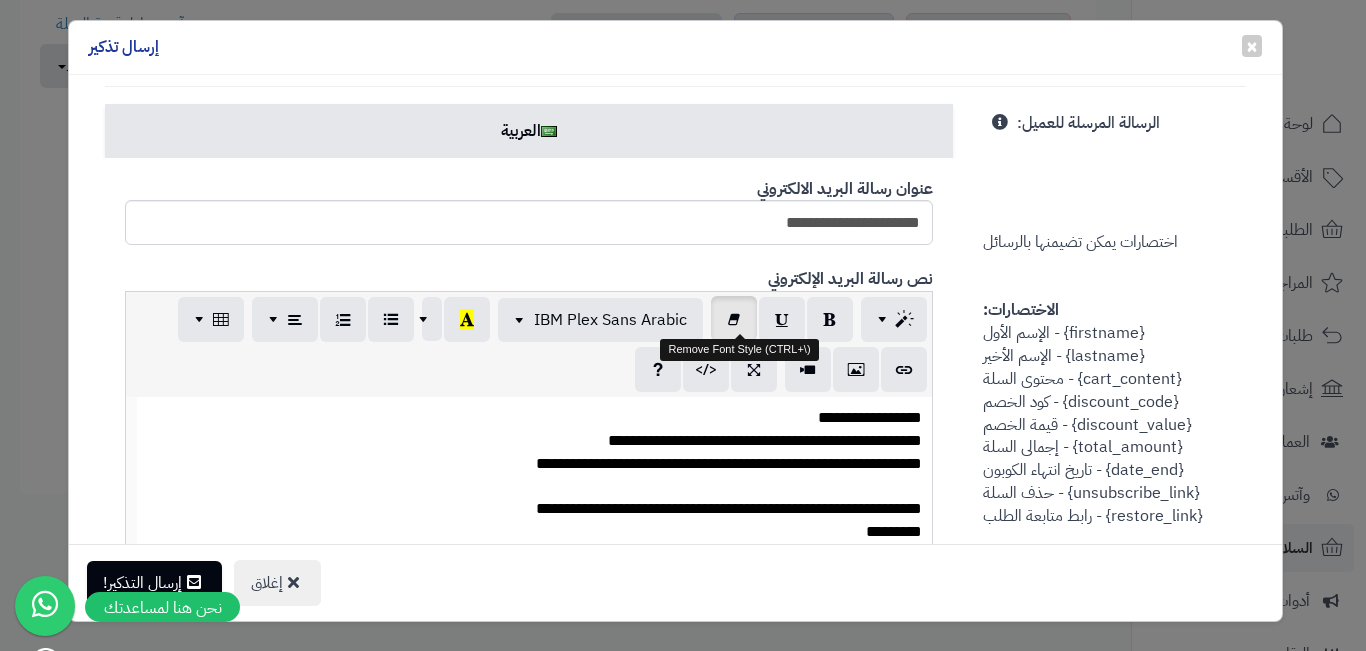 scroll, scrollTop: 600, scrollLeft: 0, axis: vertical 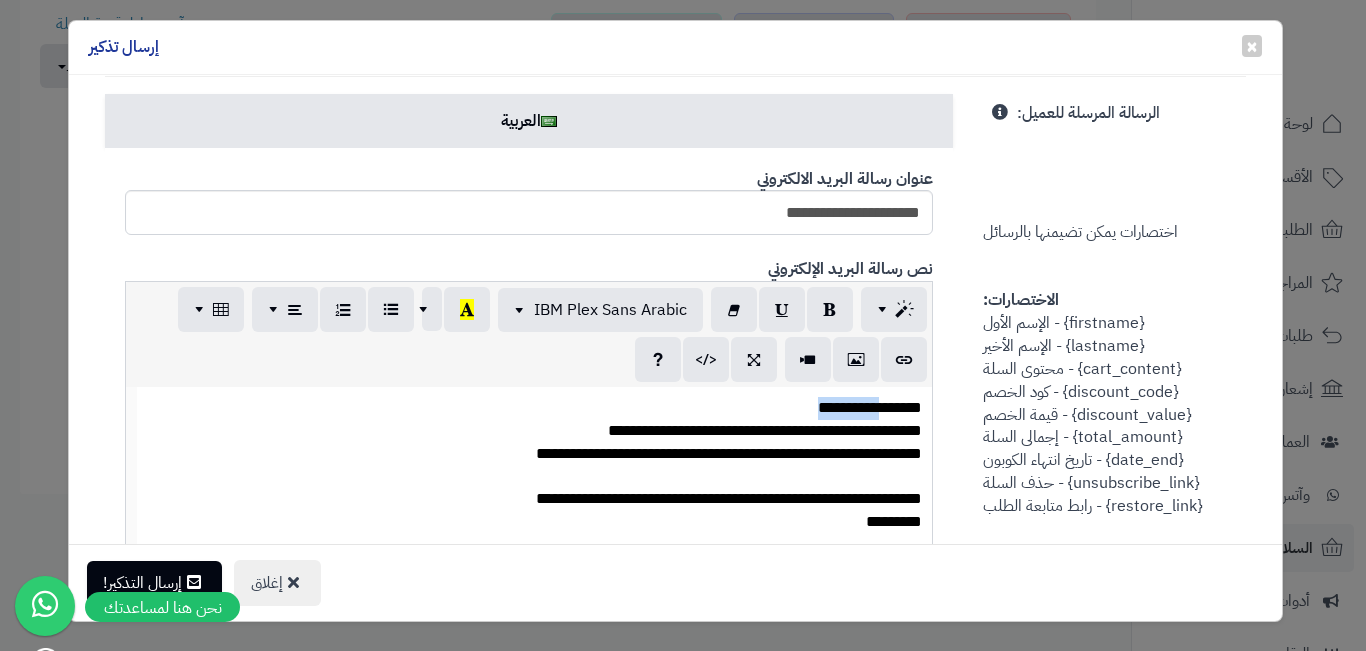 drag, startPoint x: 801, startPoint y: 406, endPoint x: 889, endPoint y: 403, distance: 88.051125 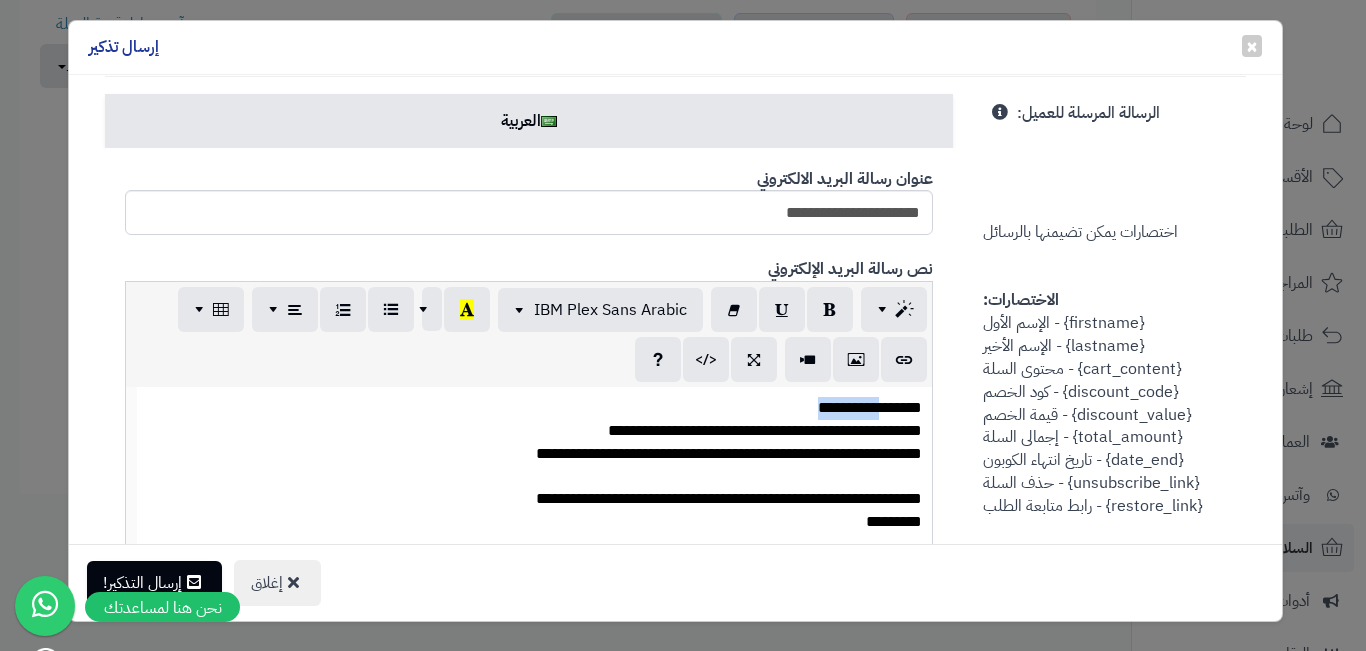 click on "**********" at bounding box center [535, 408] 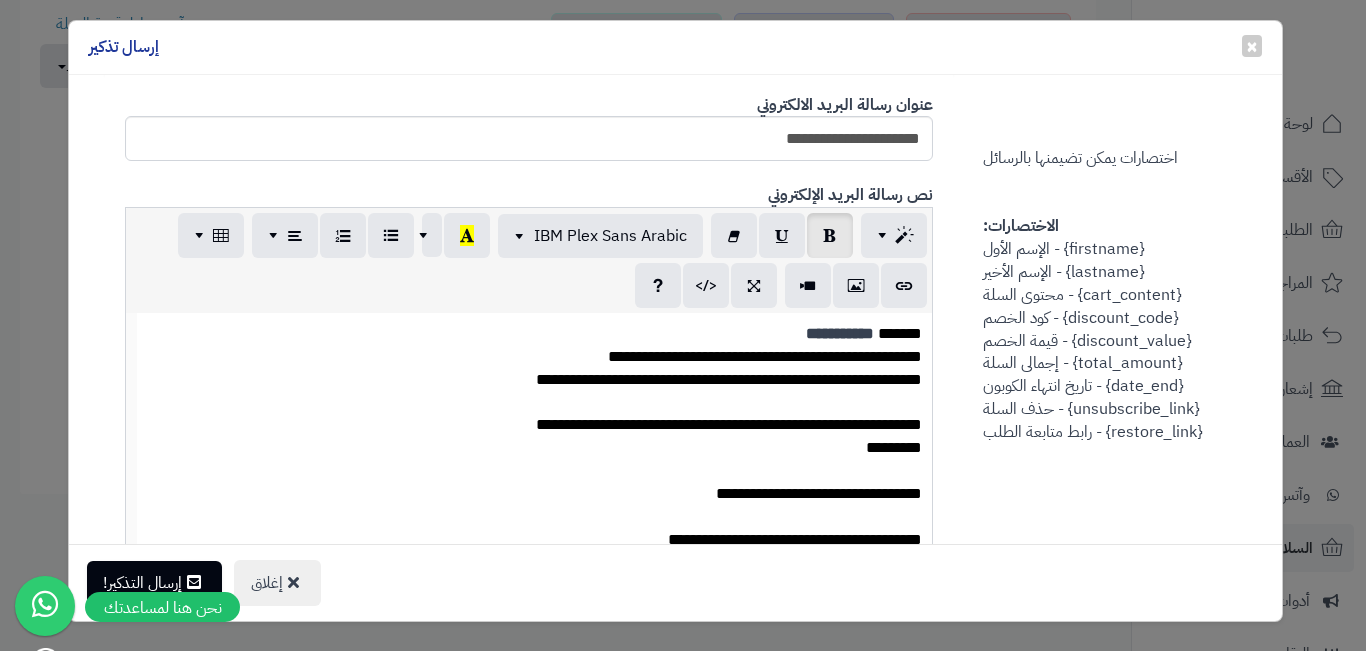 scroll, scrollTop: 800, scrollLeft: 0, axis: vertical 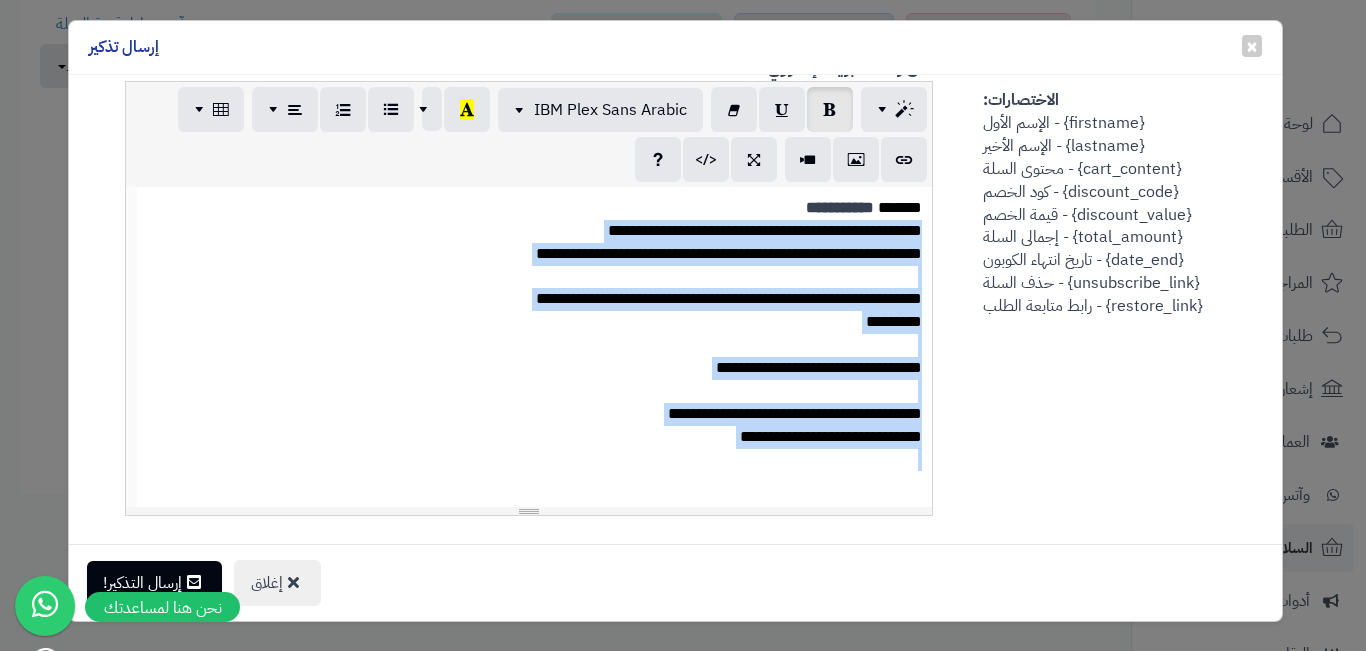 drag, startPoint x: 768, startPoint y: 207, endPoint x: 628, endPoint y: 448, distance: 278.7131 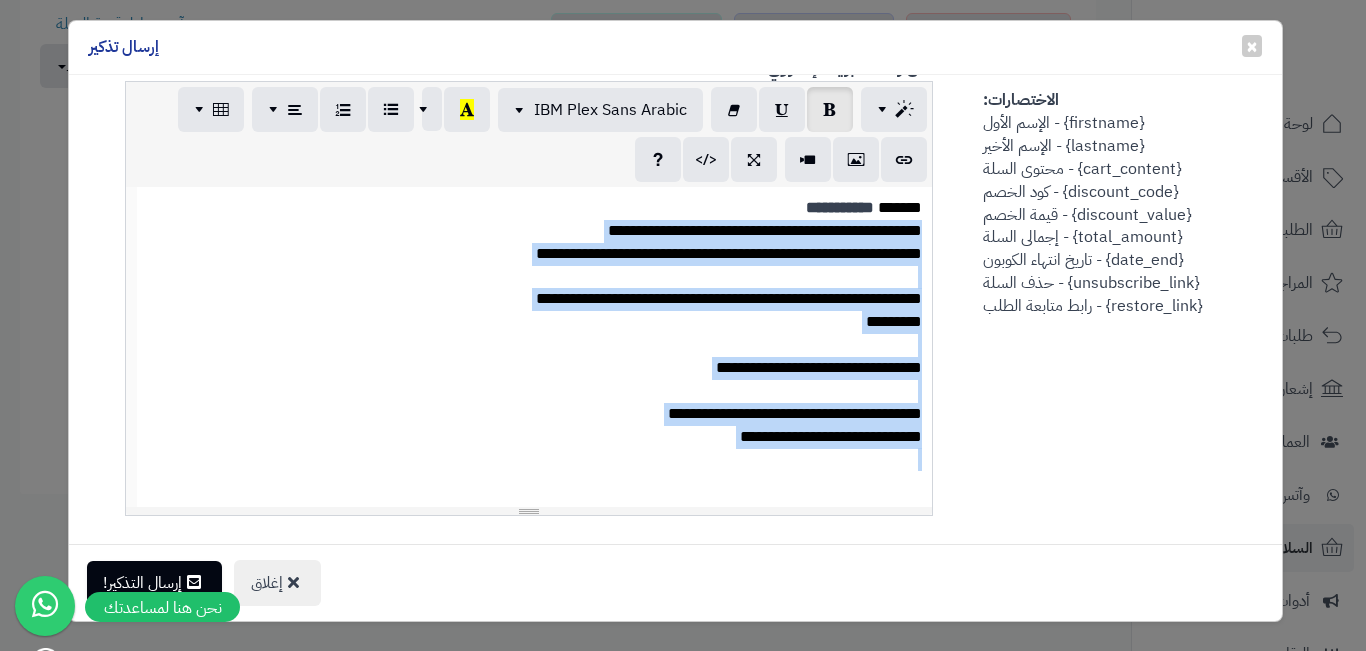 click on "**********" at bounding box center [535, 347] 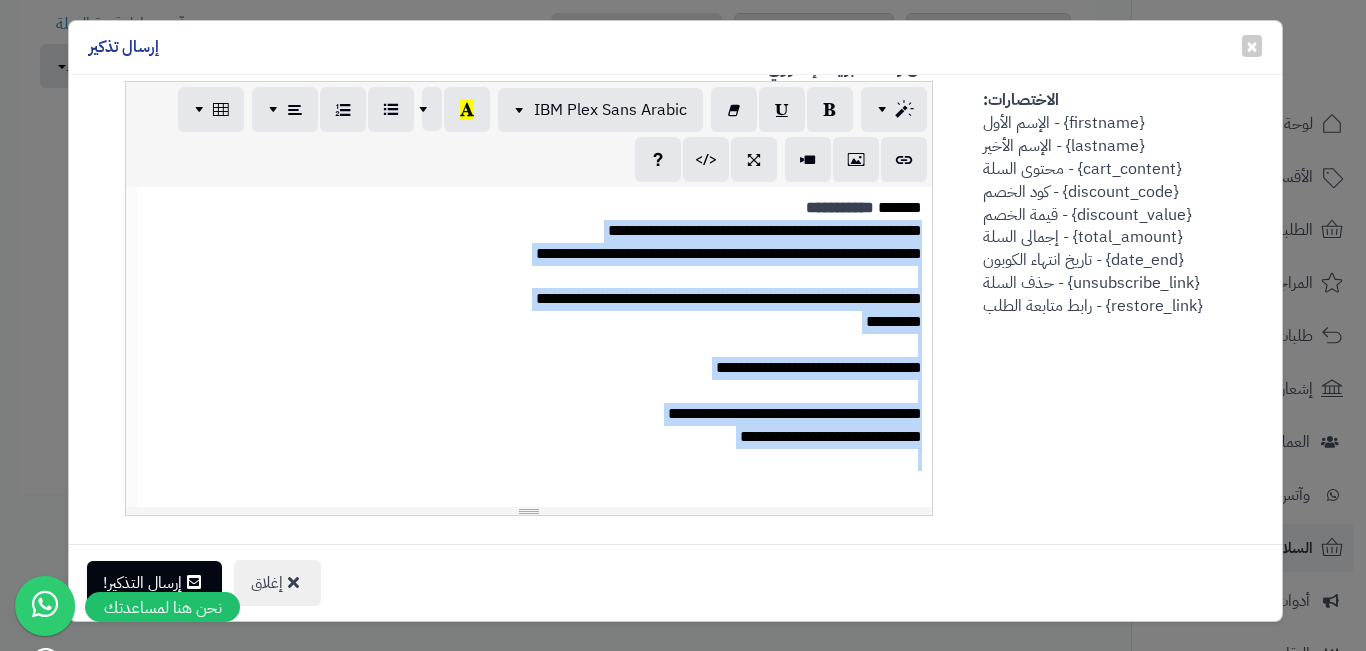 copy on "**********" 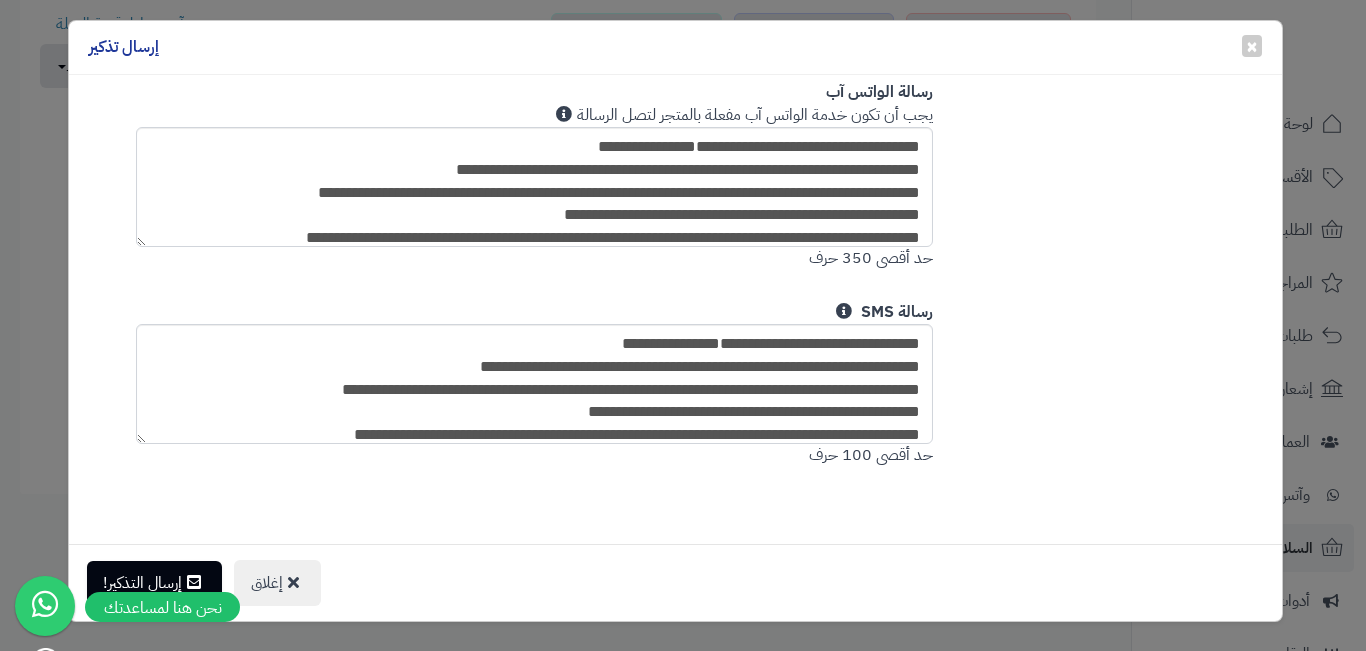 scroll, scrollTop: 1429, scrollLeft: 0, axis: vertical 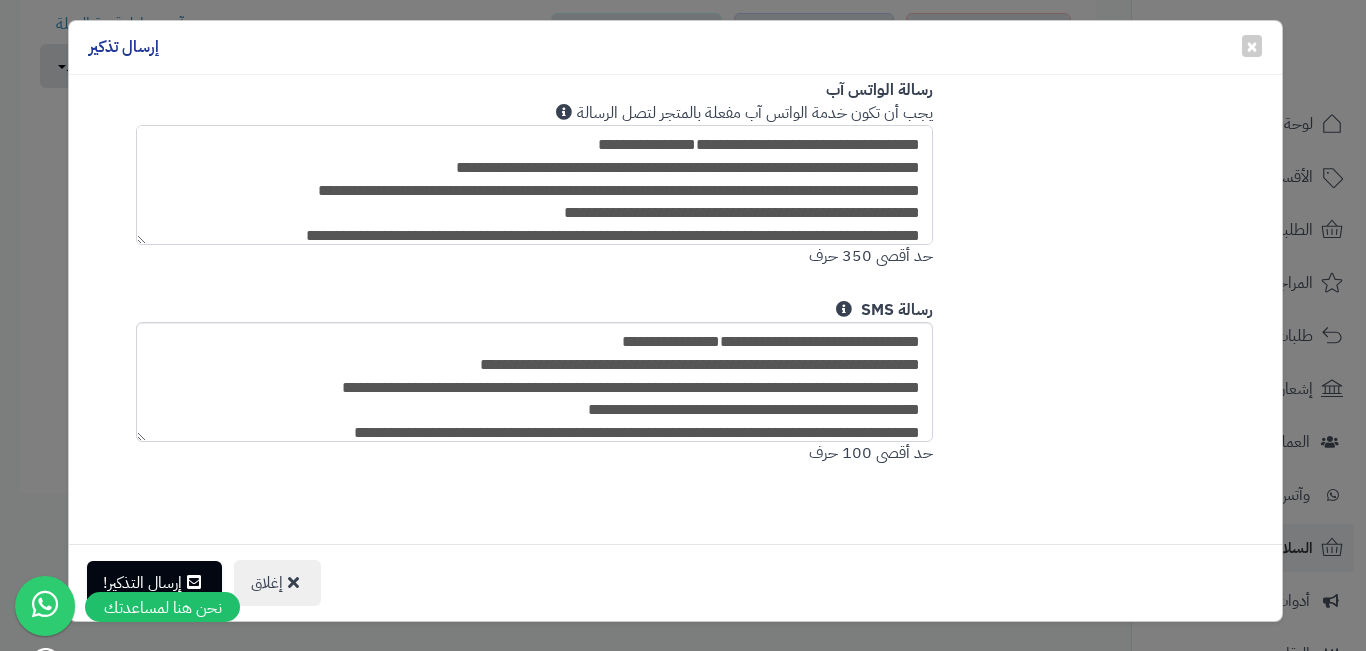 click on "**********" at bounding box center [535, 185] 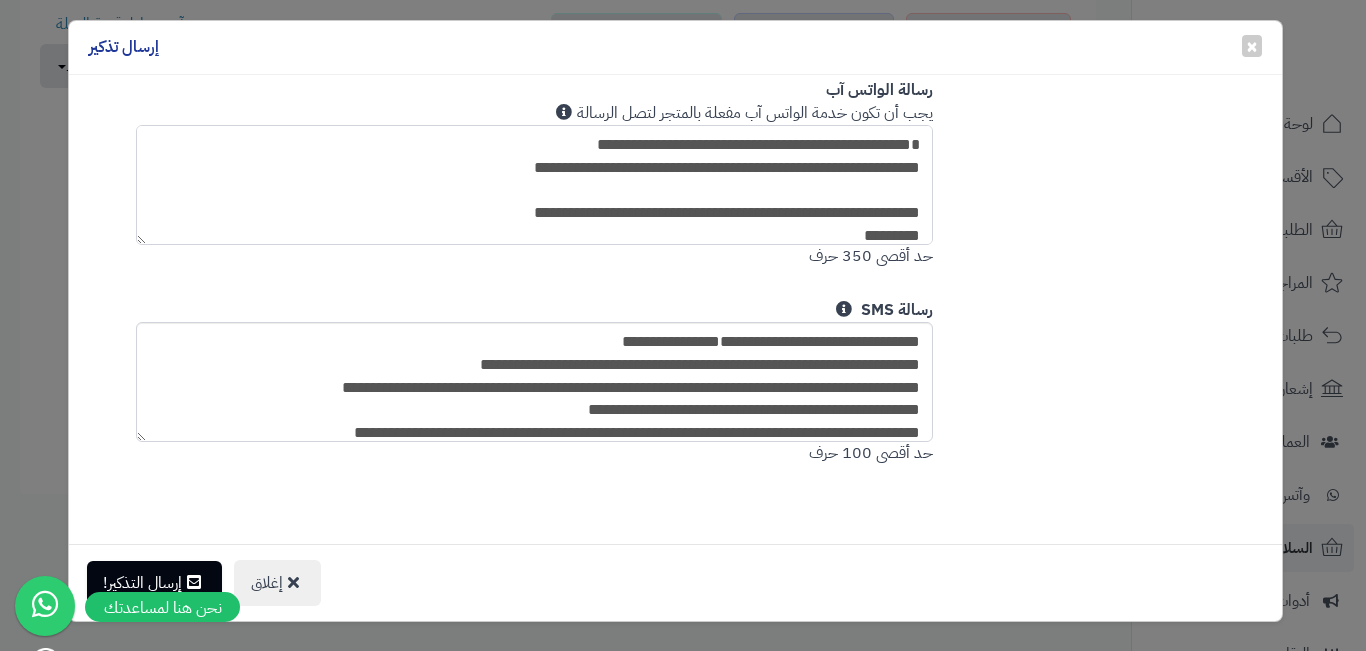 scroll, scrollTop: 165, scrollLeft: 0, axis: vertical 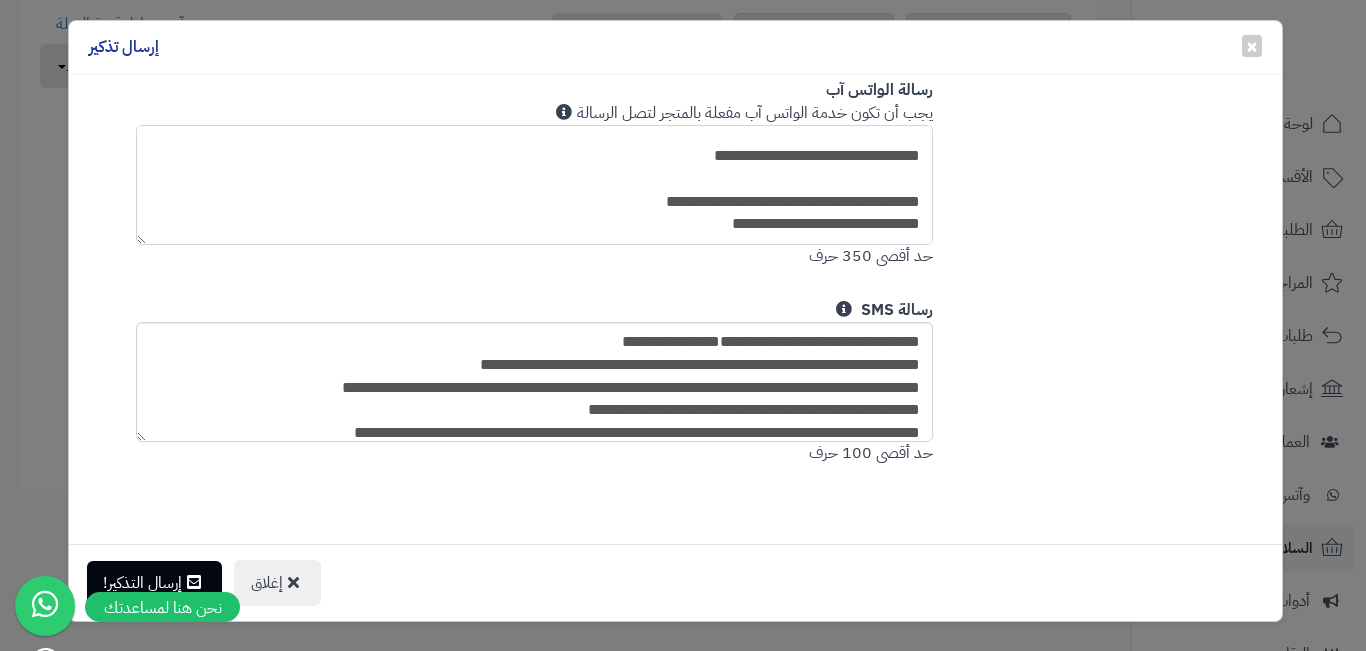 type on "**********" 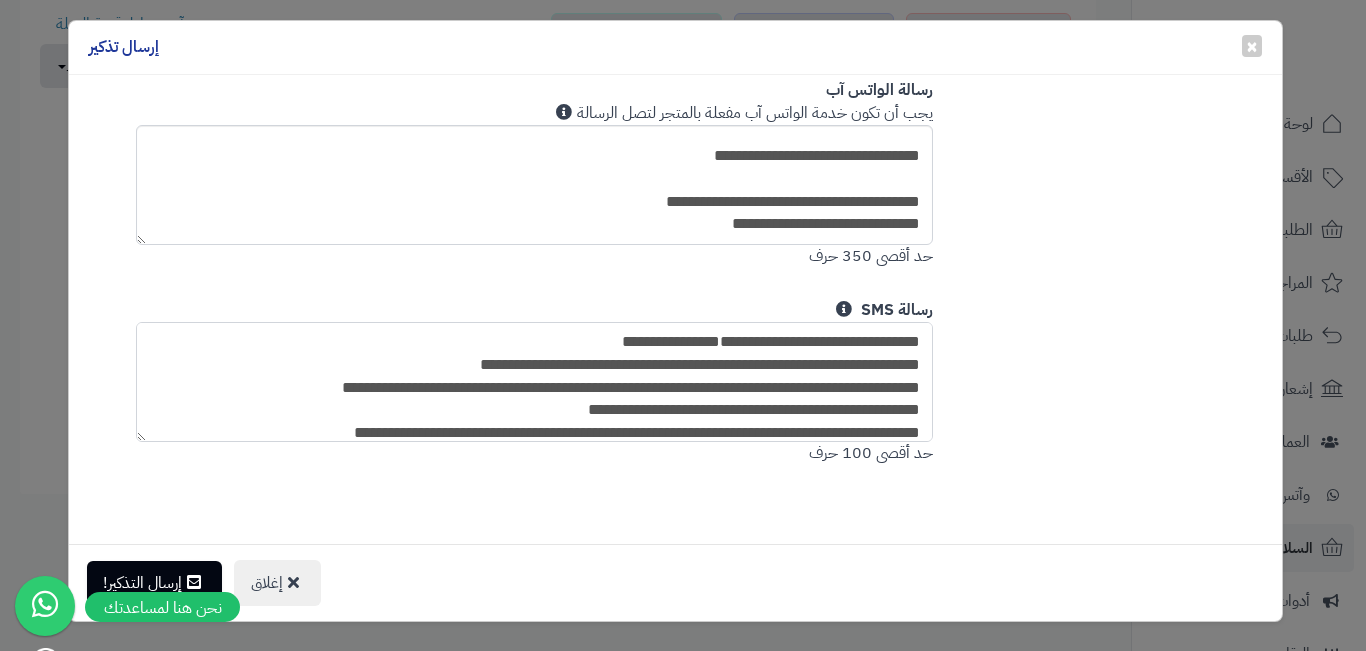 click on "**********" at bounding box center [535, 382] 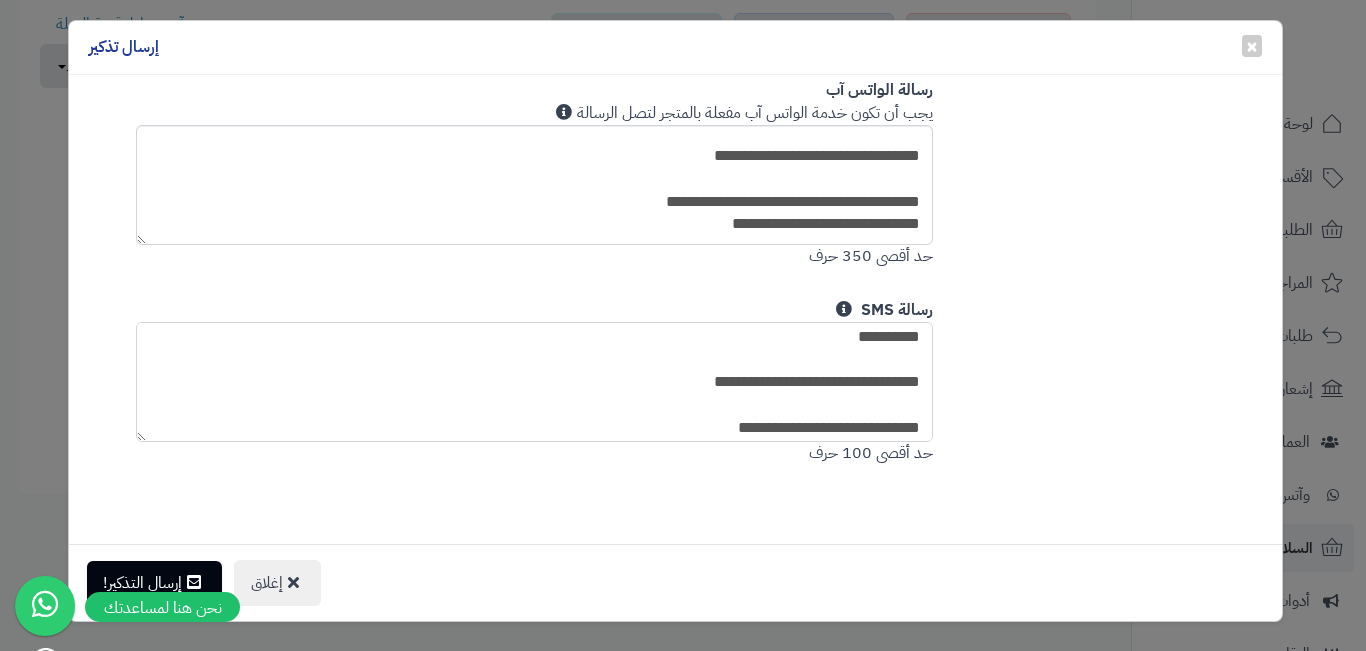 scroll, scrollTop: 0, scrollLeft: 0, axis: both 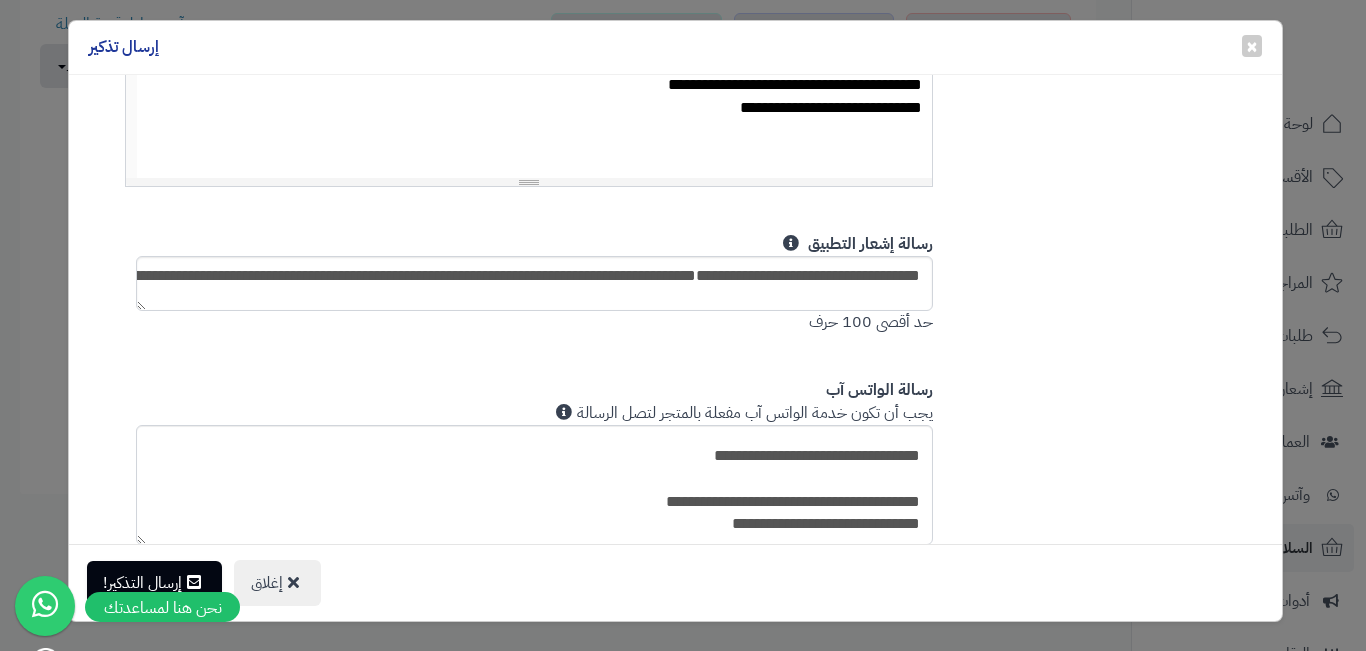 type on "**********" 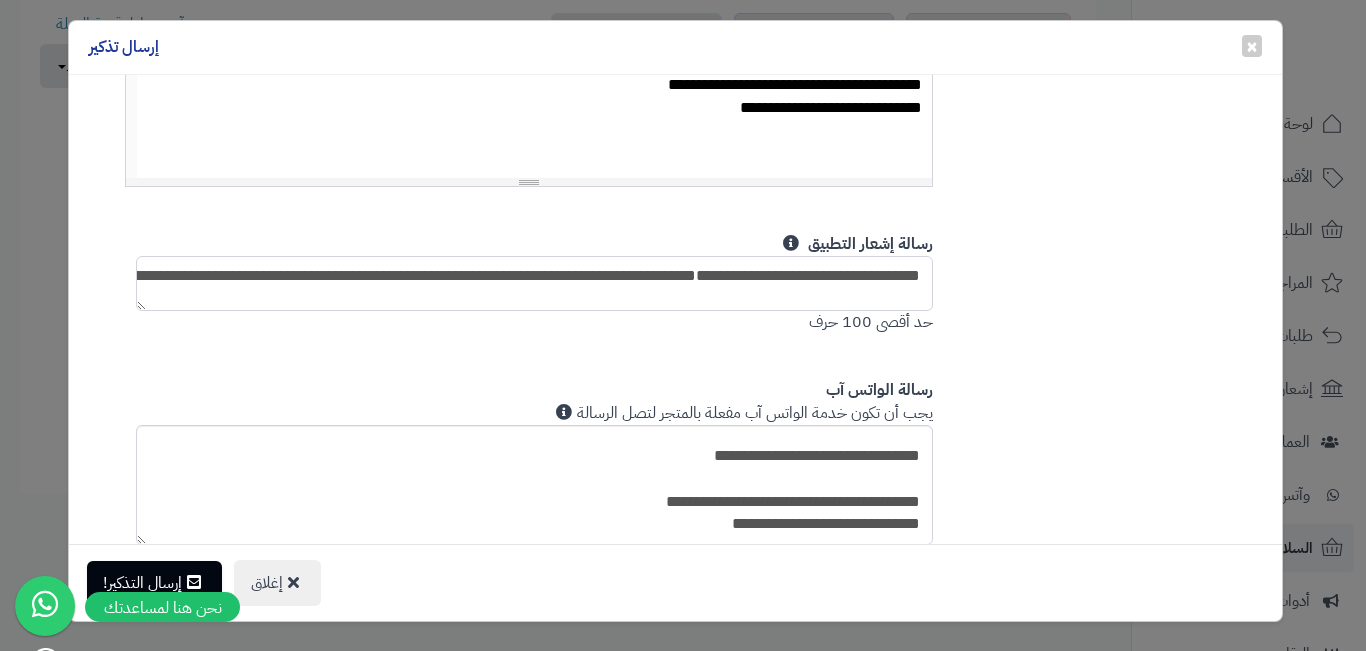click on "**********" at bounding box center (535, 283) 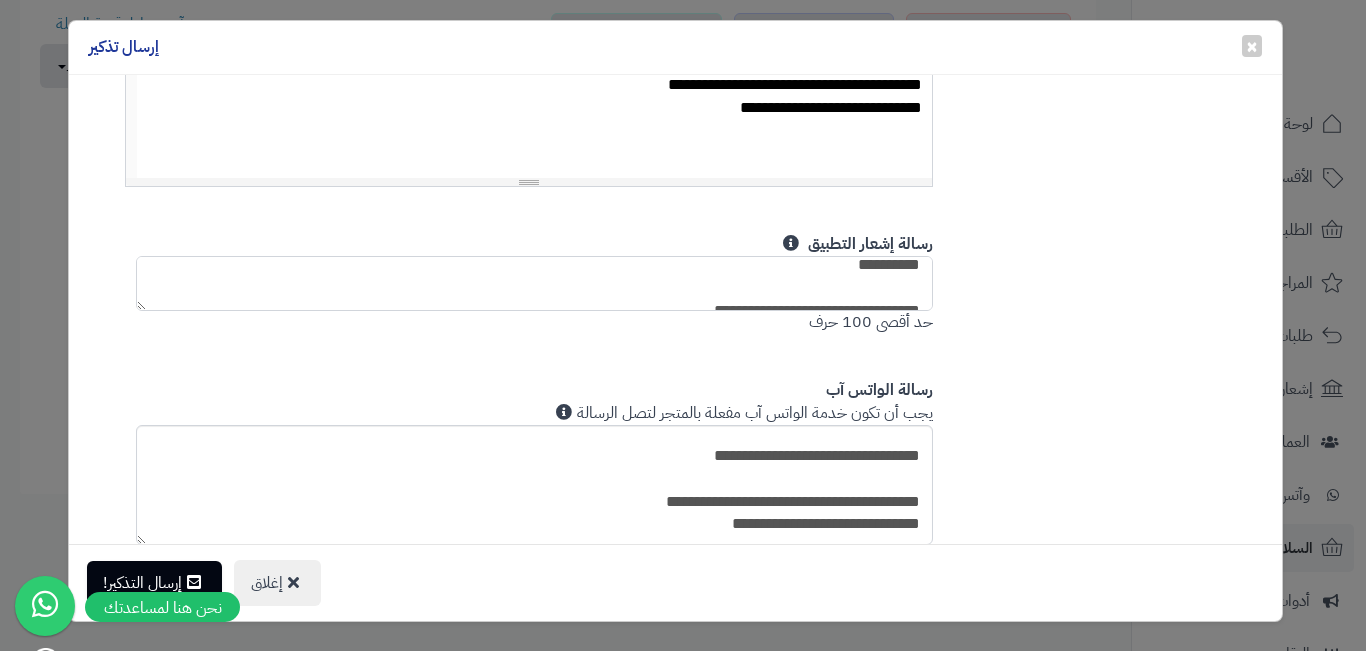 scroll, scrollTop: 0, scrollLeft: 0, axis: both 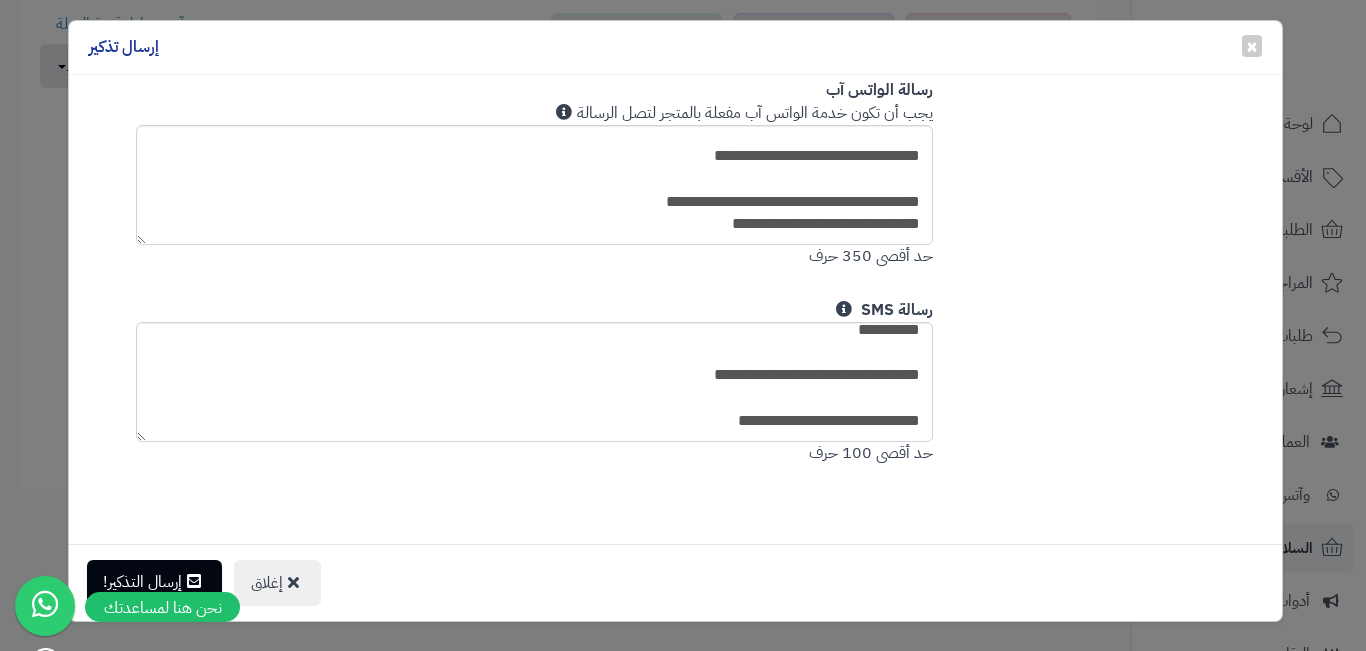 type on "**********" 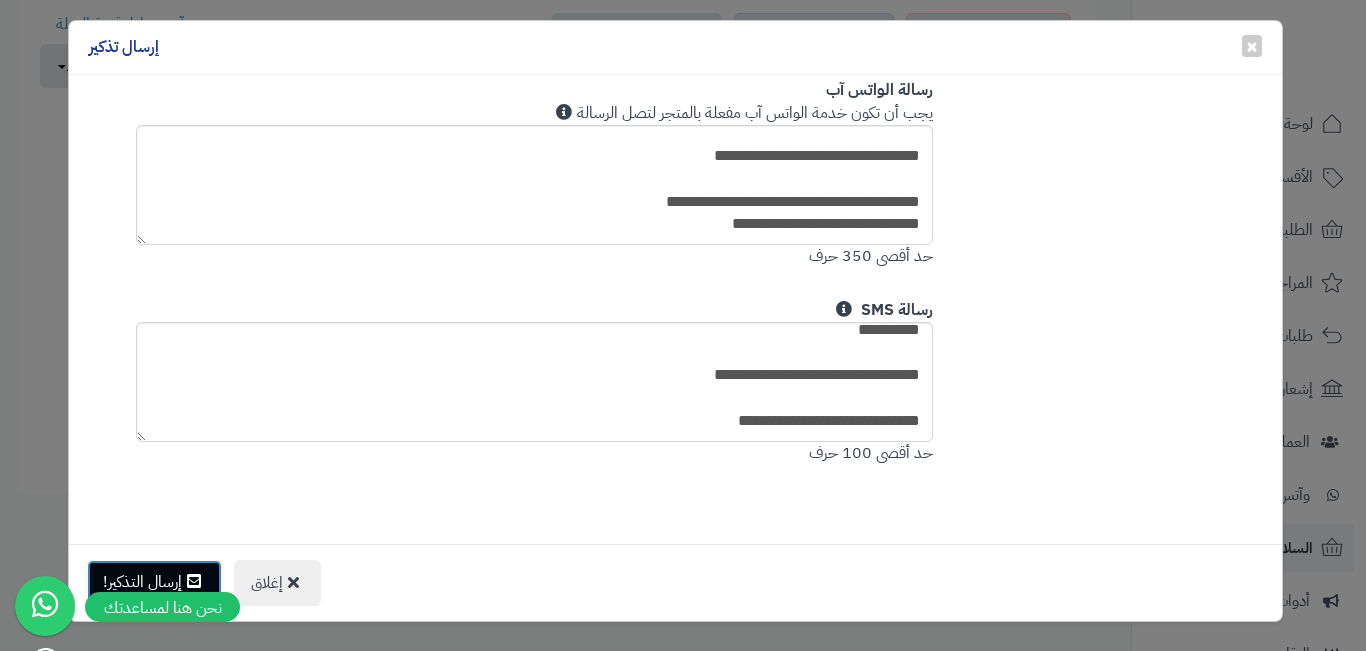 click on "إرسال التذكير!" at bounding box center [154, 582] 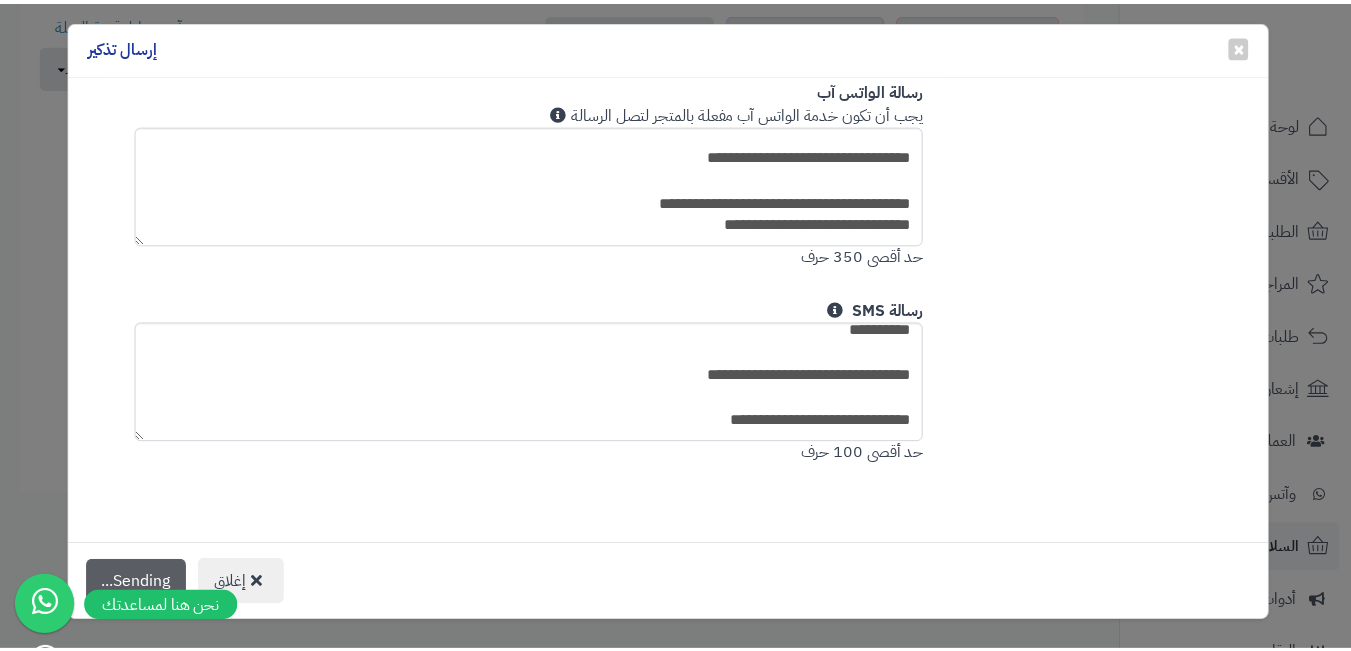 scroll, scrollTop: 804, scrollLeft: 0, axis: vertical 